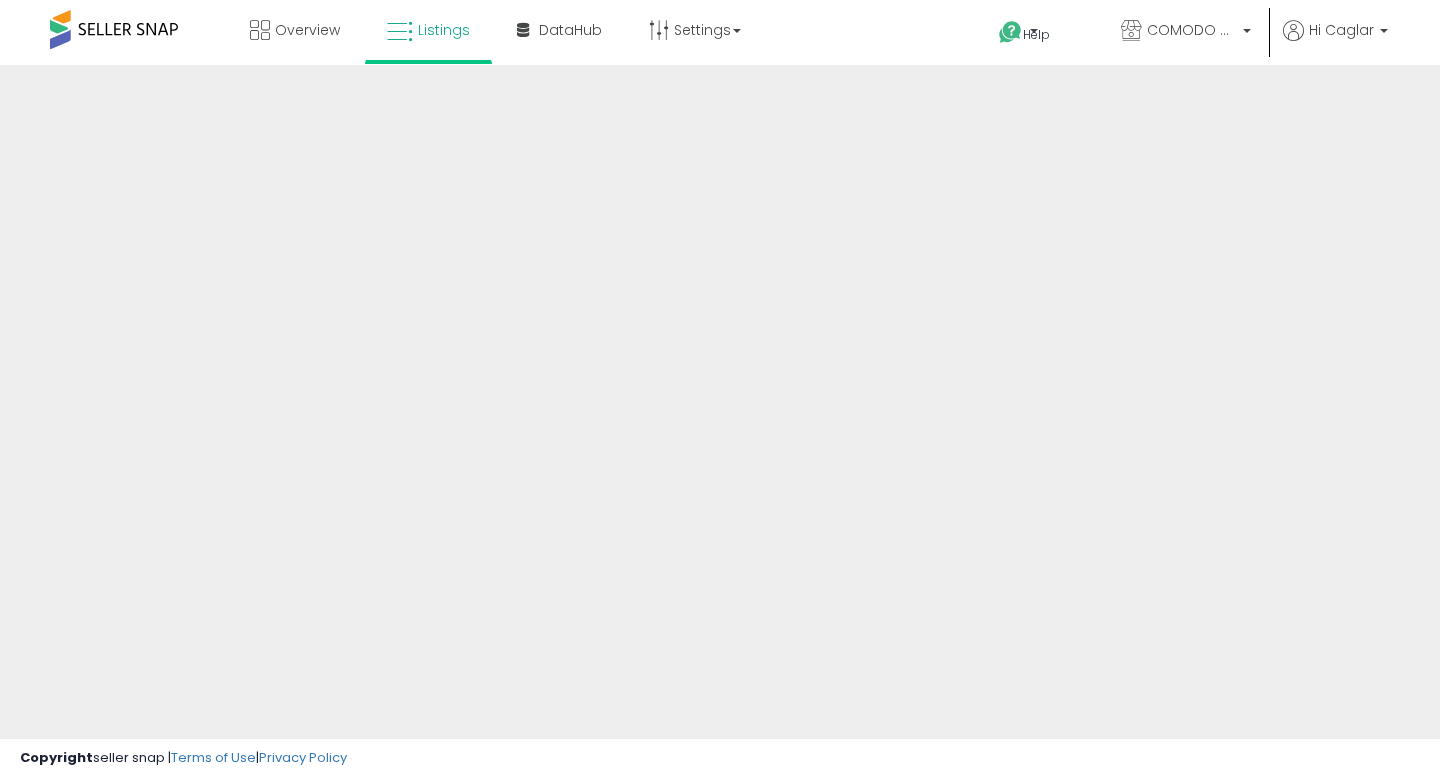 scroll, scrollTop: 0, scrollLeft: 0, axis: both 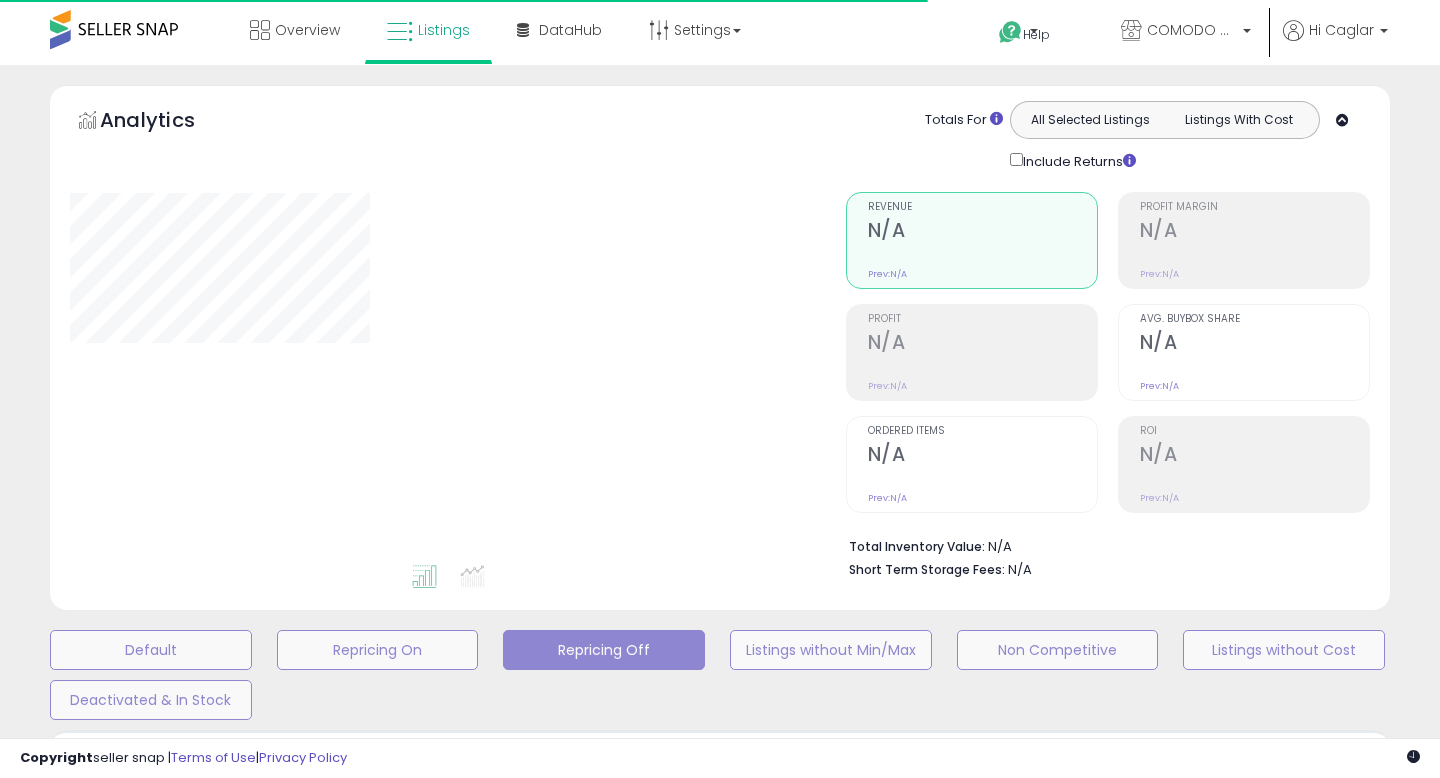type on "**********" 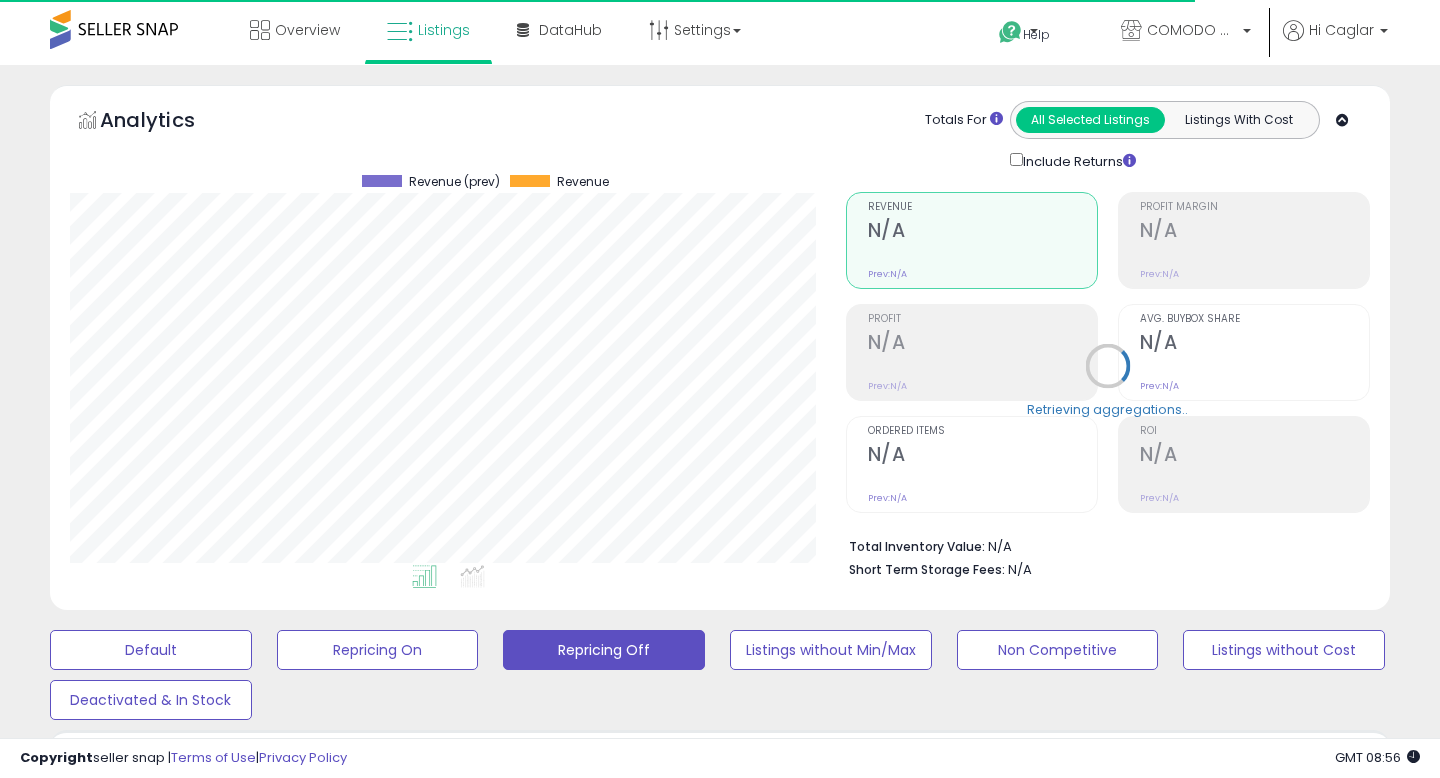 scroll, scrollTop: 999590, scrollLeft: 999224, axis: both 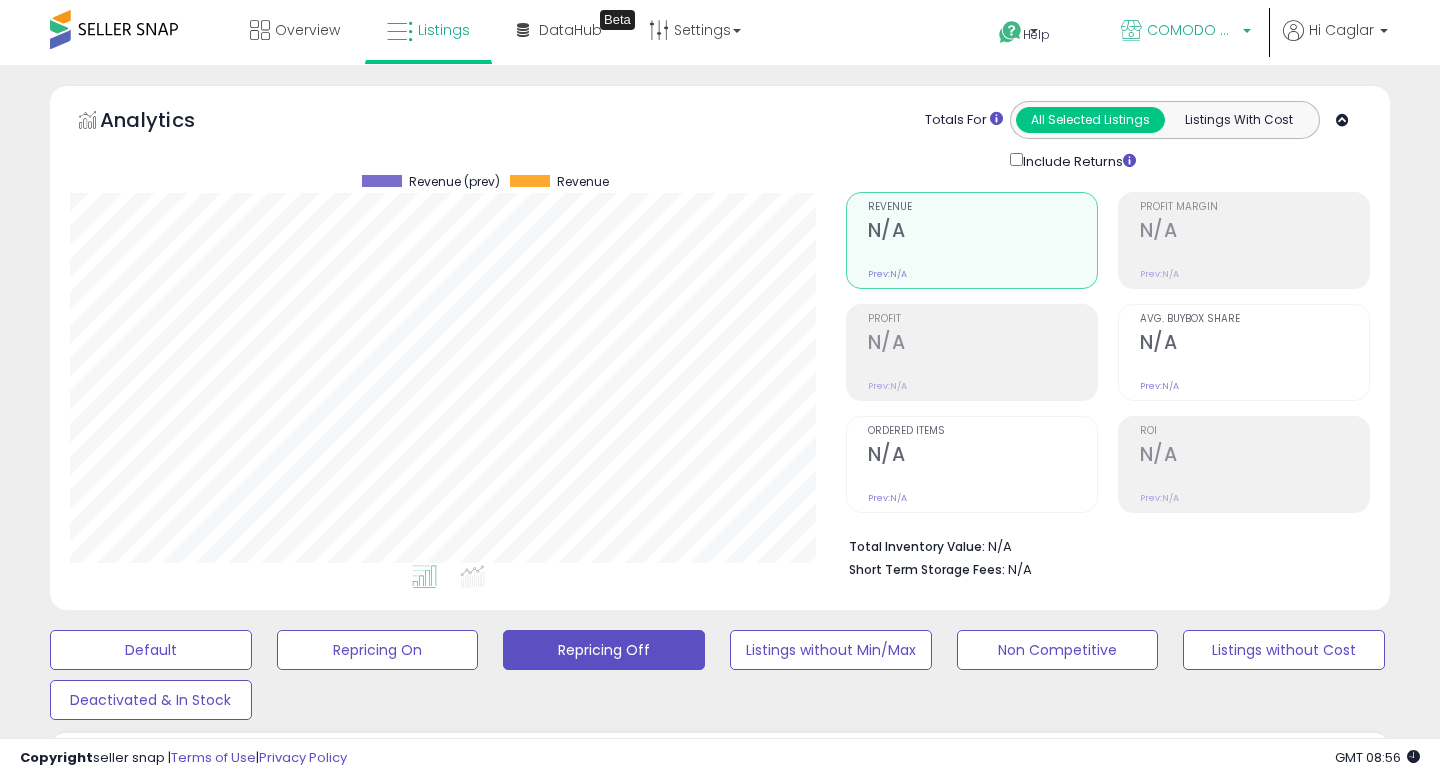 click on "COMODO HOME CA" at bounding box center (1186, 32) 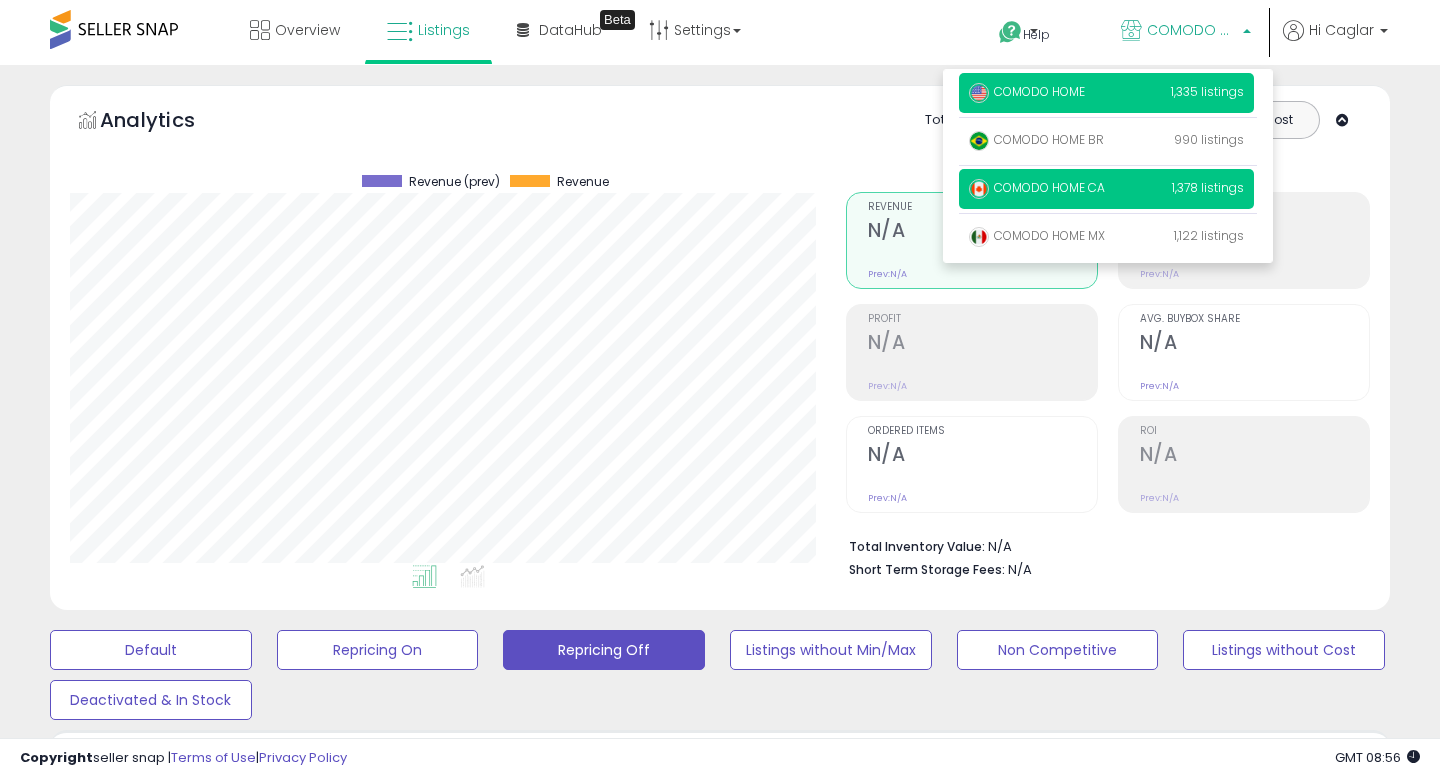 click on "COMODO HOME
1,335
listings" at bounding box center [1106, 93] 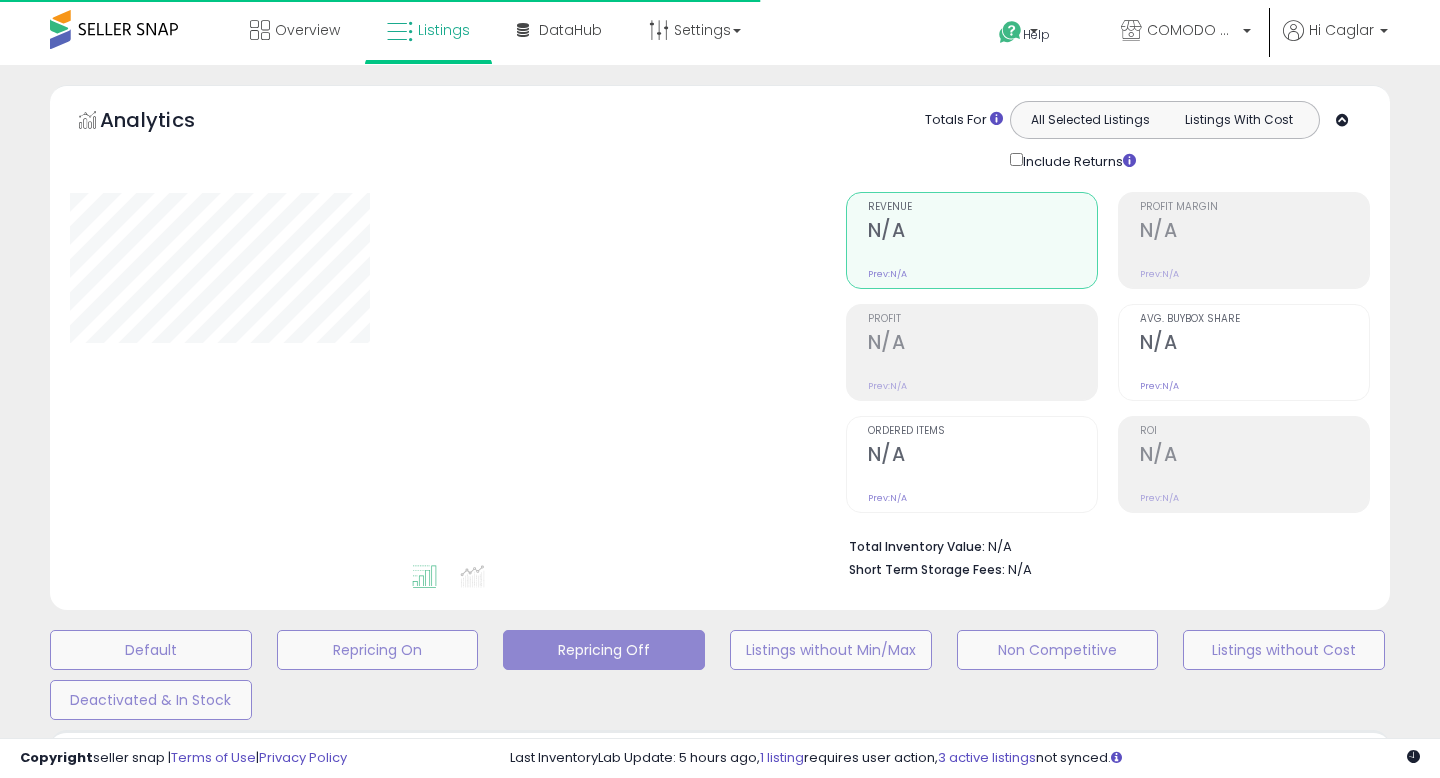 type on "**********" 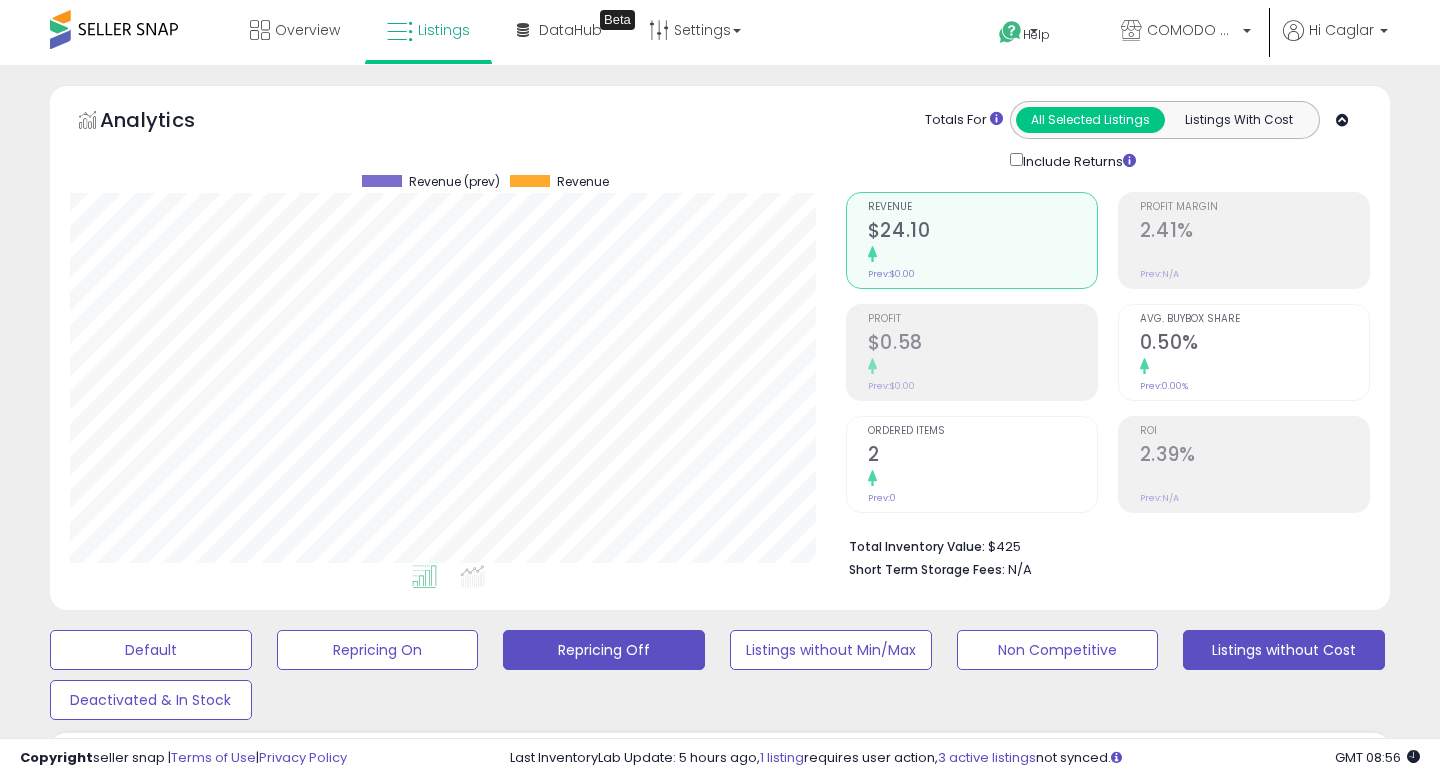 click on "Listings without Cost" at bounding box center [151, 650] 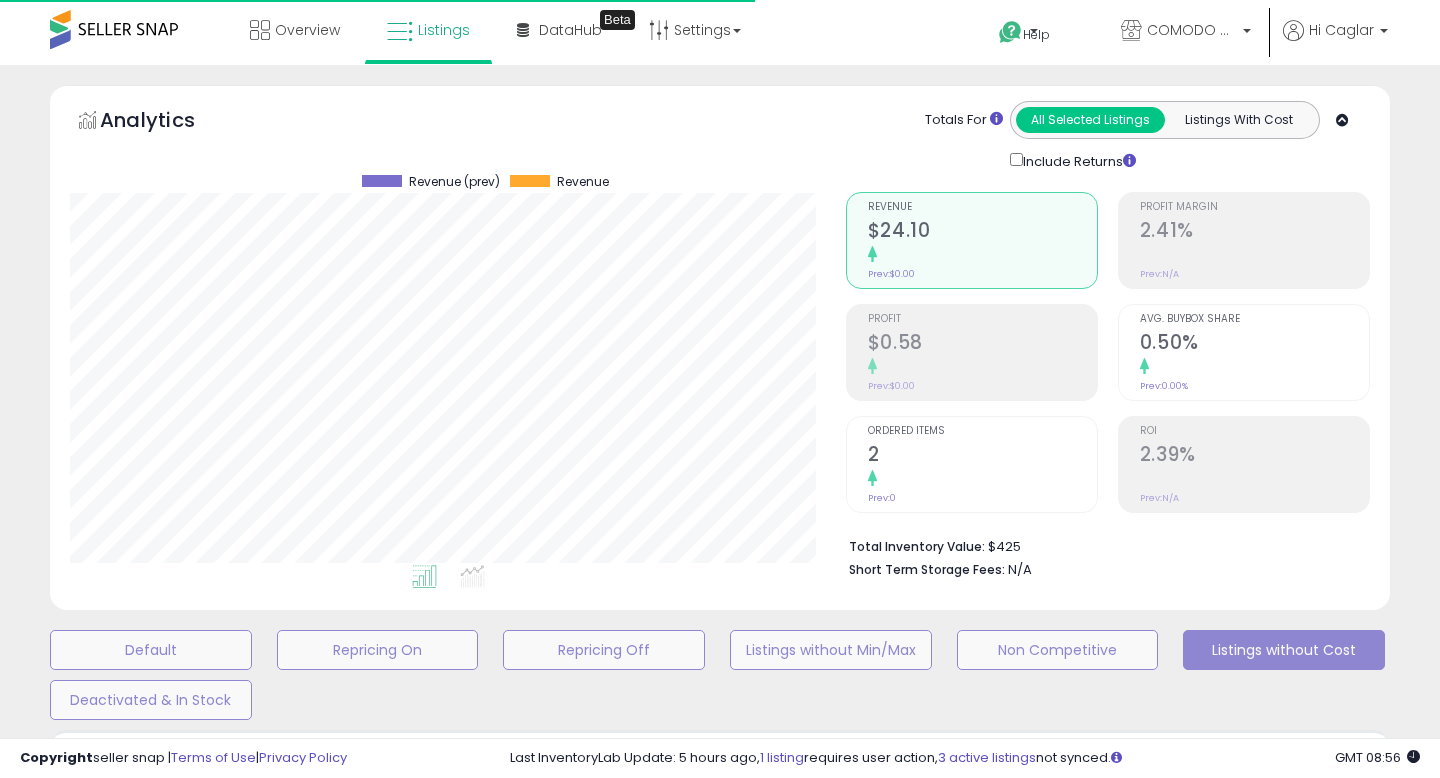type 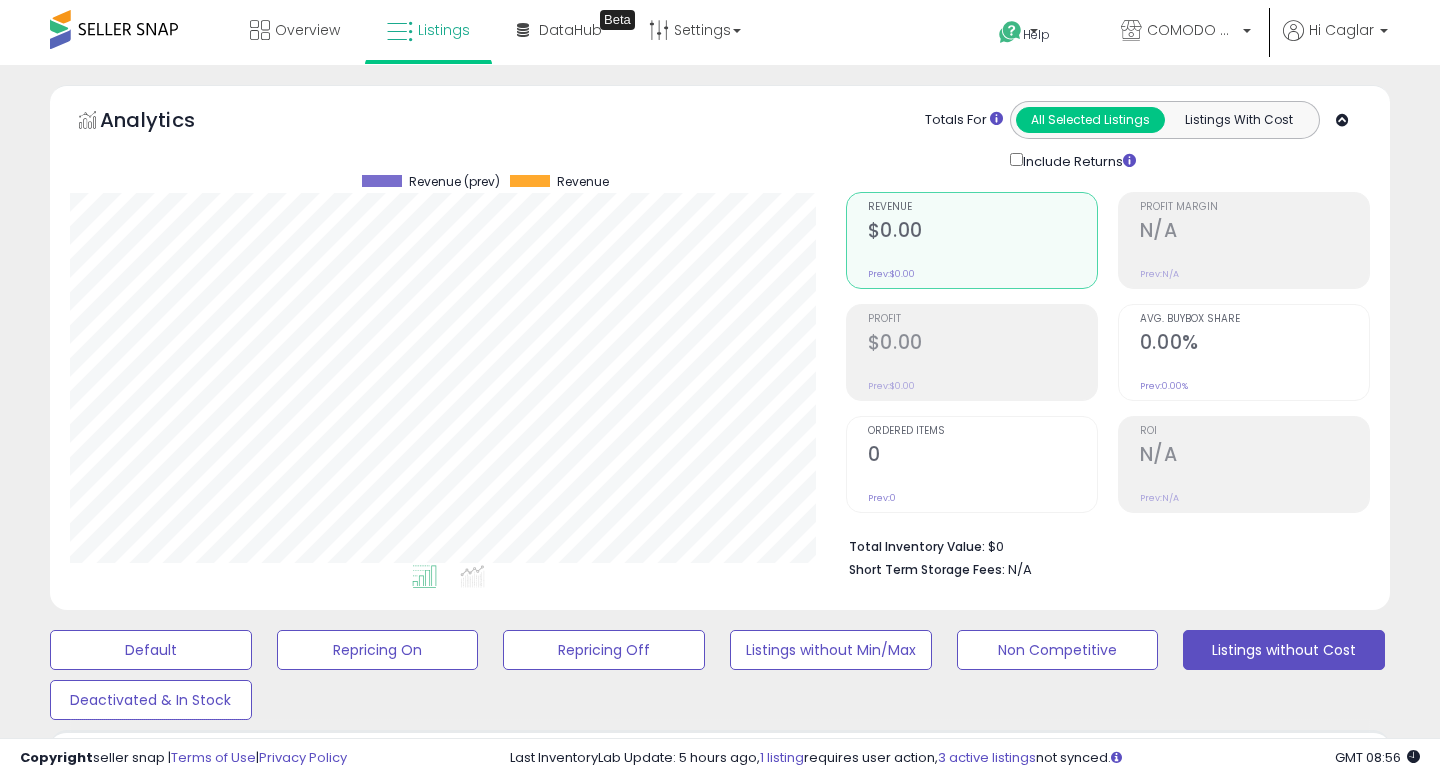 click on "N/A" at bounding box center [664, 1074] 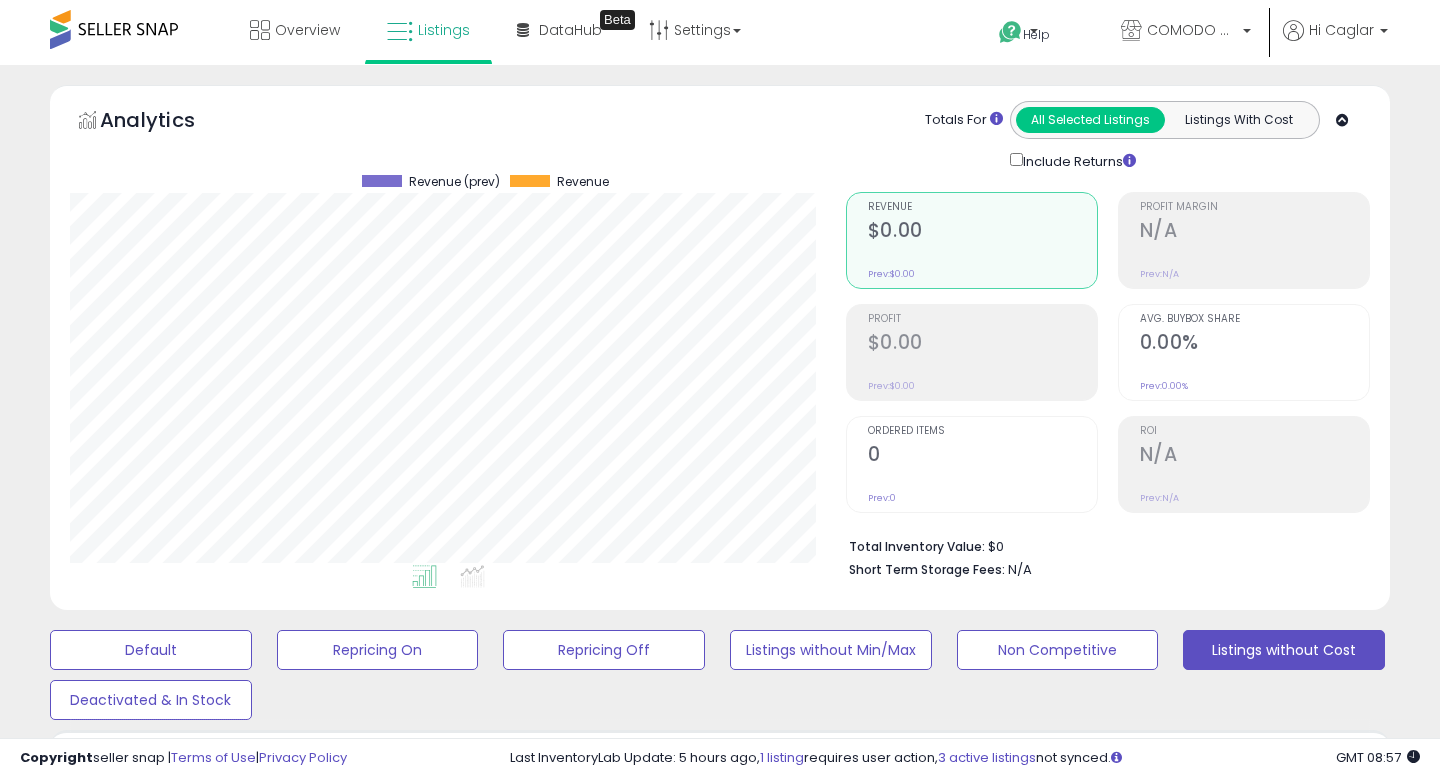click on "N/A" at bounding box center [664, 1211] 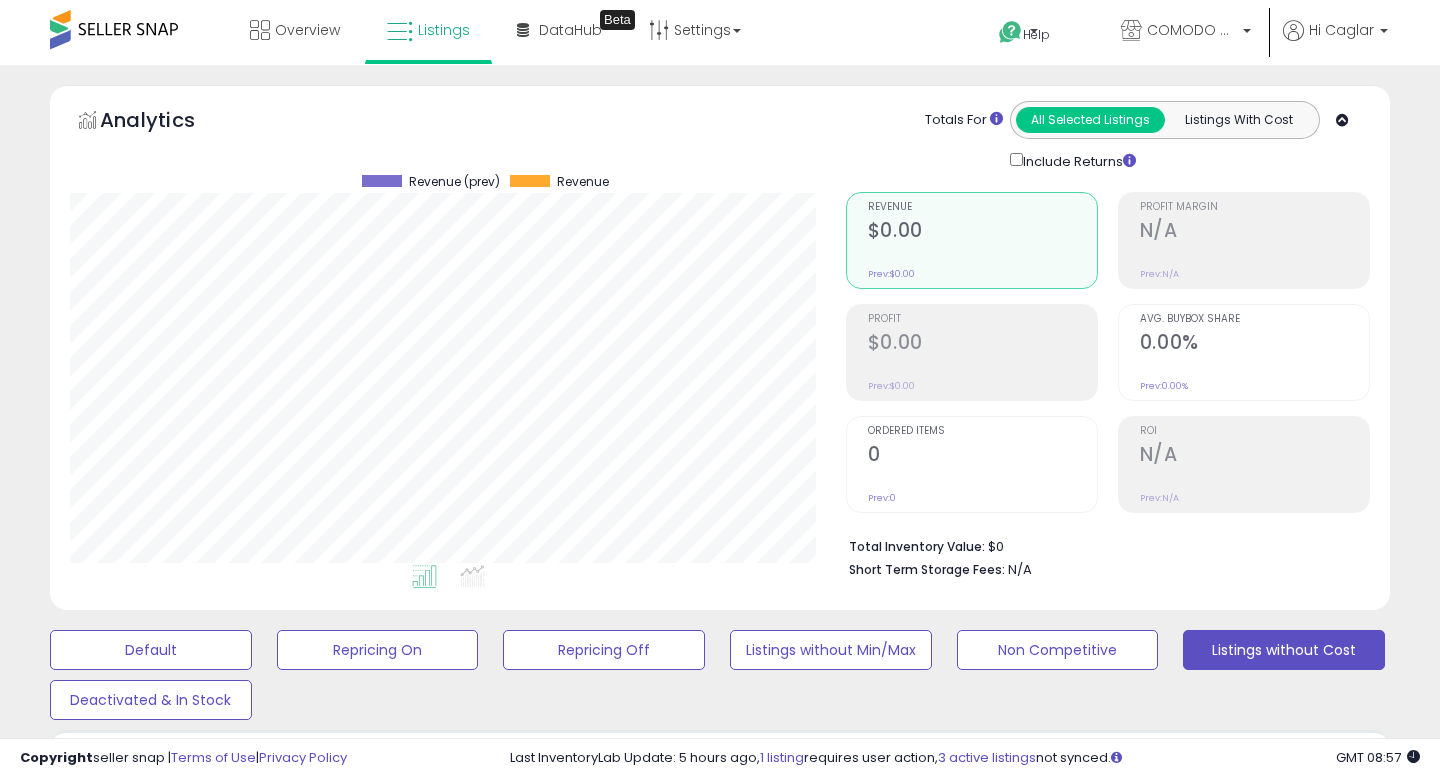 click on "N/A" at bounding box center [664, 1211] 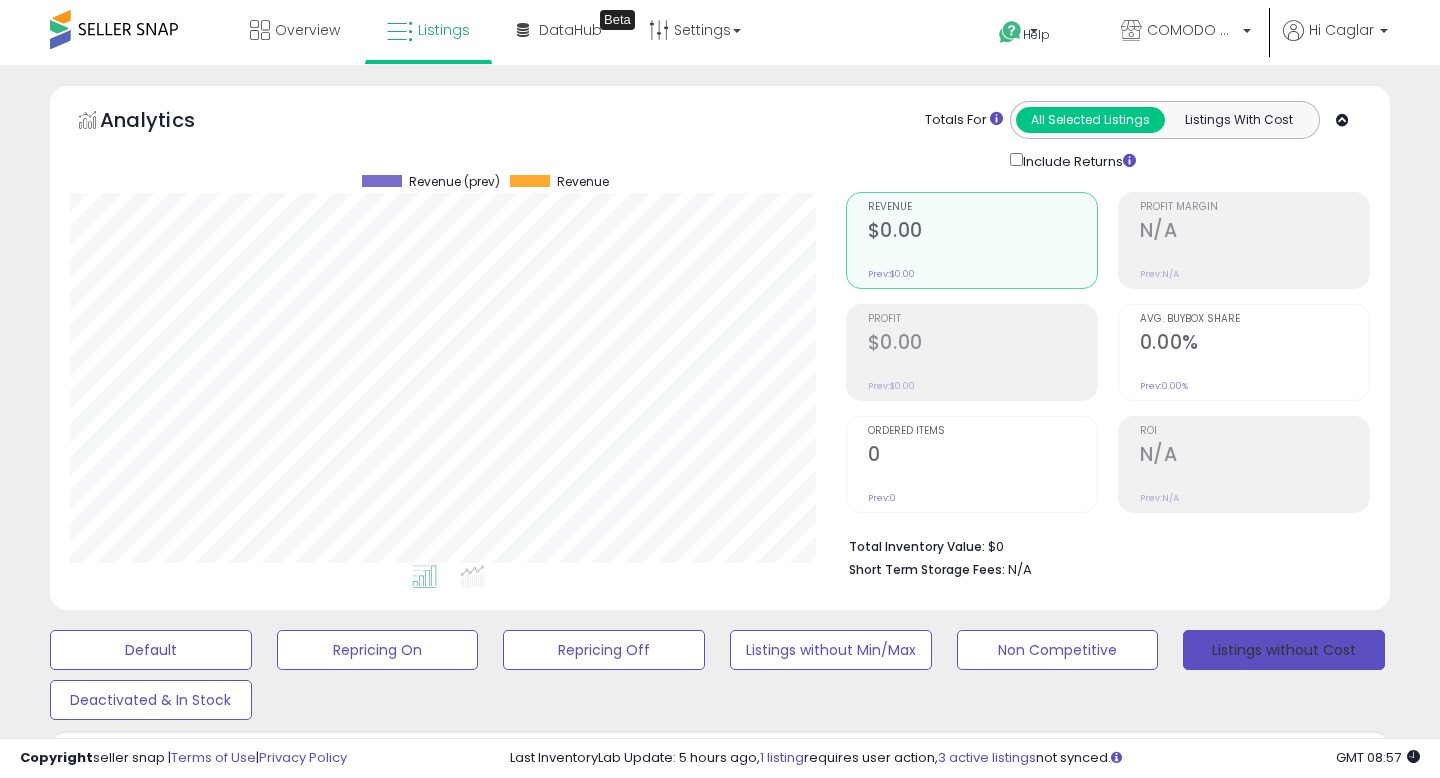 click on "Listings without Cost" at bounding box center [1284, 650] 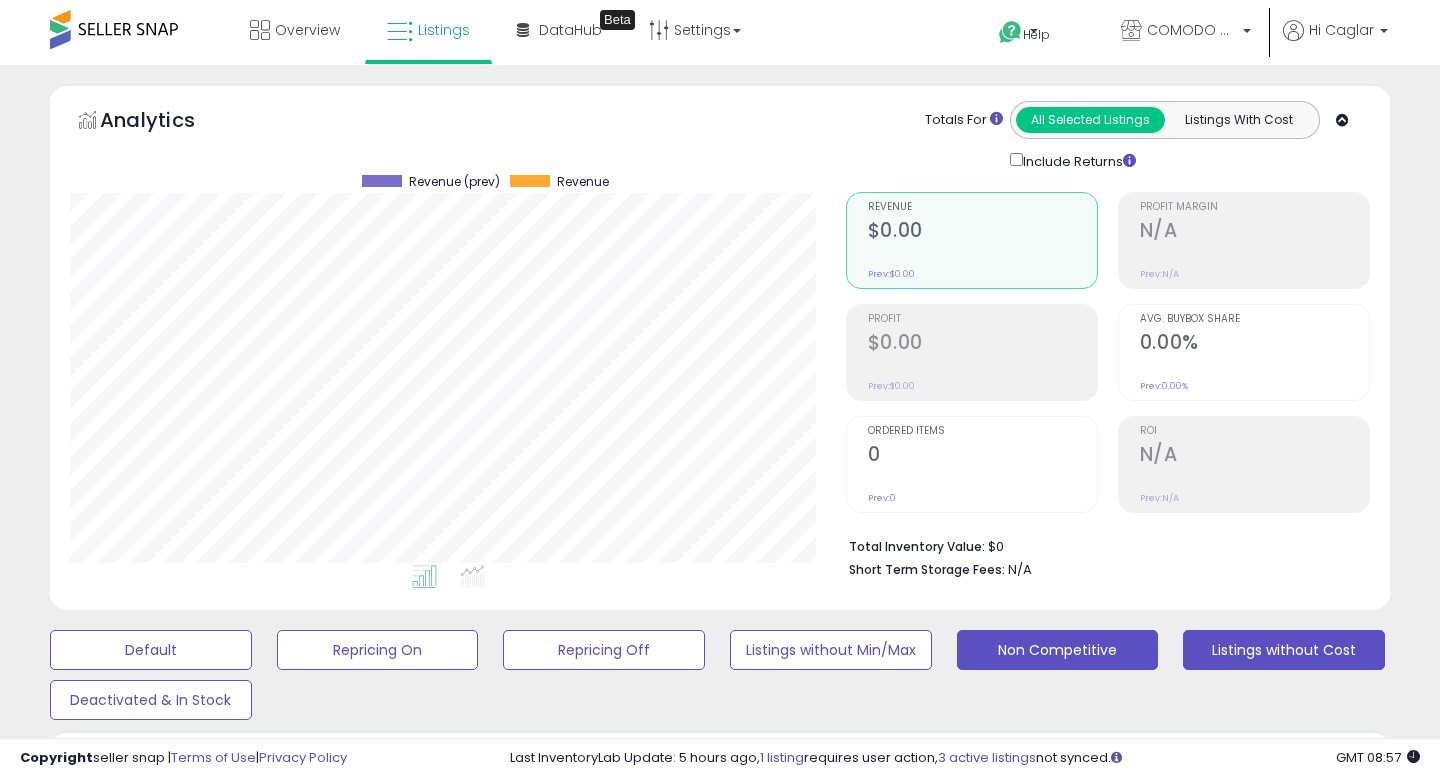 click on "Non Competitive" at bounding box center (151, 650) 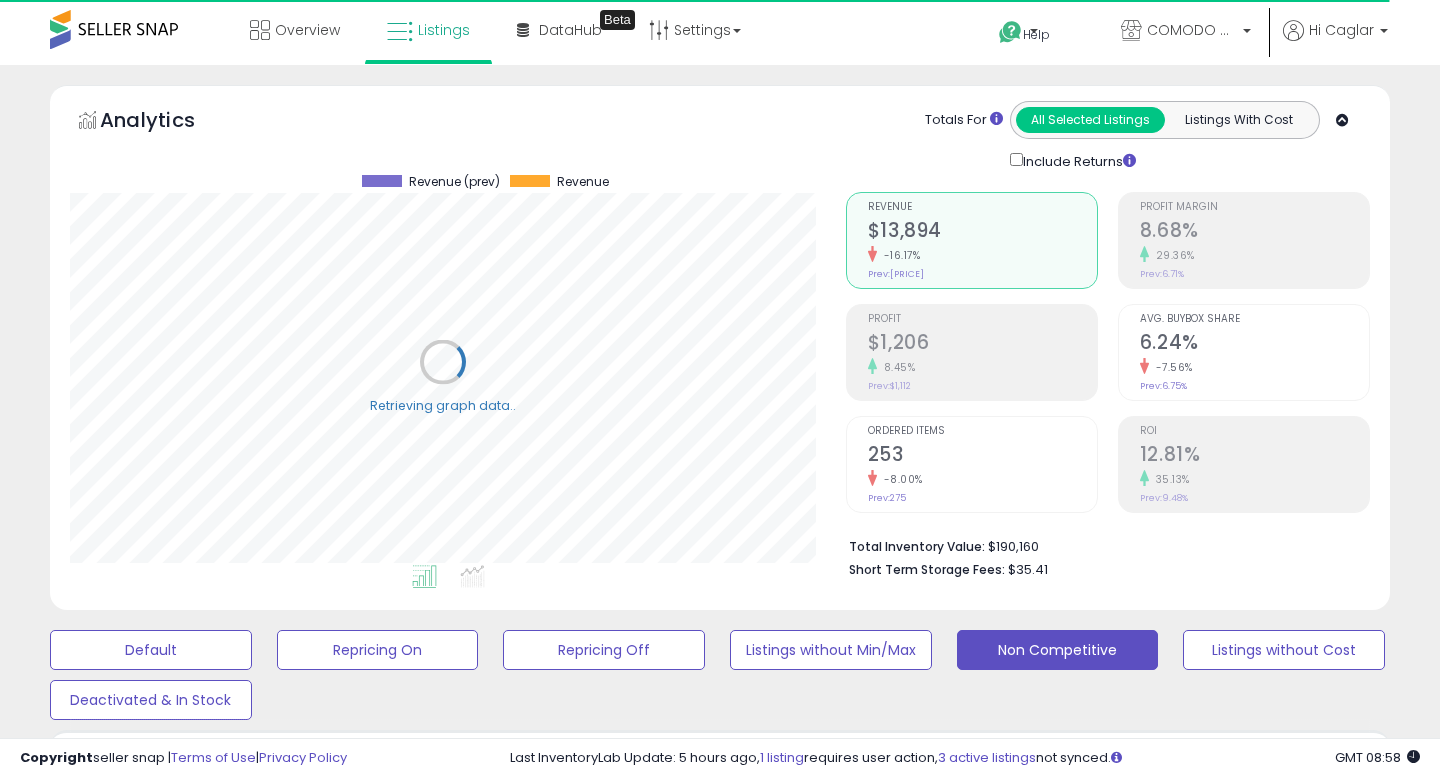 click on "Out of Stock" at bounding box center [1222, 800] 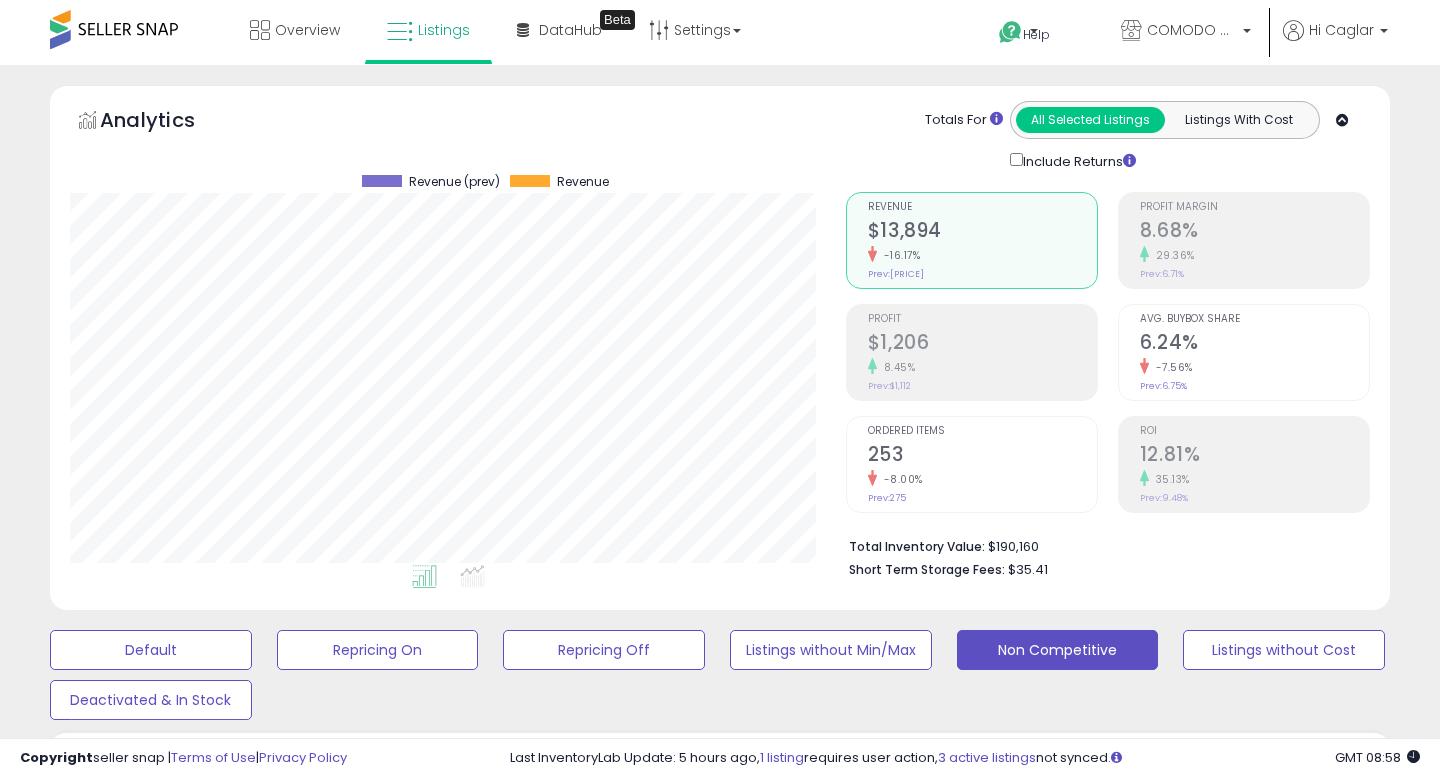 click on "68.56" at bounding box center (1022, 1098) 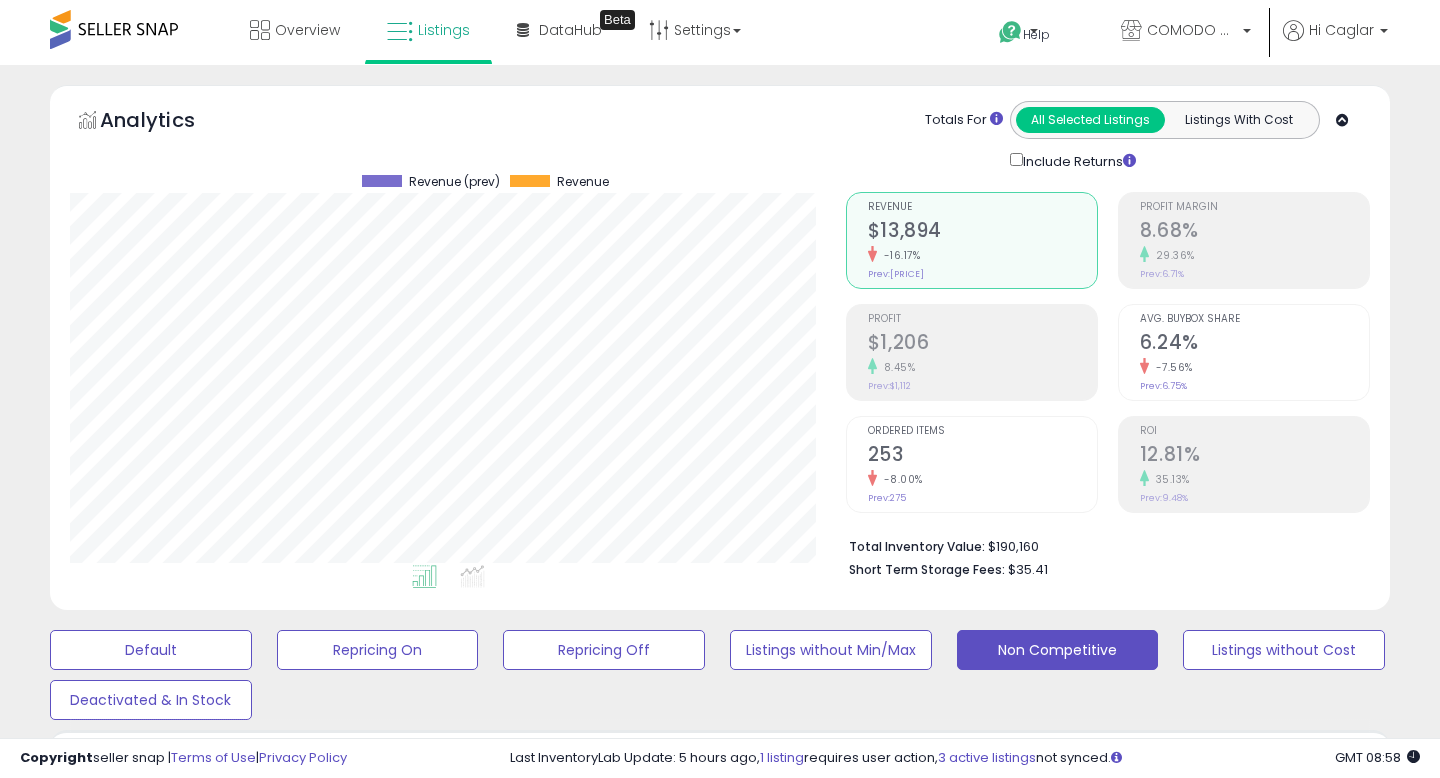 drag, startPoint x: 531, startPoint y: 408, endPoint x: 549, endPoint y: 408, distance: 18 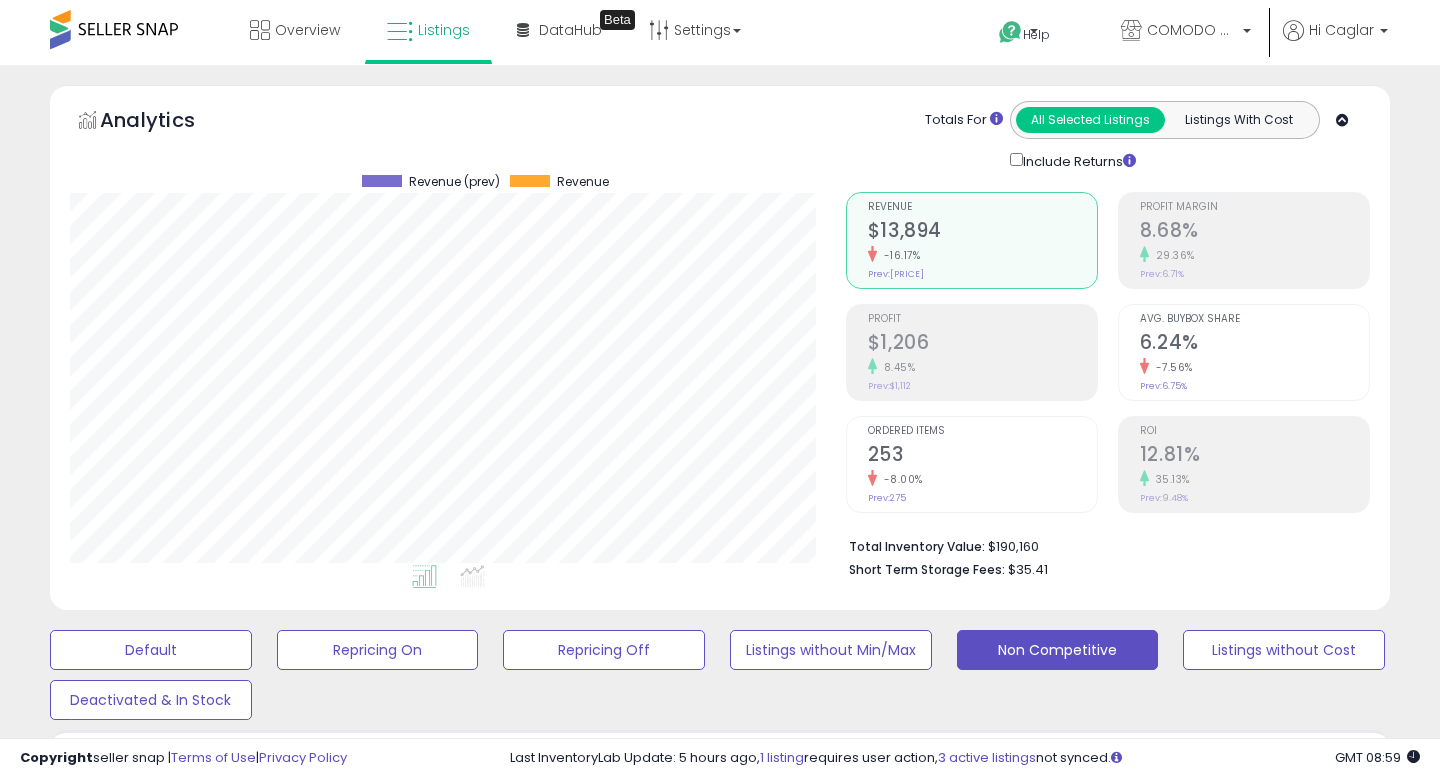 click at bounding box center [134, 1889] 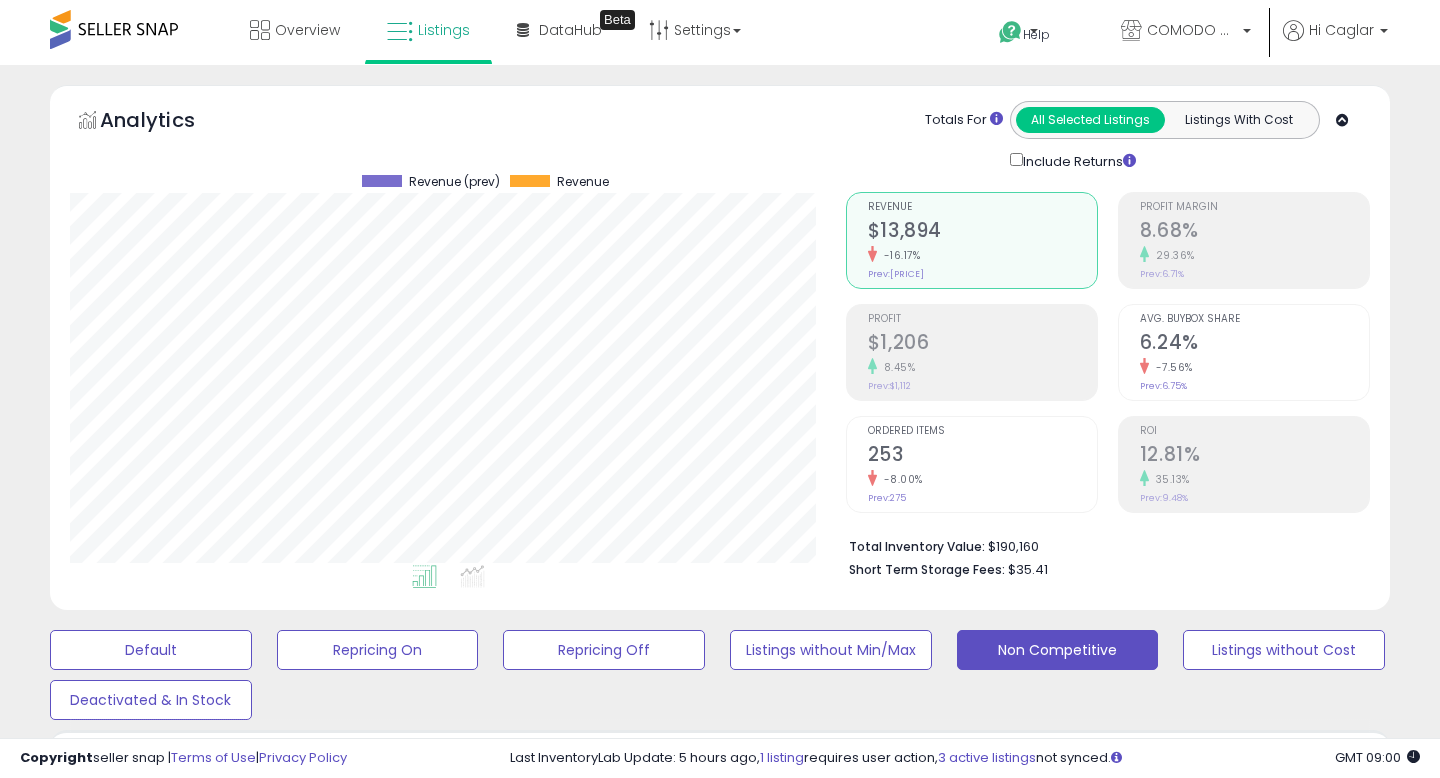 click on "30.82" at bounding box center (1022, 1098) 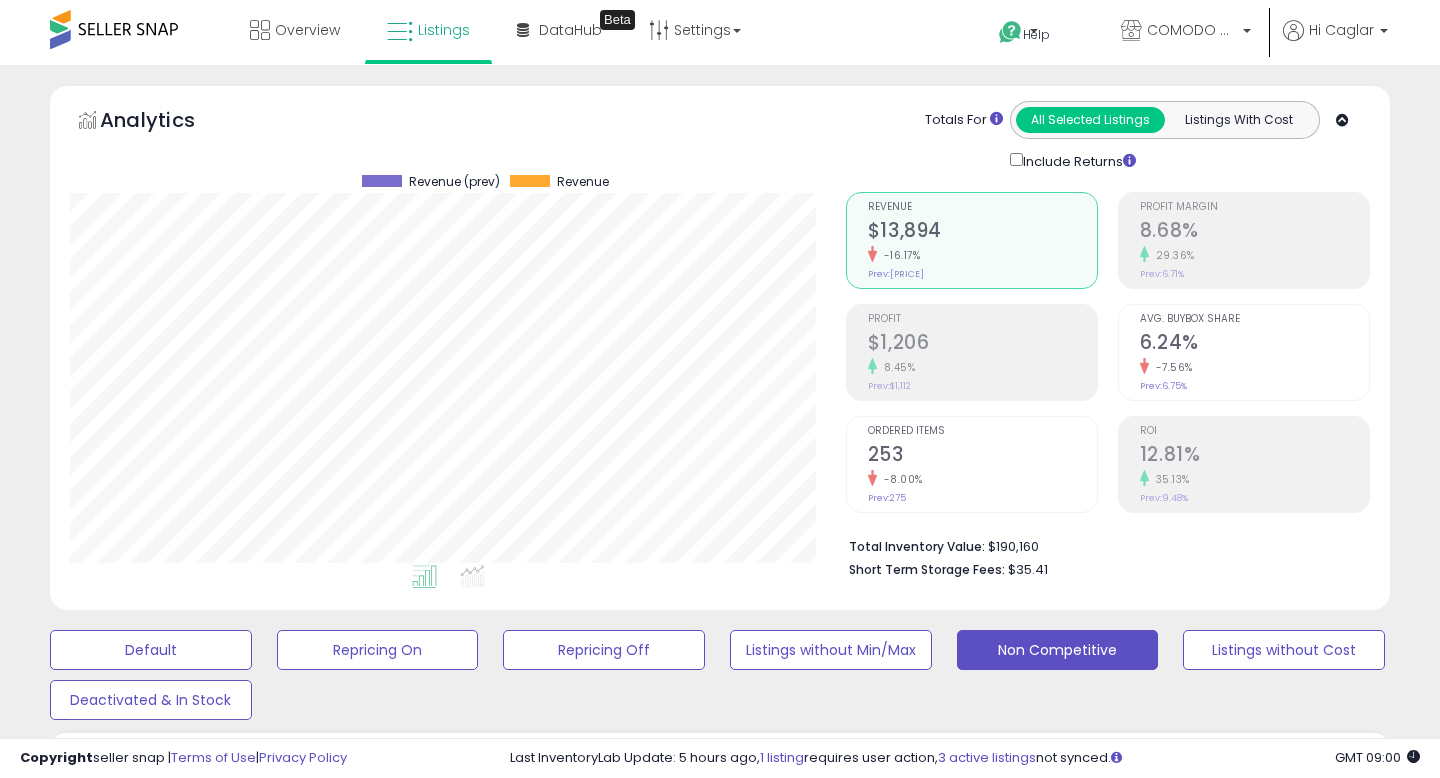 drag, startPoint x: 464, startPoint y: 309, endPoint x: 482, endPoint y: 315, distance: 18.973665 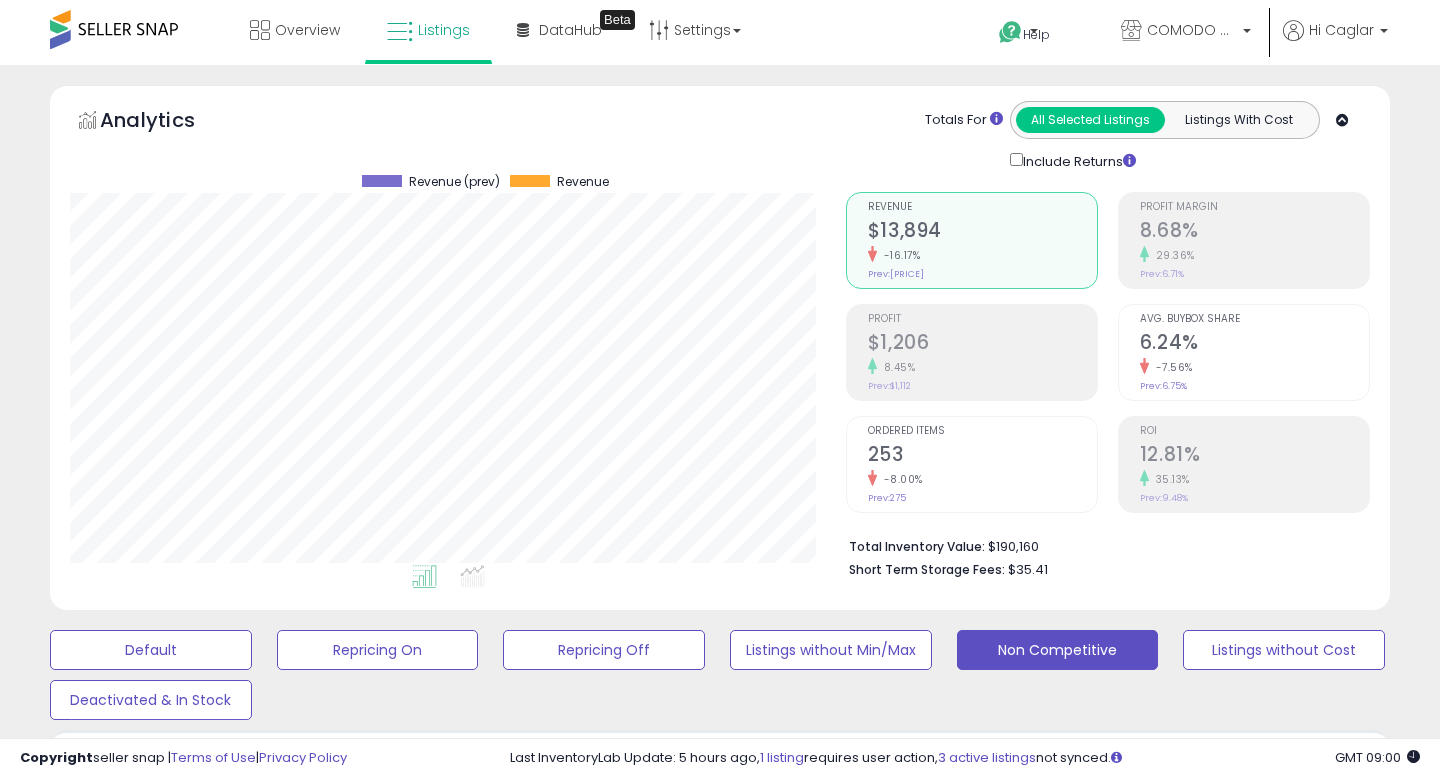 drag, startPoint x: 485, startPoint y: 309, endPoint x: 533, endPoint y: 309, distance: 48 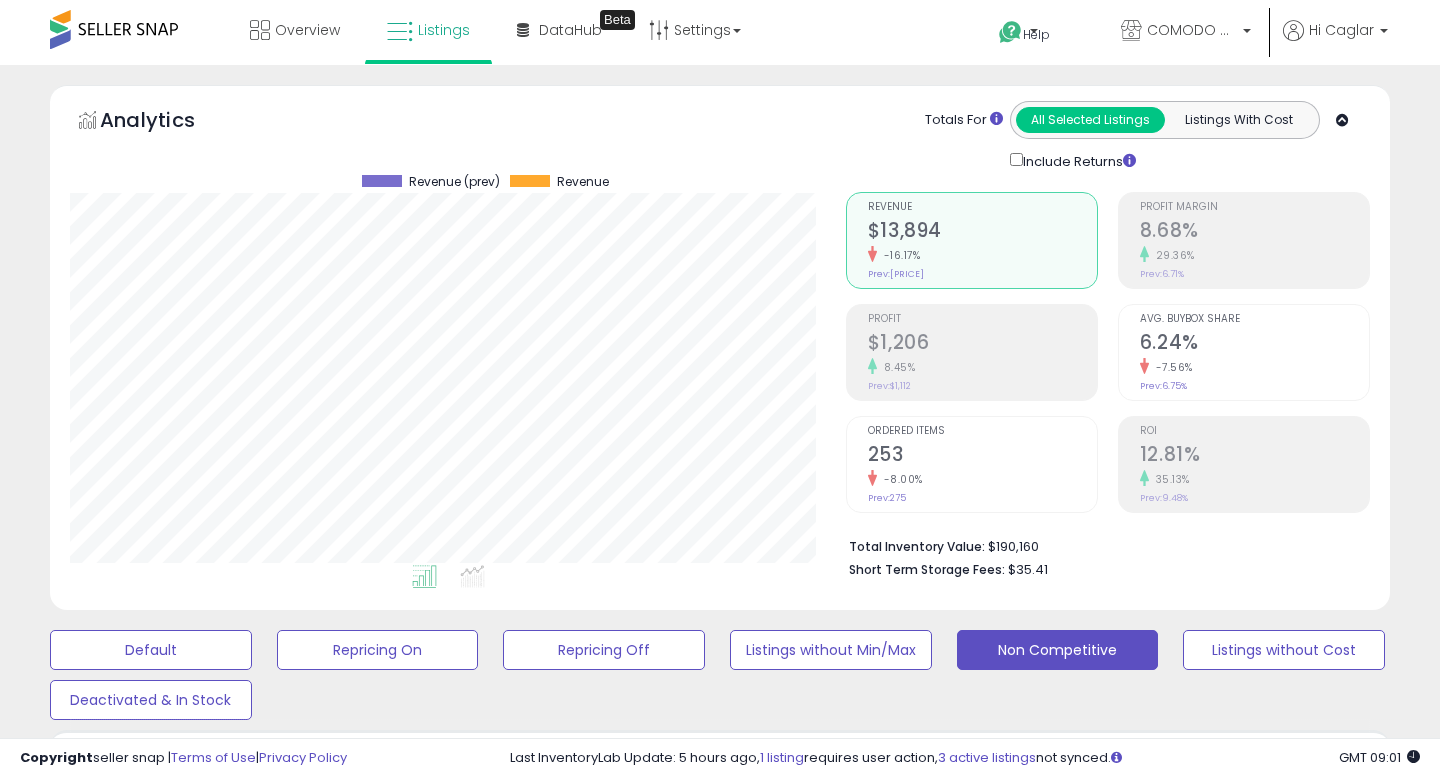 click on "Fulfillable Quantity" at bounding box center (1278, 1024) 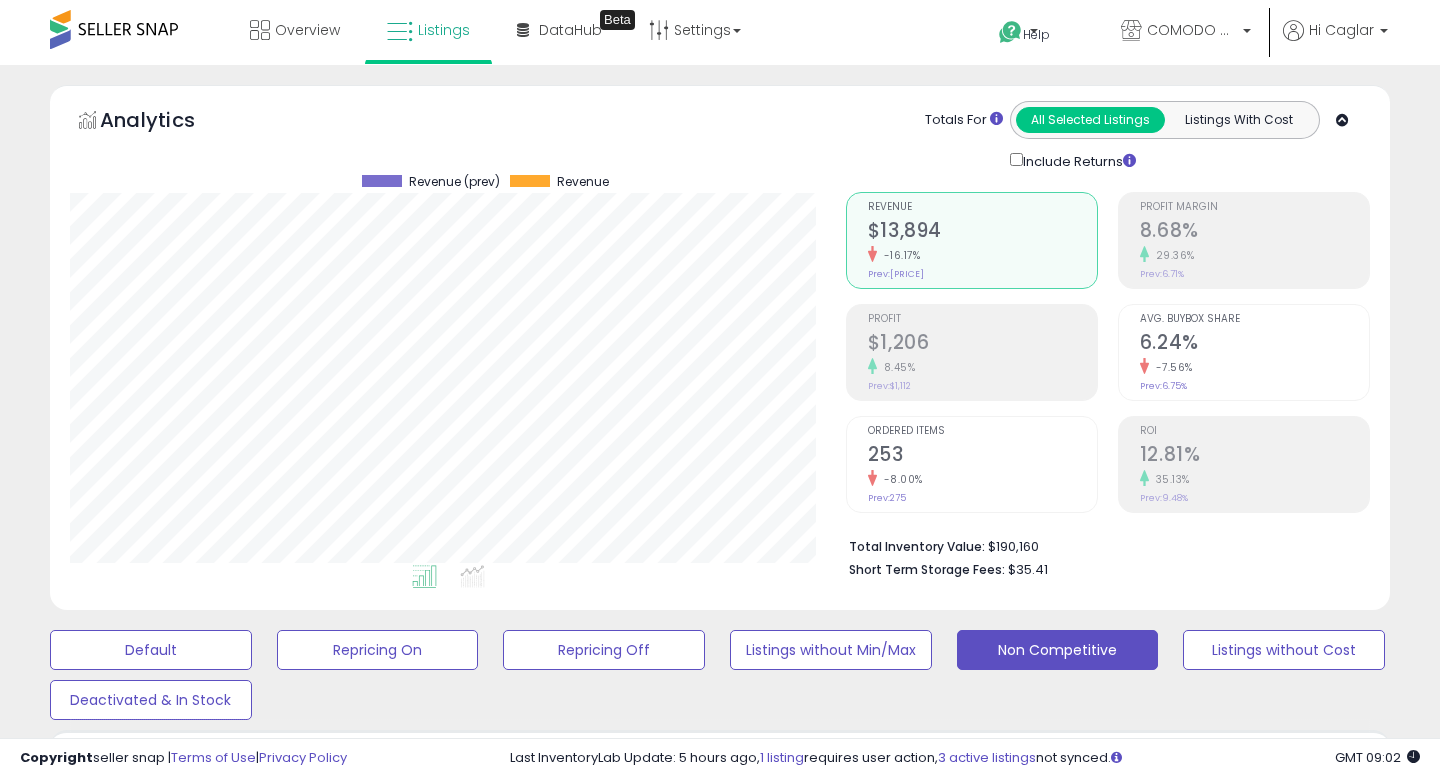 click at bounding box center [134, 1264] 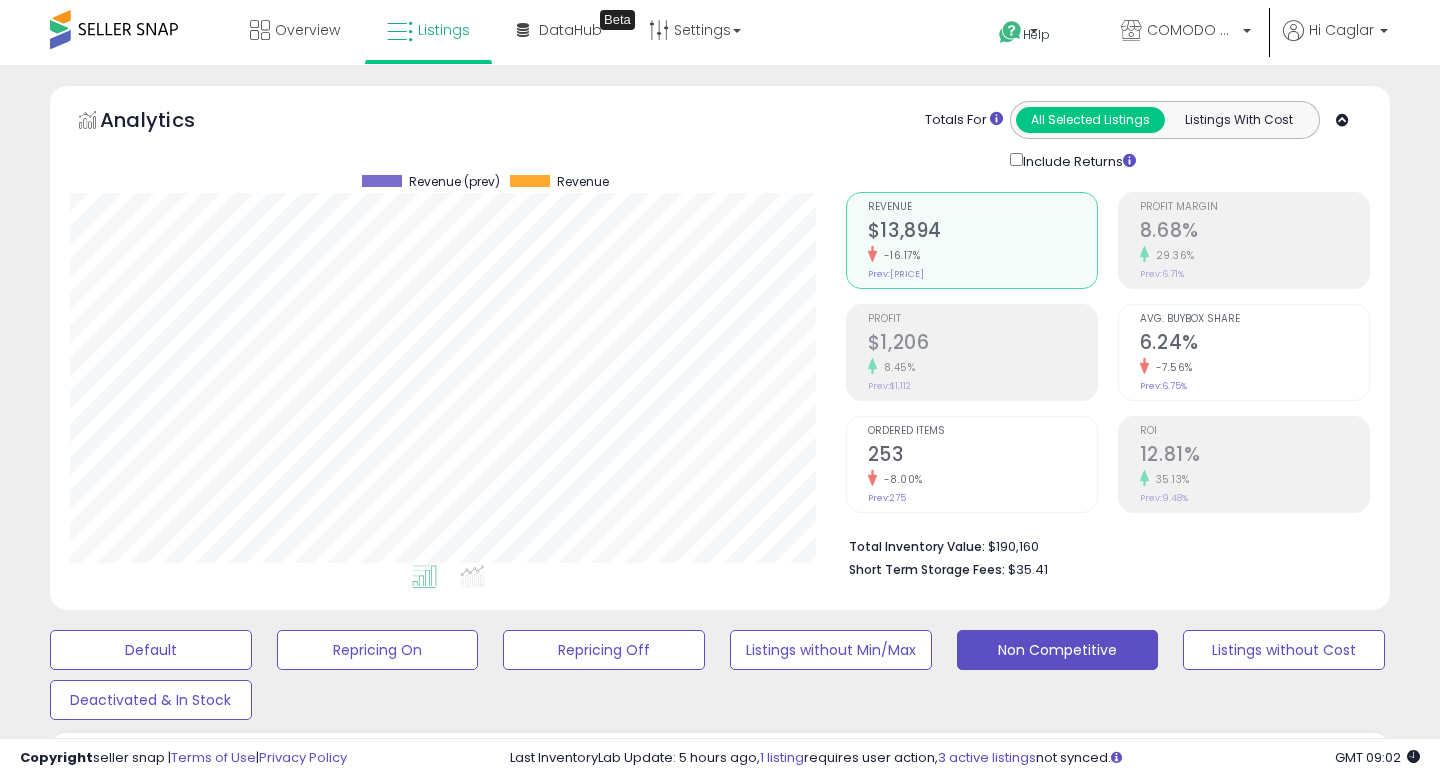 click at bounding box center [1070, 1143] 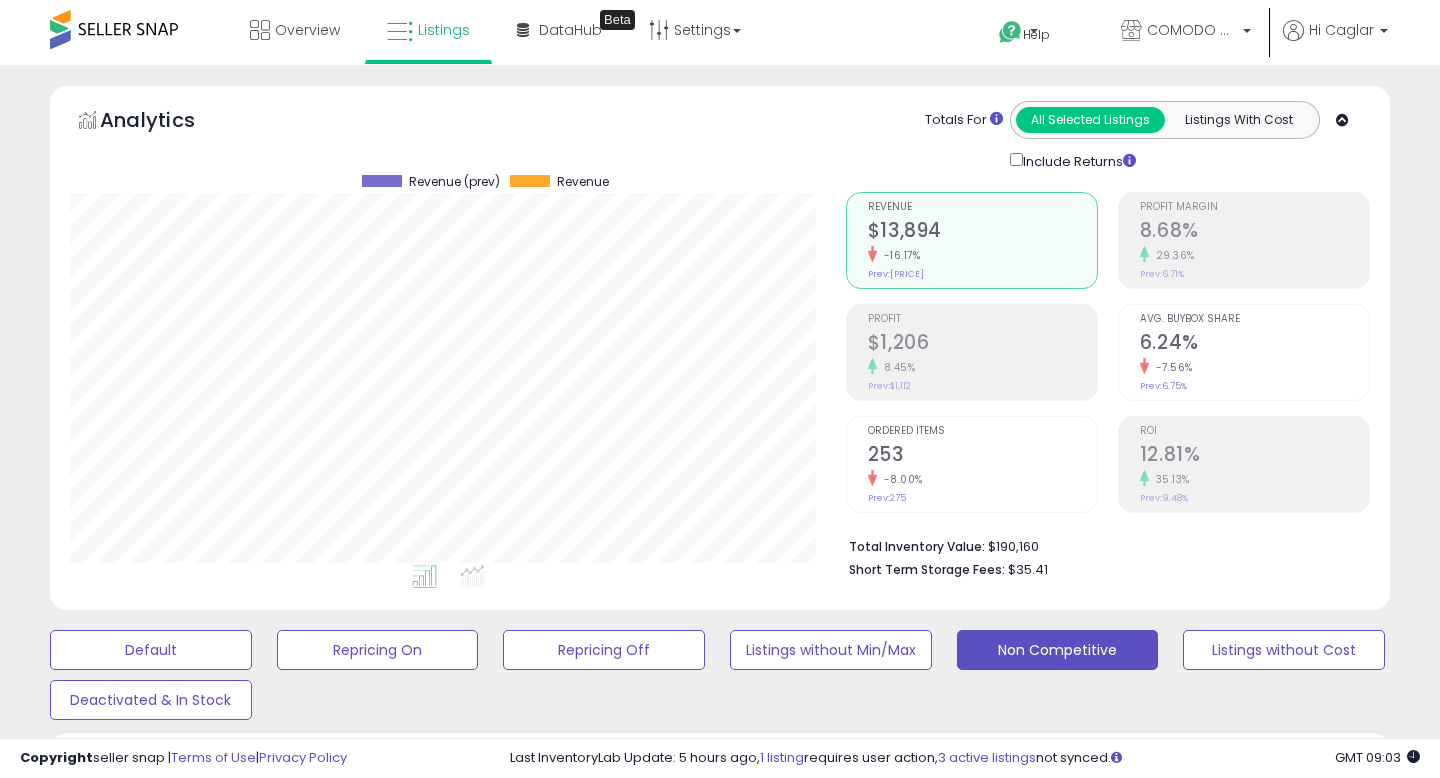 click at bounding box center [134, 1402] 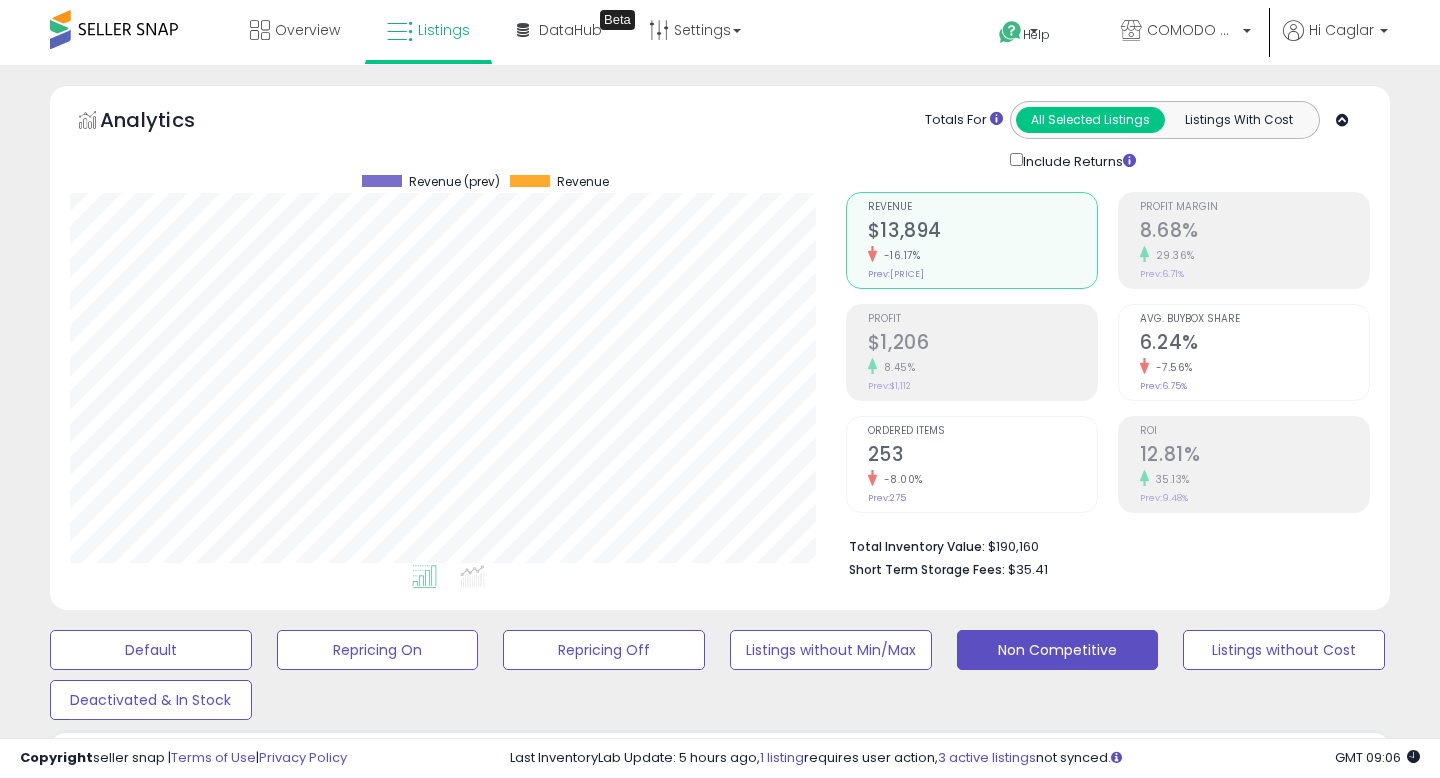 click at bounding box center [134, 1540] 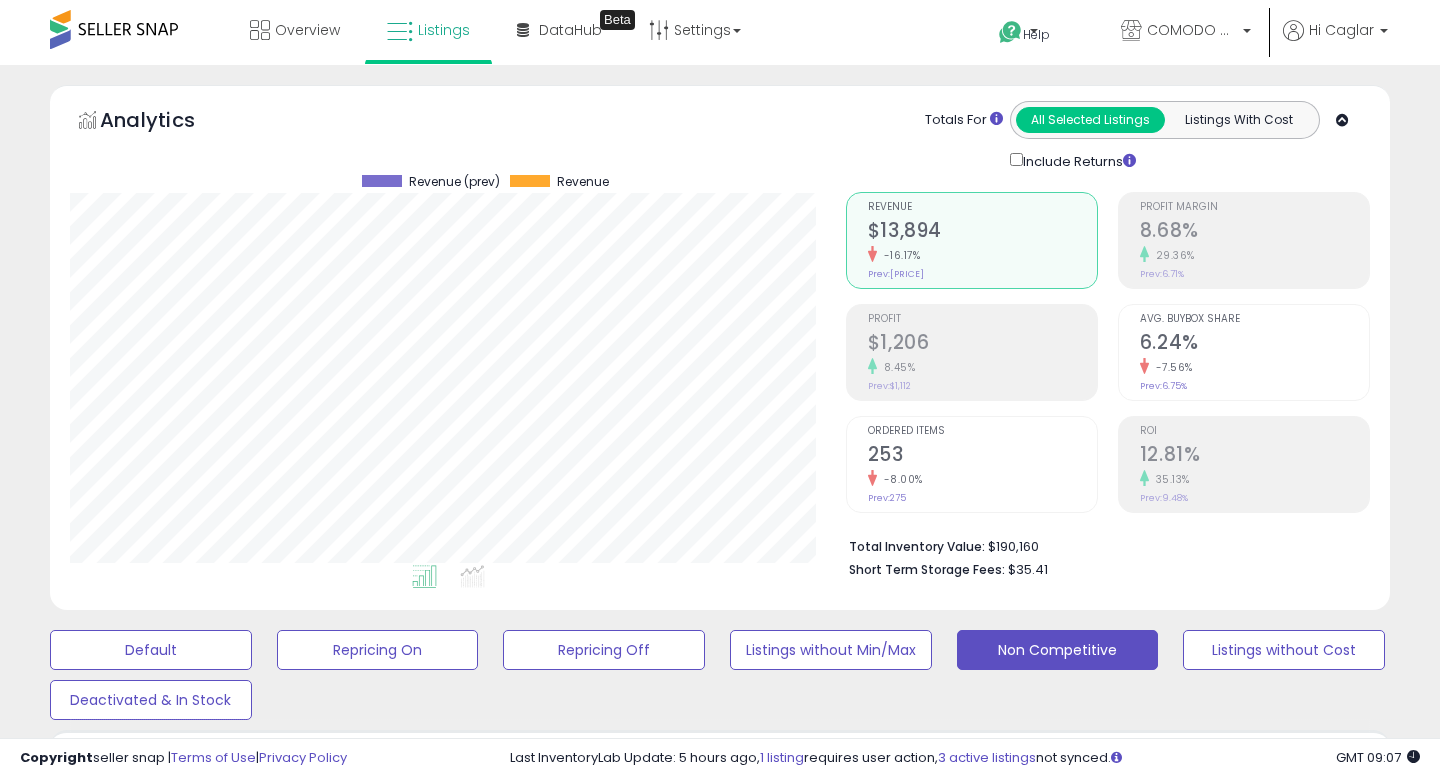click on "30.11" at bounding box center (1016, 1074) 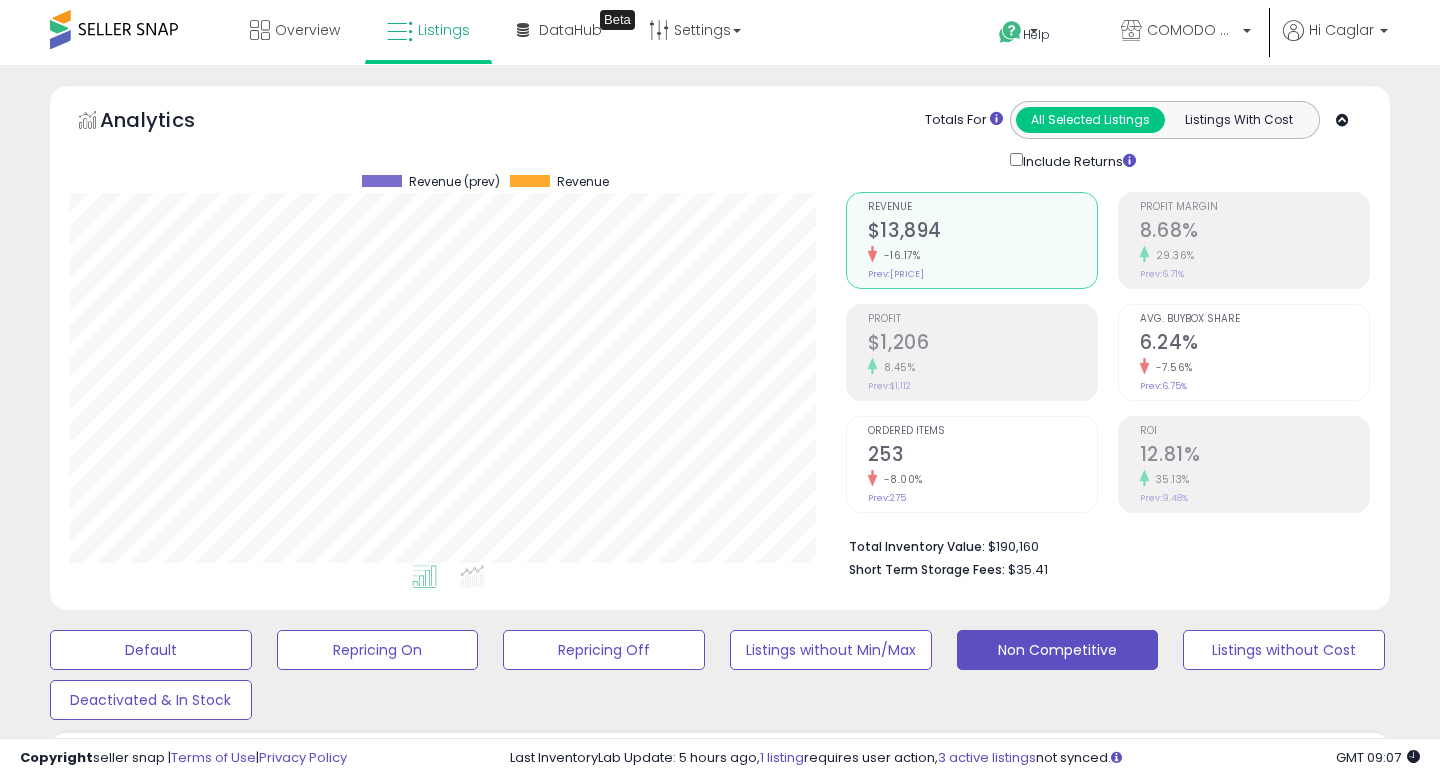 click at bounding box center (1111, 1420) 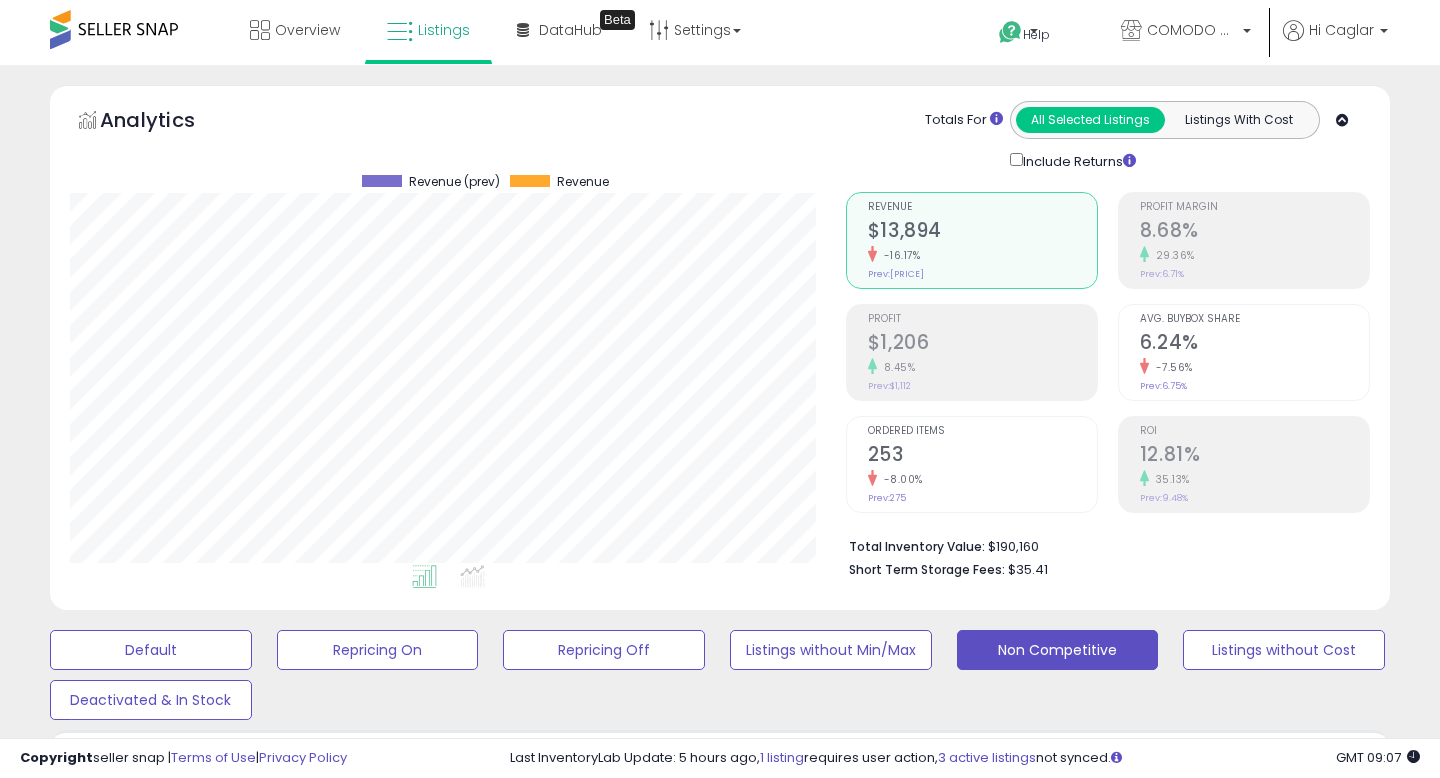 click on "*****" at bounding box center (962, 1560) 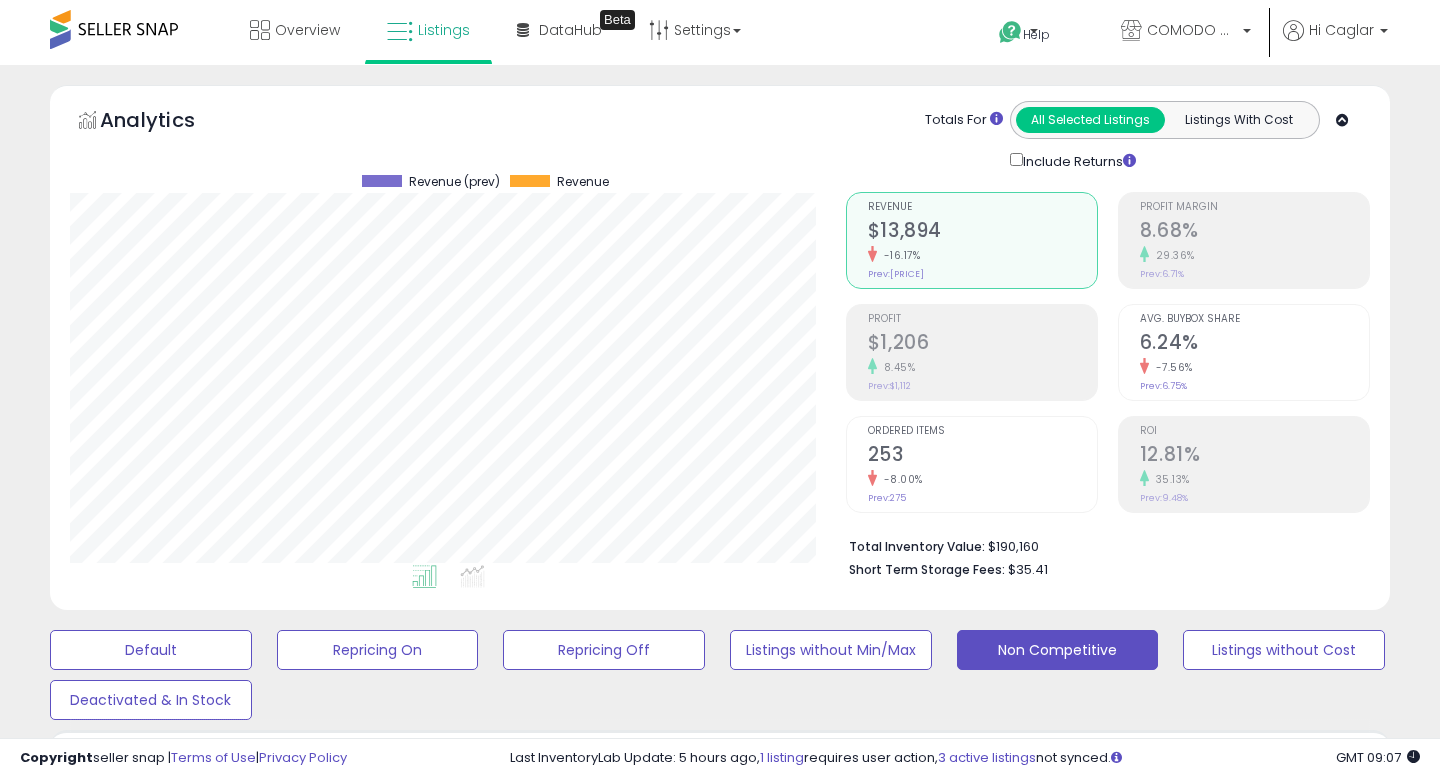 click on "*****" at bounding box center [962, 1560] 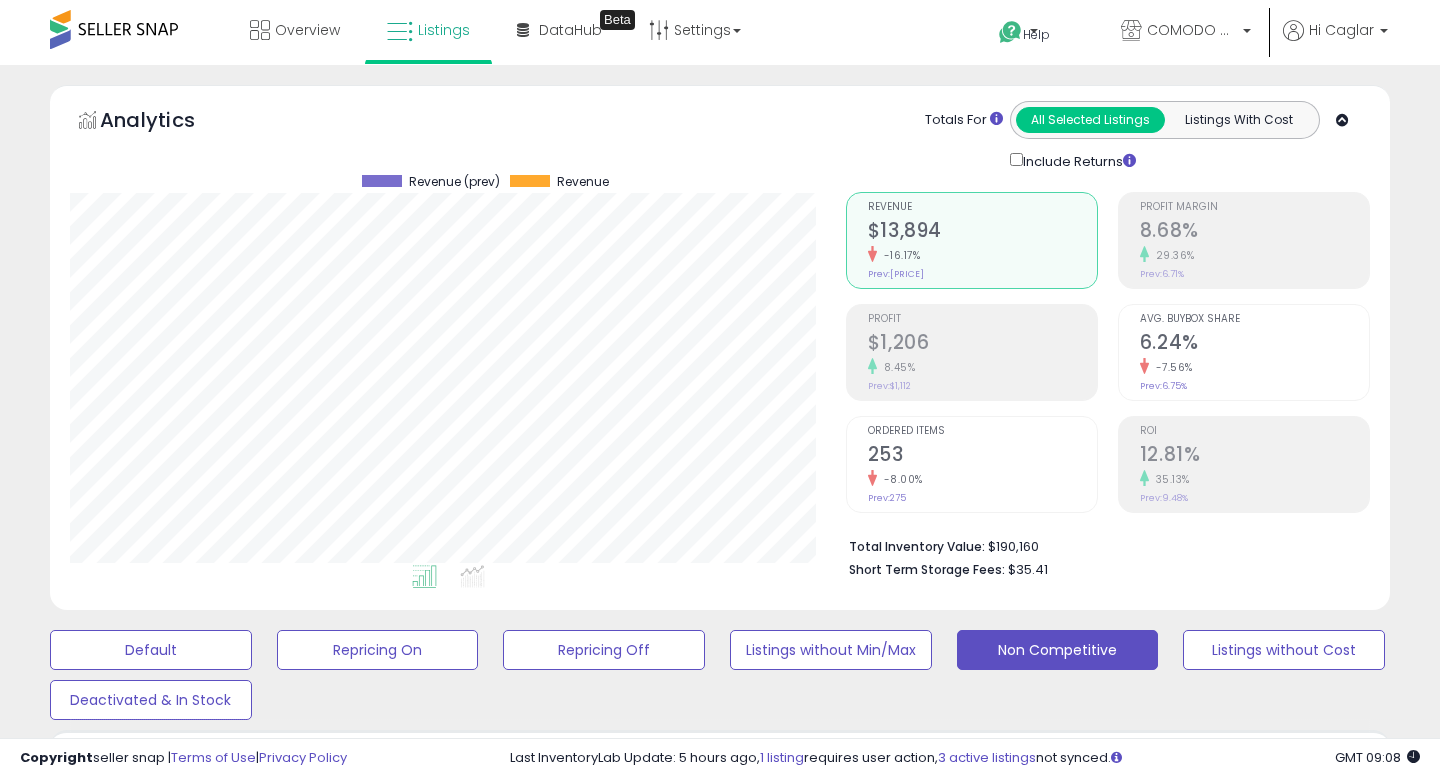 click on "48.35" at bounding box center (1016, 1074) 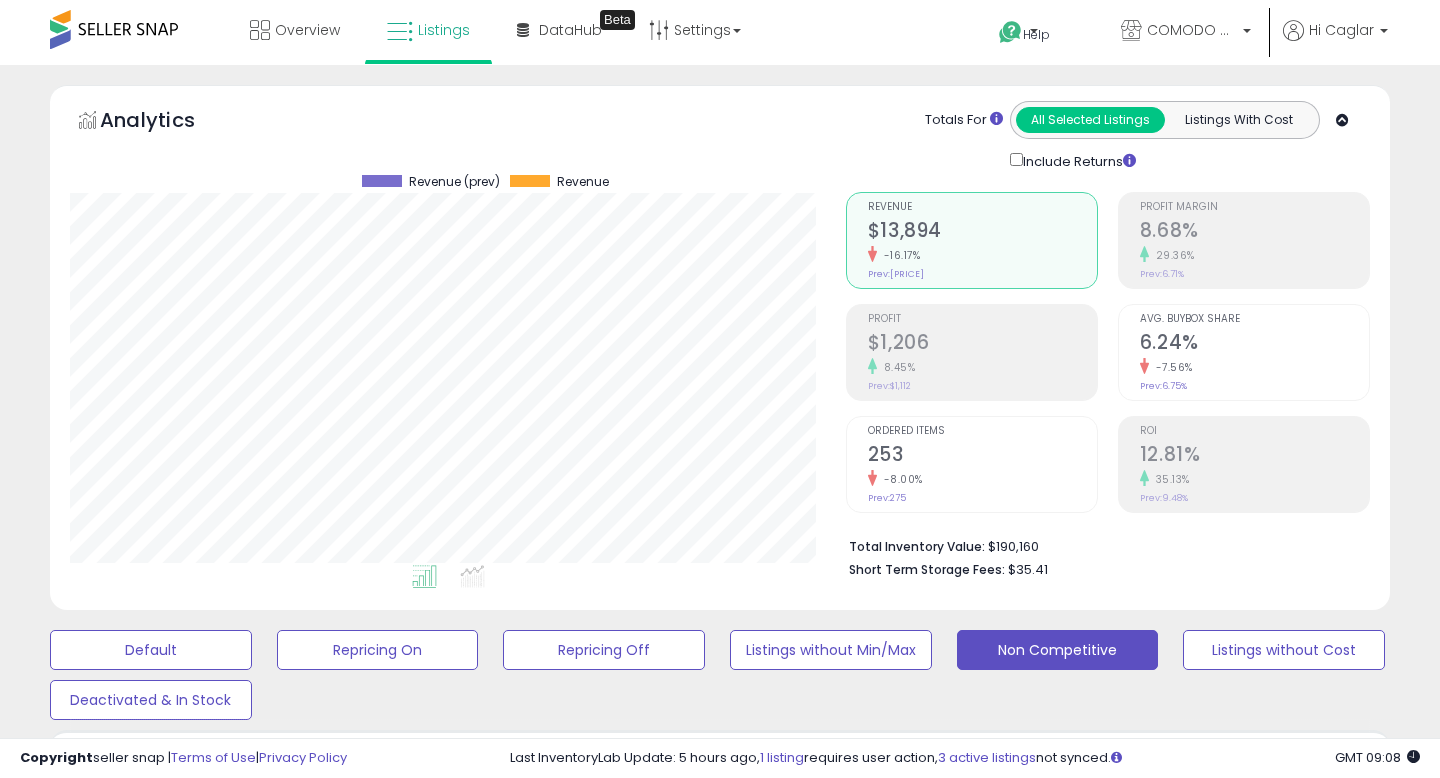 click on "*****" at bounding box center (962, 1560) 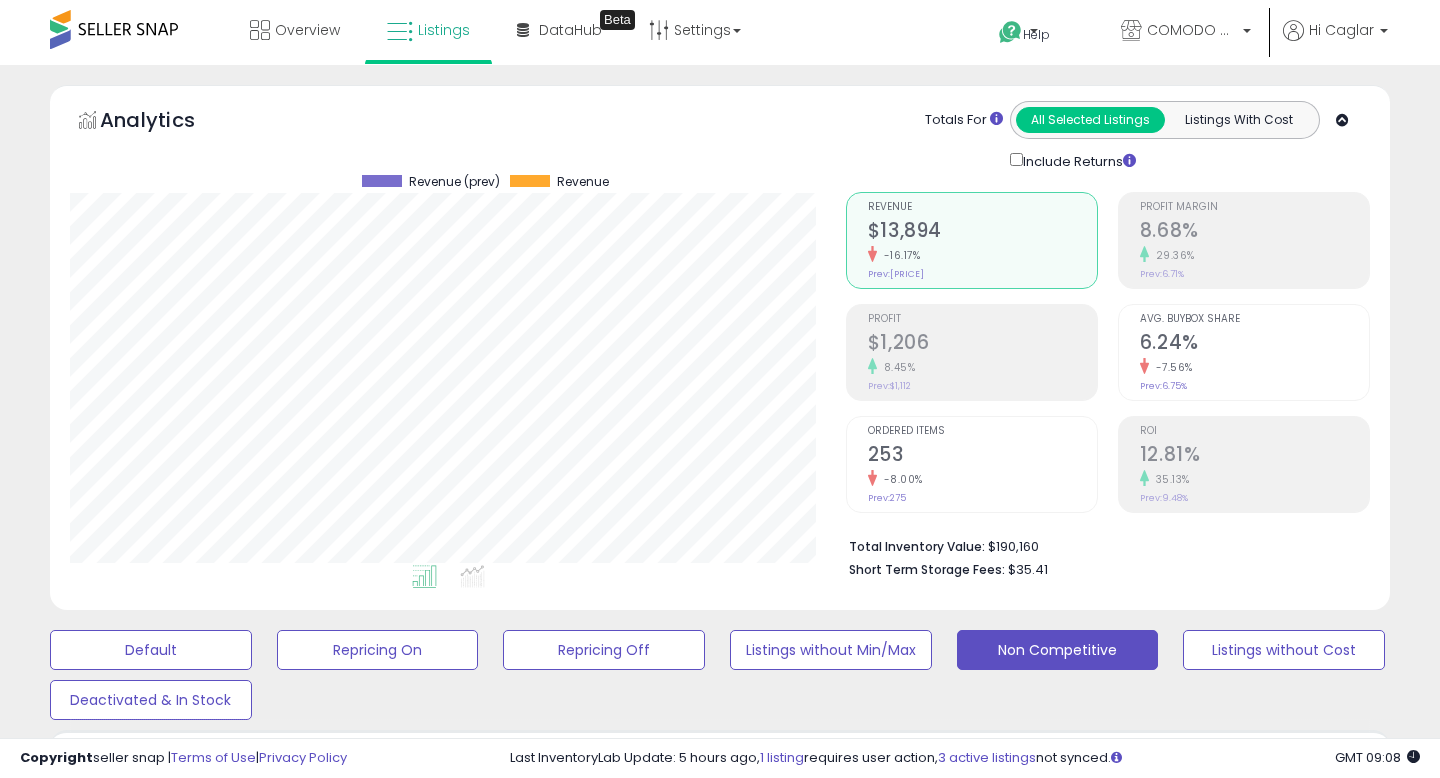 click at bounding box center [134, 1871] 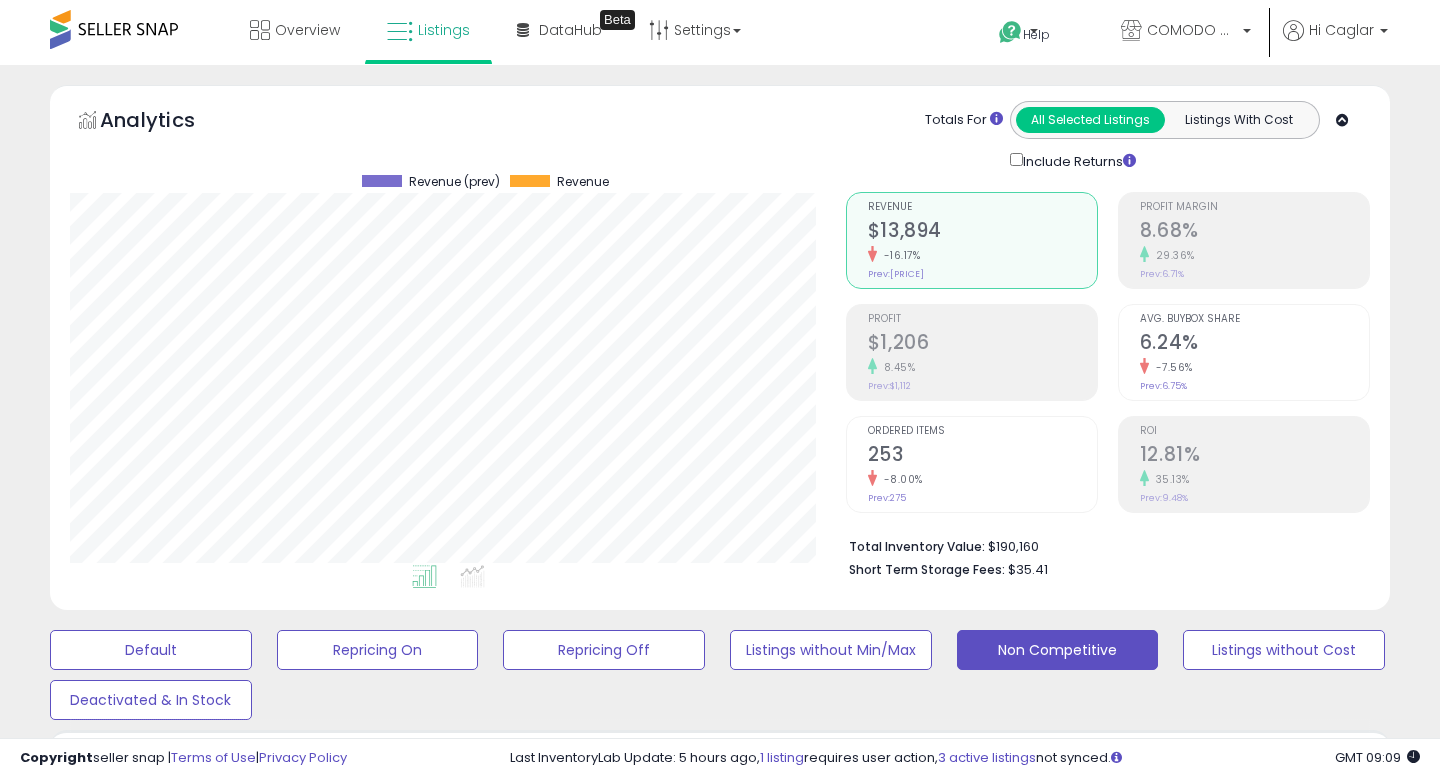 click on "124.88" at bounding box center (1016, 1074) 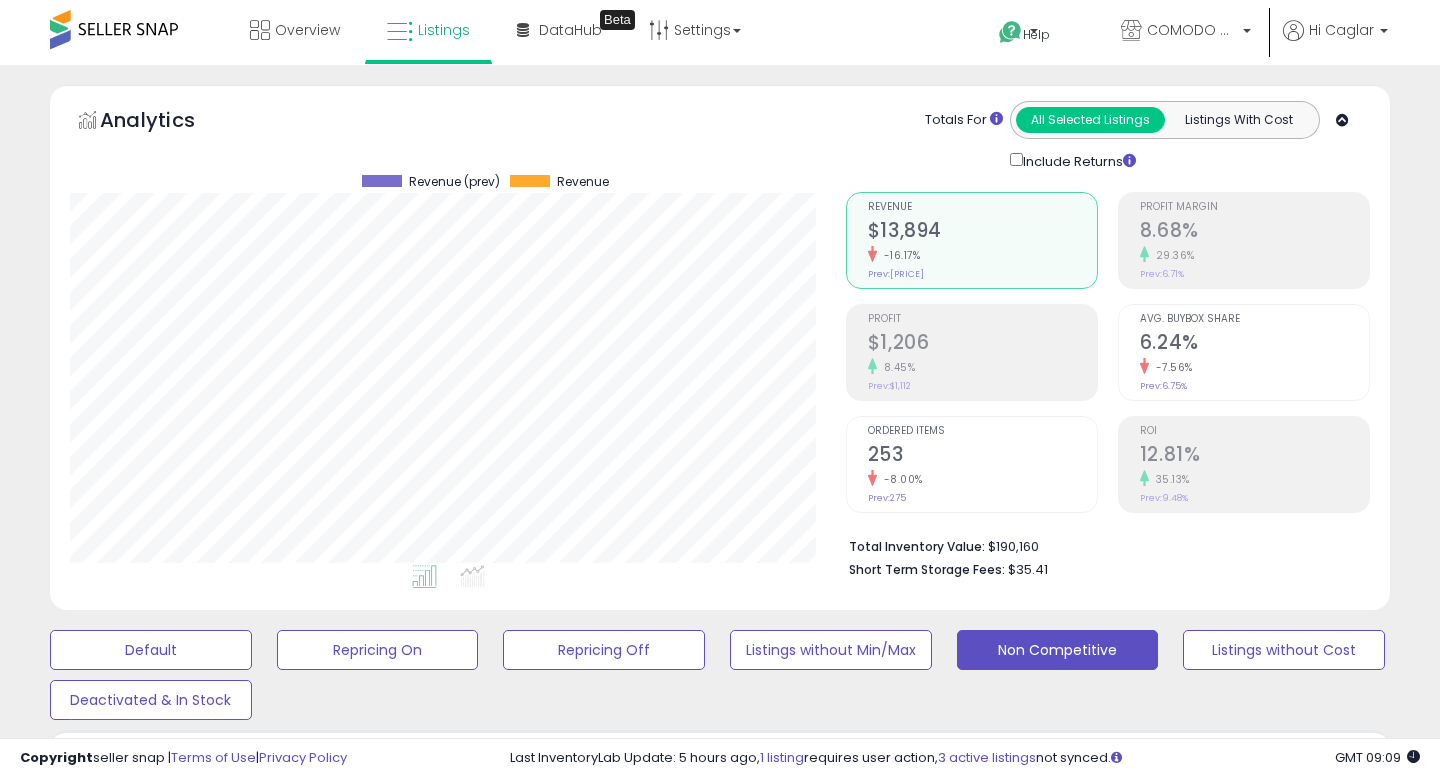 drag, startPoint x: 590, startPoint y: 265, endPoint x: 606, endPoint y: 266, distance: 16.03122 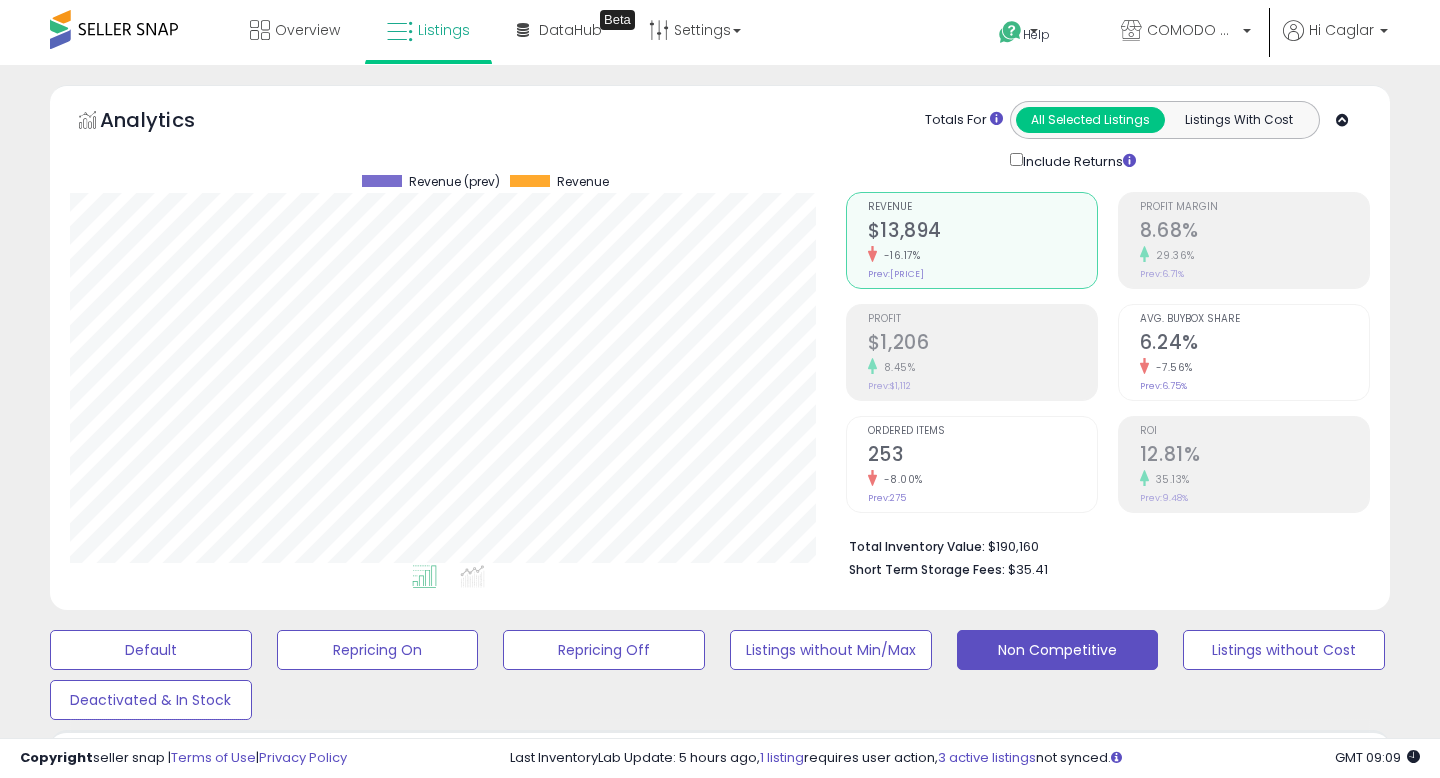 click on "24.01" at bounding box center [1016, 1074] 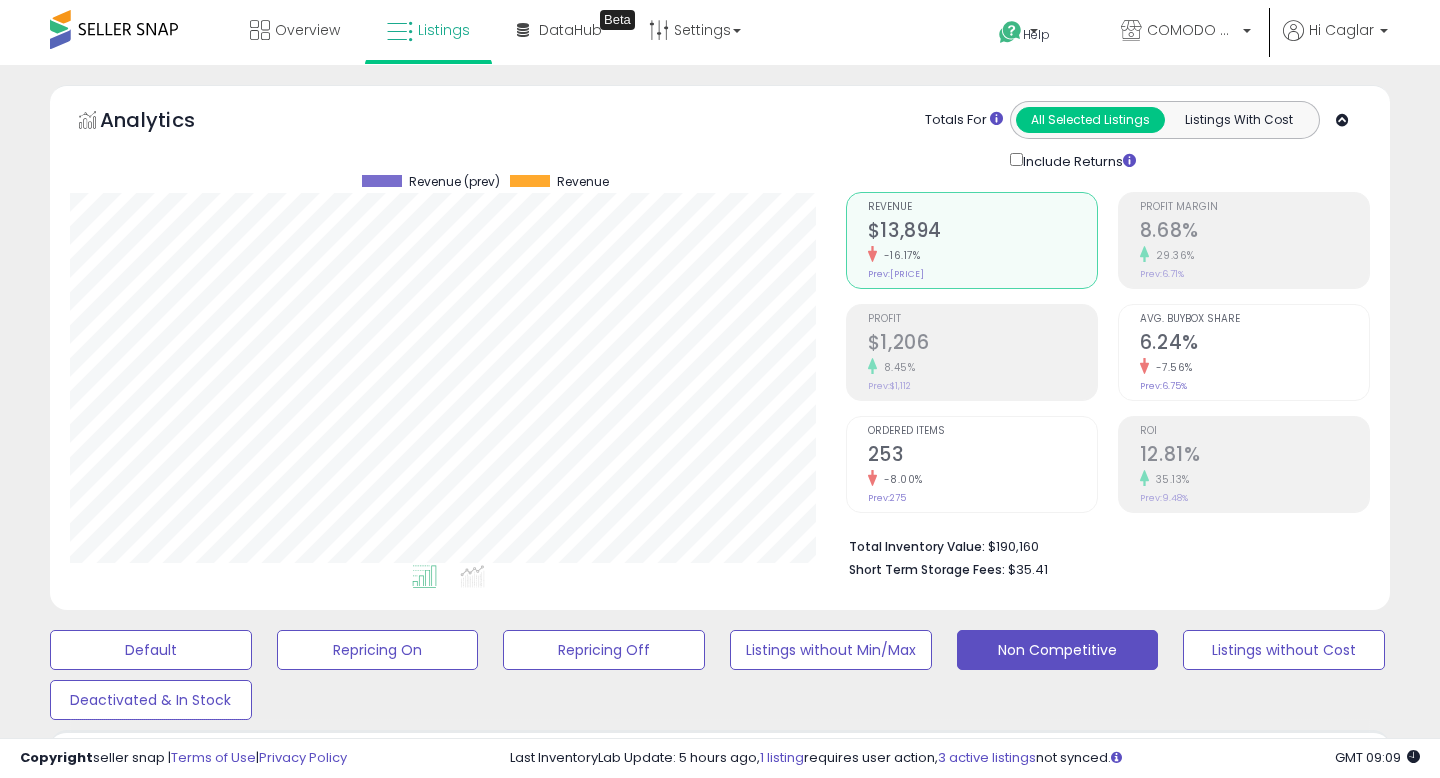 click on "*****" at bounding box center [959, 1892] 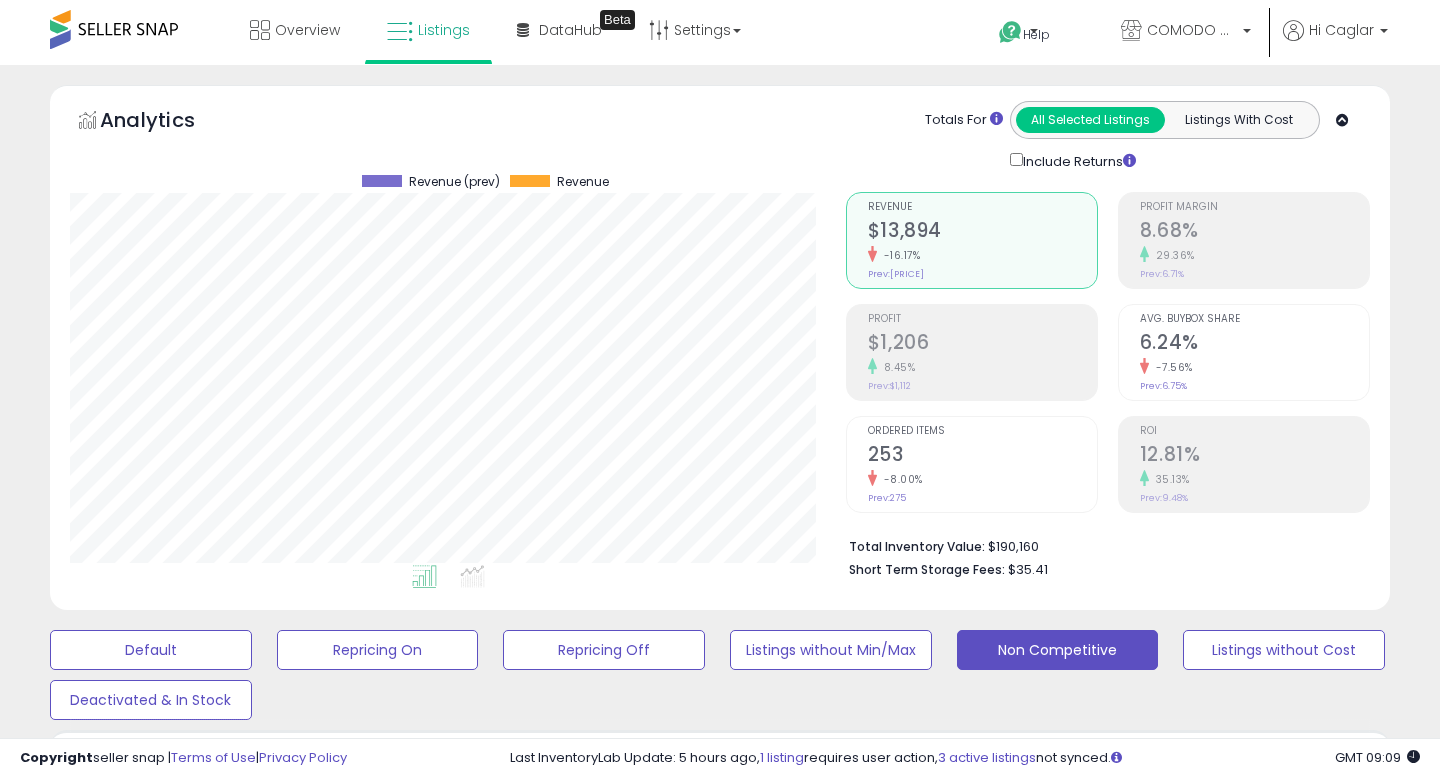 click at bounding box center [1072, 1889] 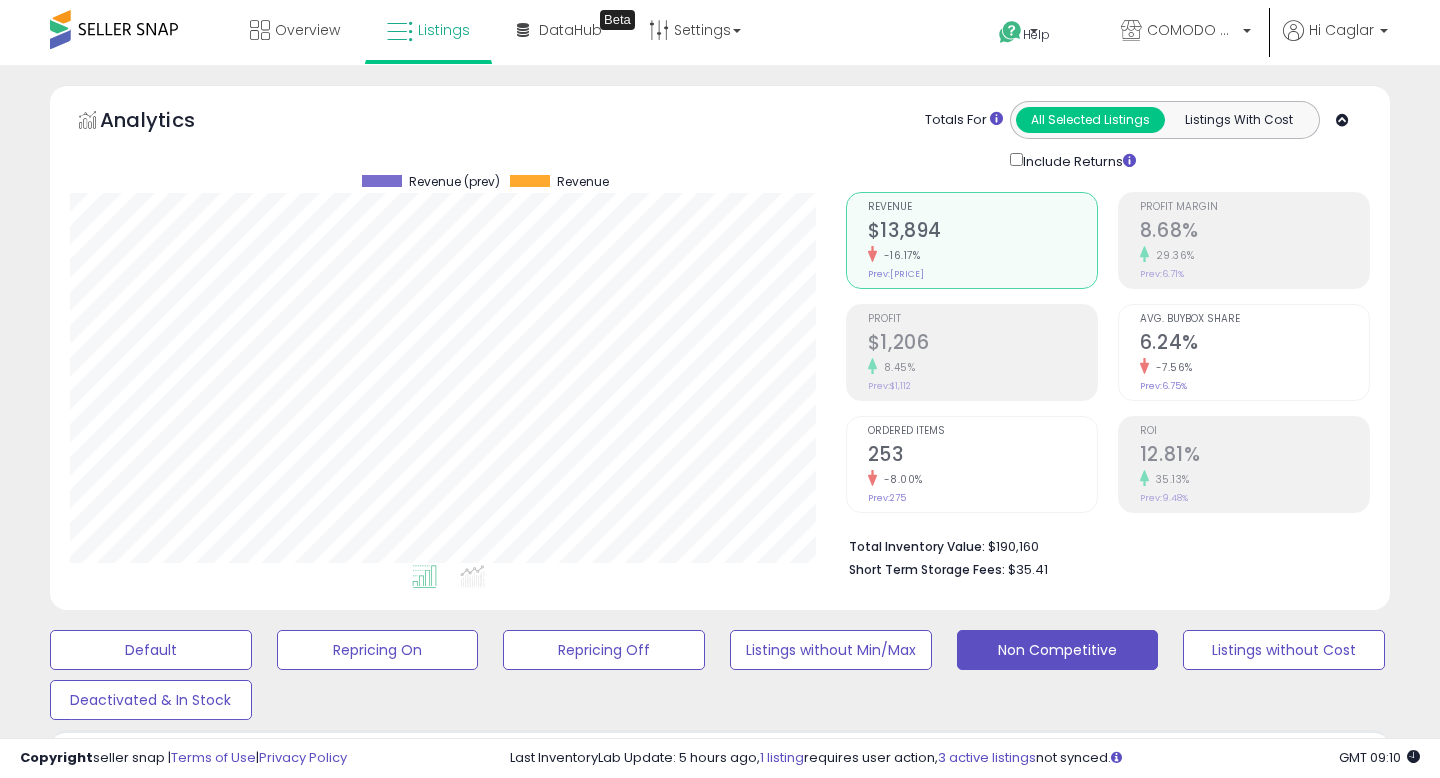 click at bounding box center [134, 2357] 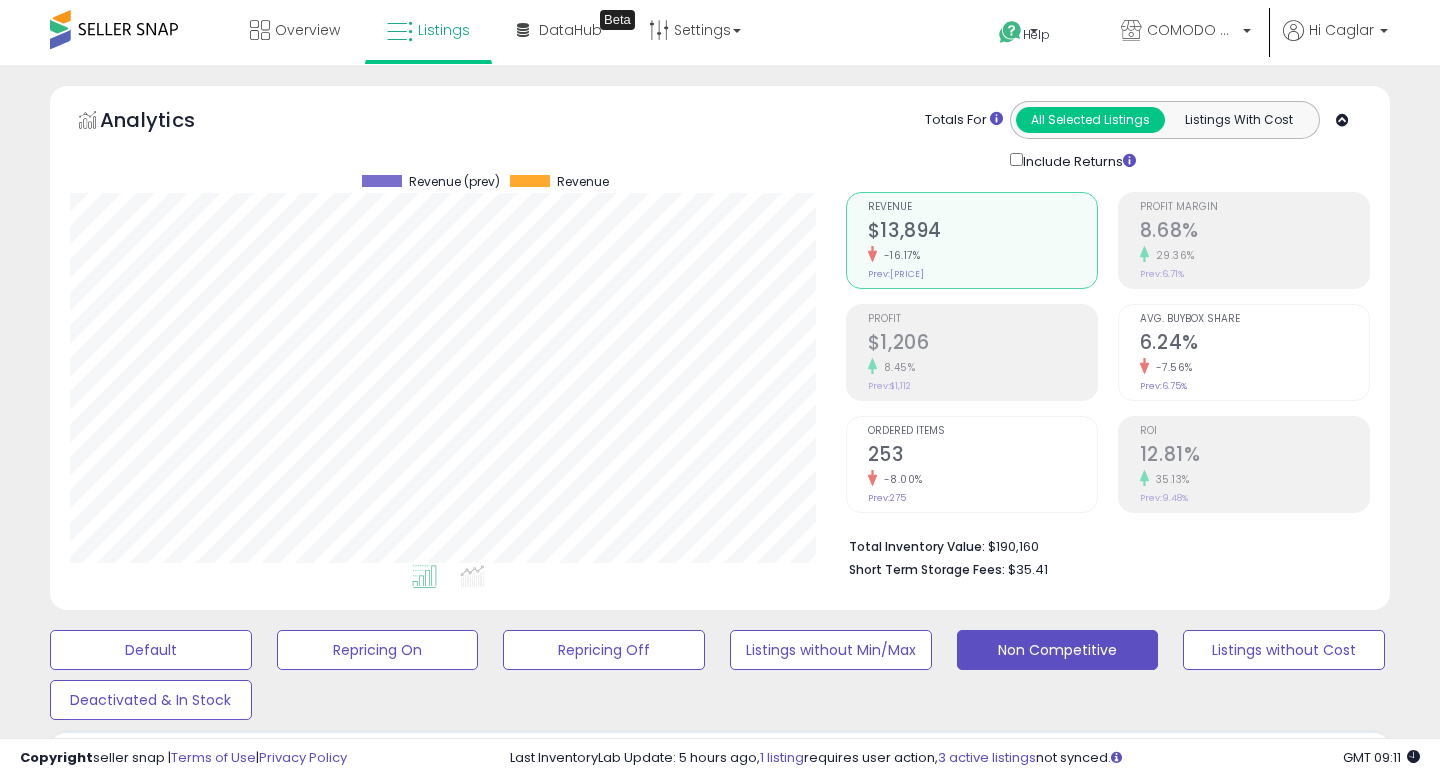 click at bounding box center [1073, 2184] 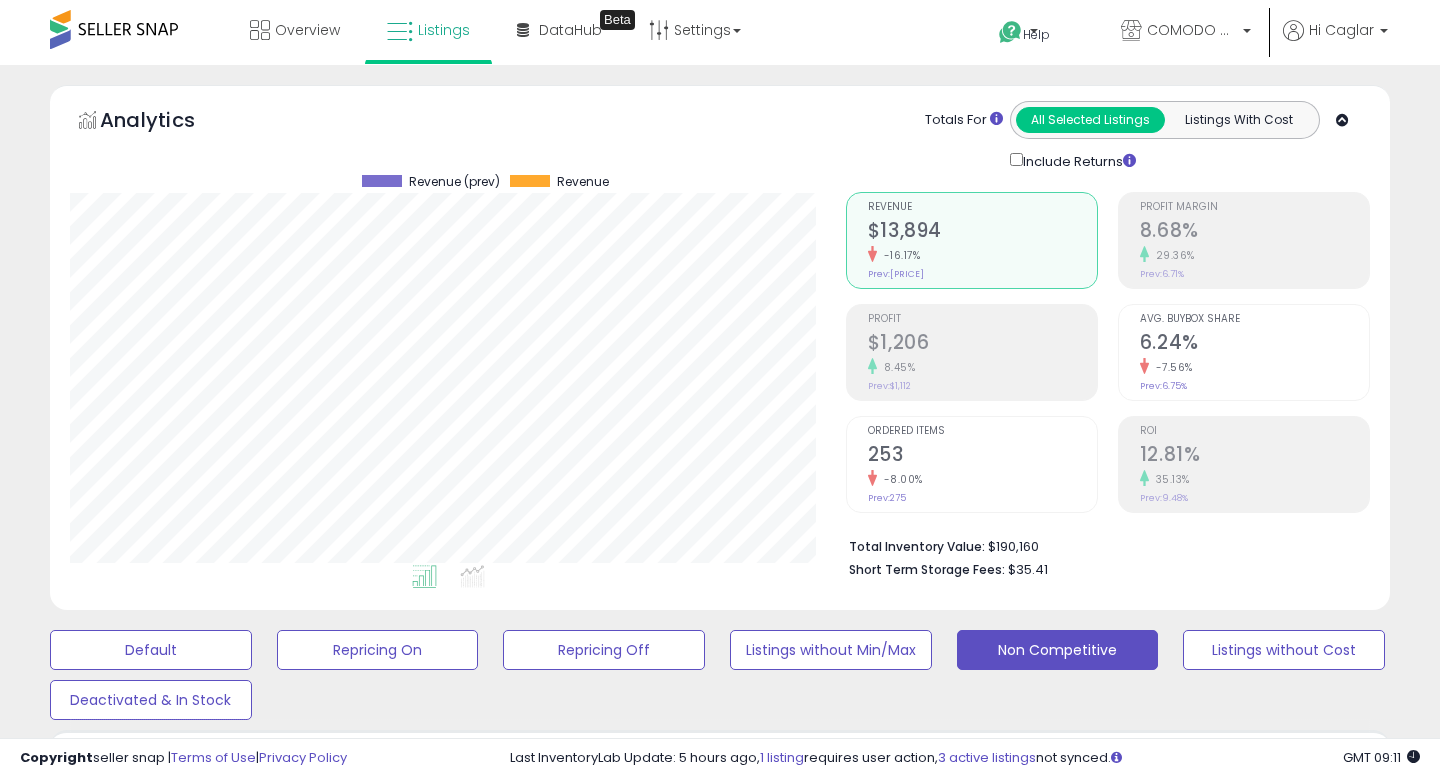 click on "*****" at bounding box center (962, 2380) 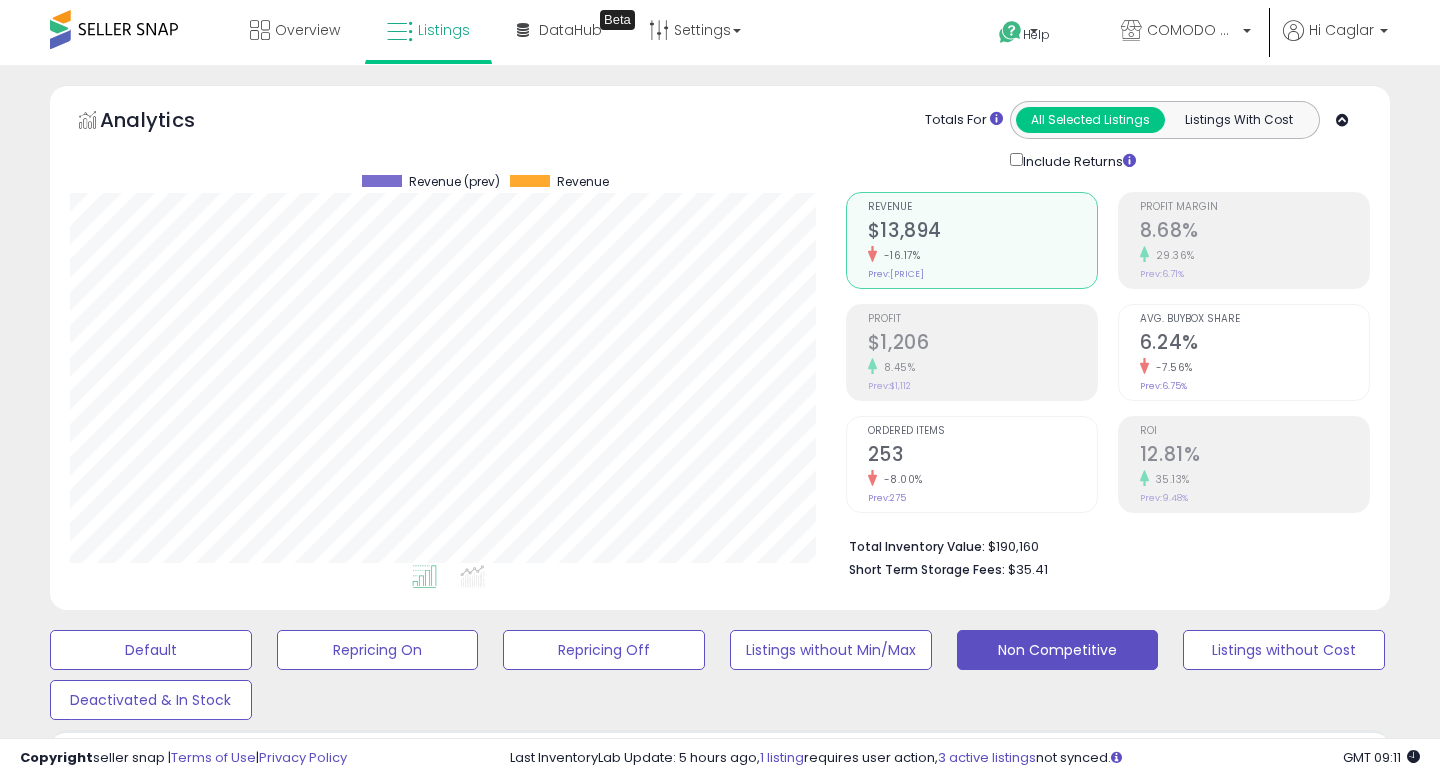type on "*****" 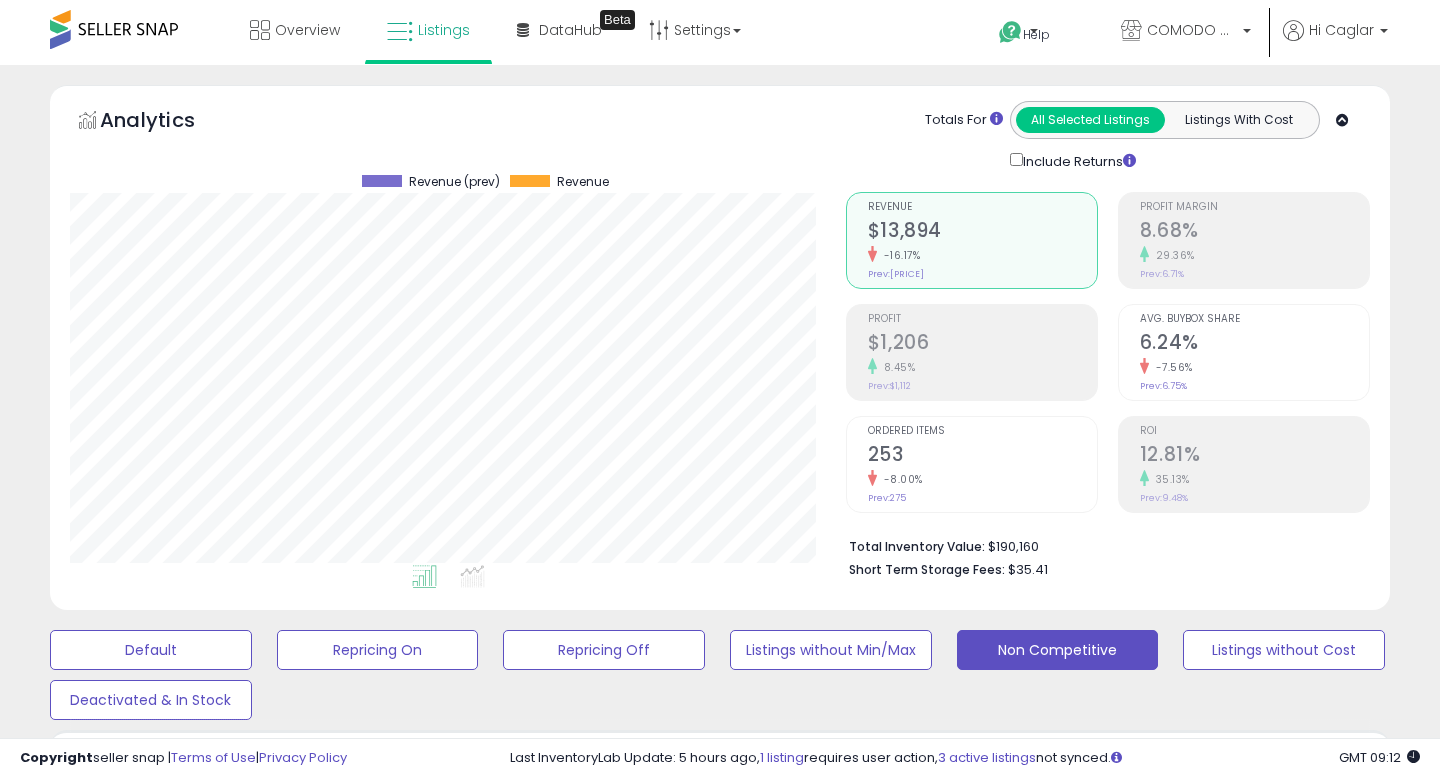 click on "141.11" at bounding box center [1016, 1074] 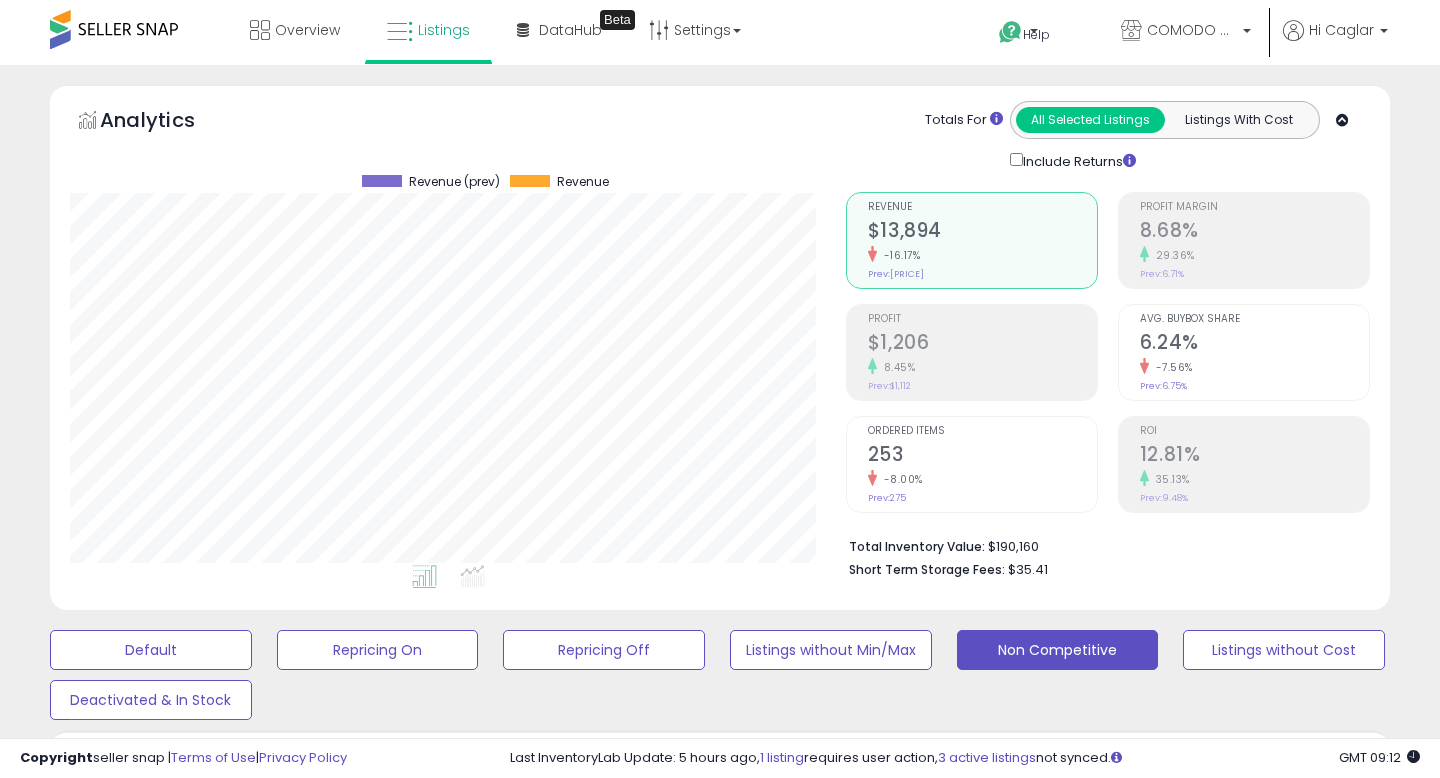 drag, startPoint x: 589, startPoint y: 386, endPoint x: 575, endPoint y: 386, distance: 14 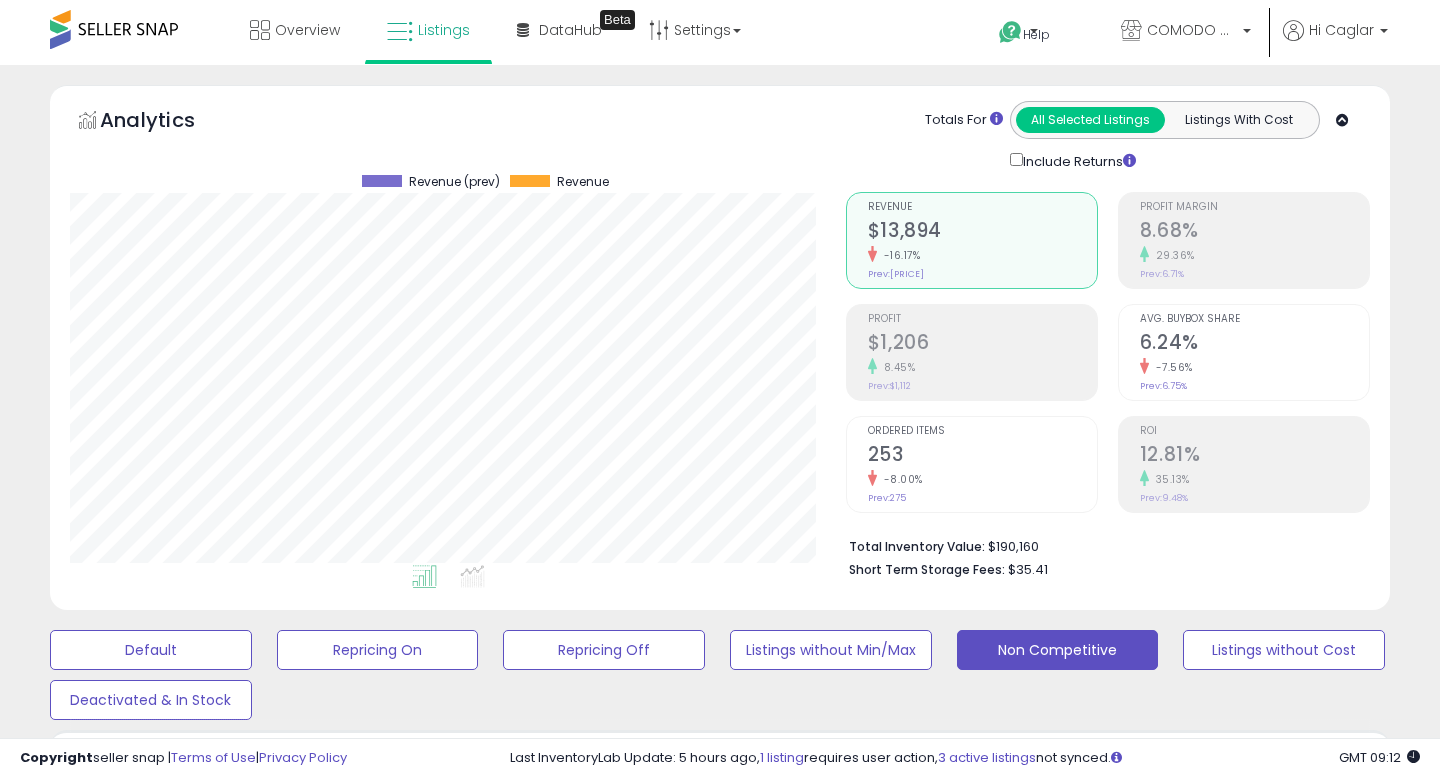 click at bounding box center [1071, 2534] 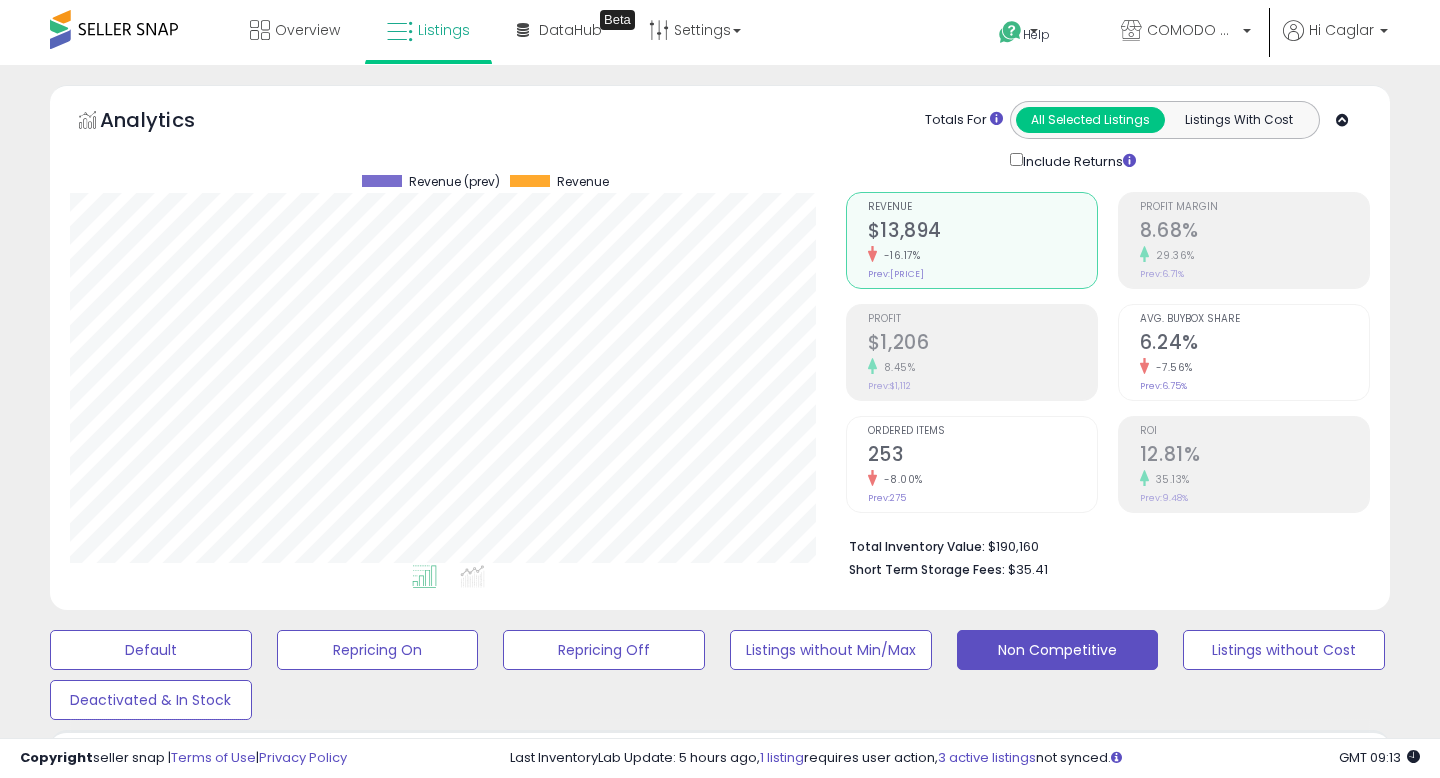click on "16.98" at bounding box center (1016, 1074) 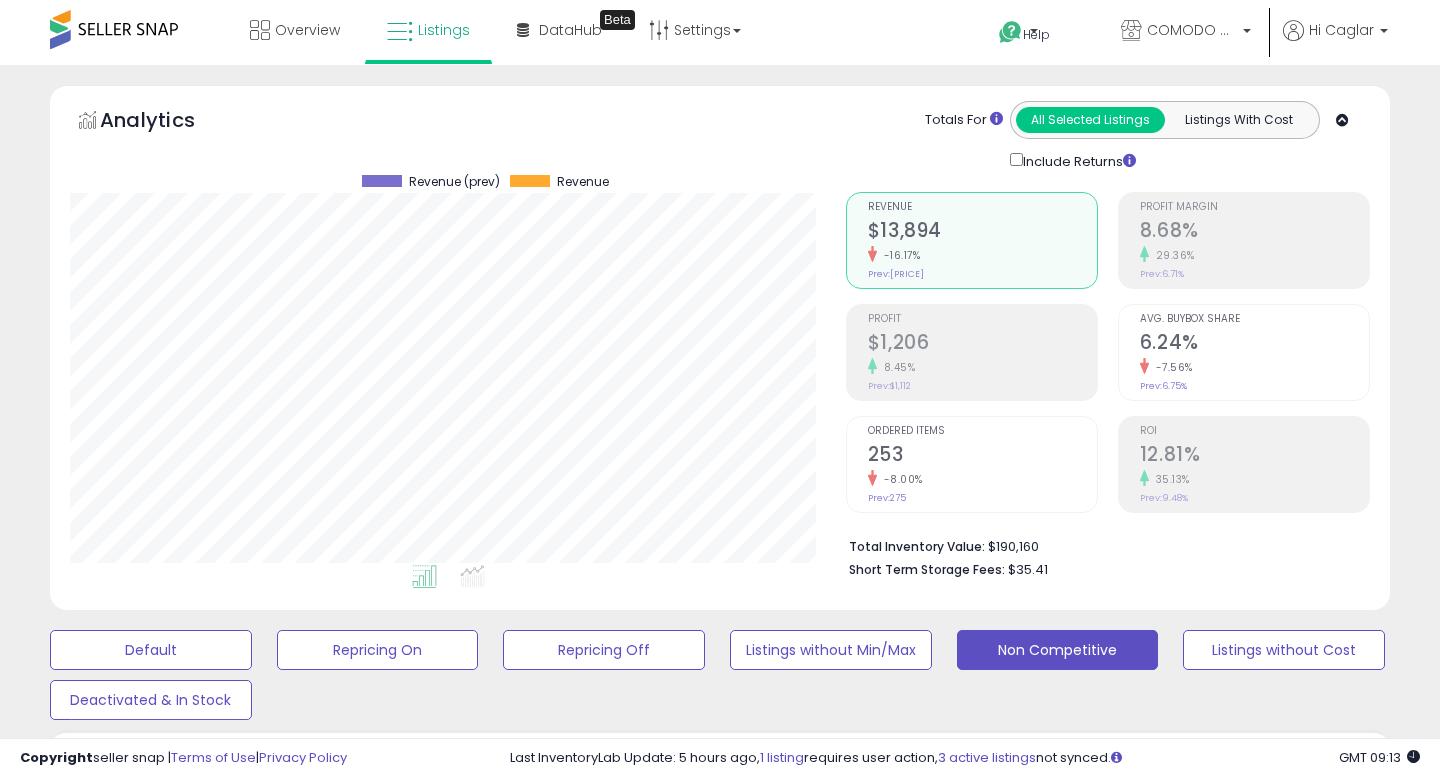 click on "*****" at bounding box center [960, 2906] 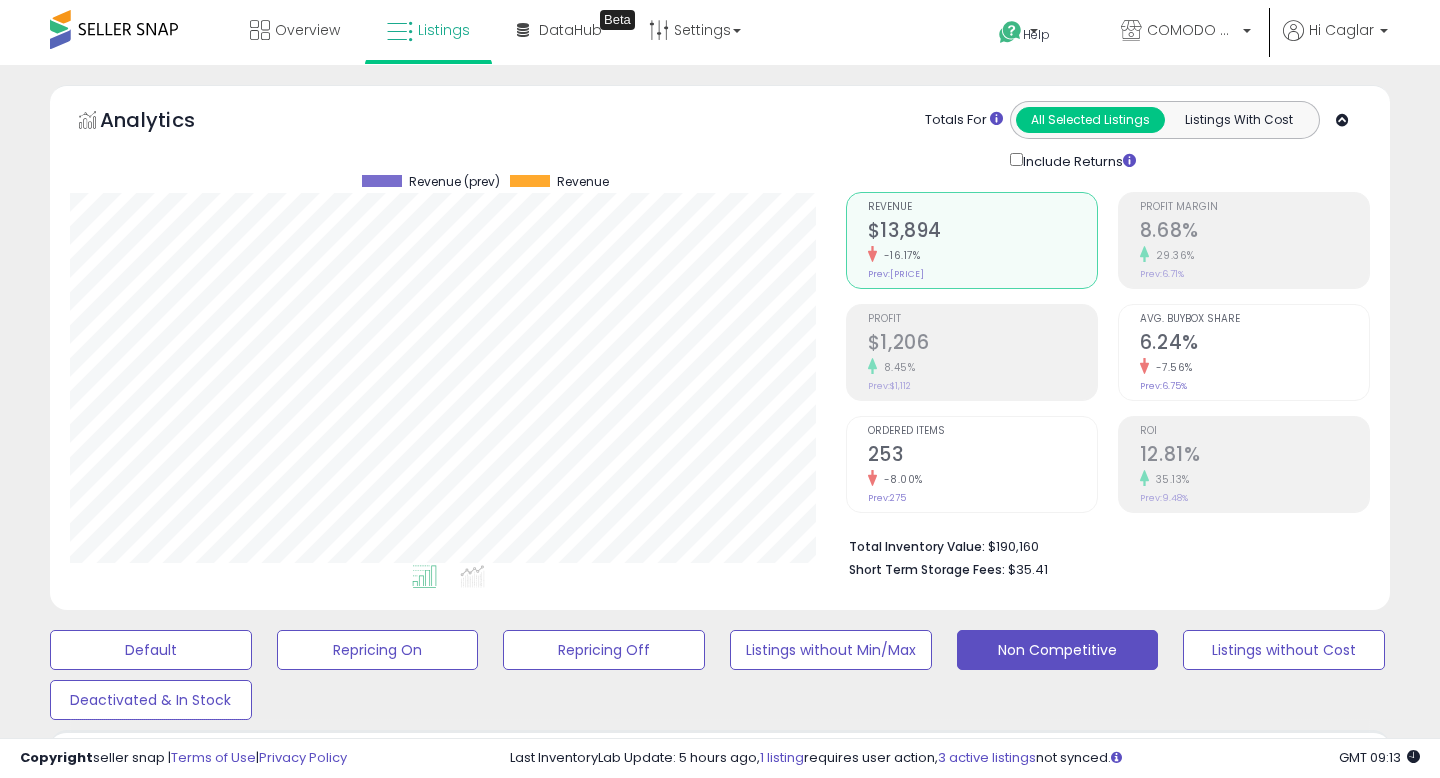 click on "54.88" at bounding box center (1016, 1074) 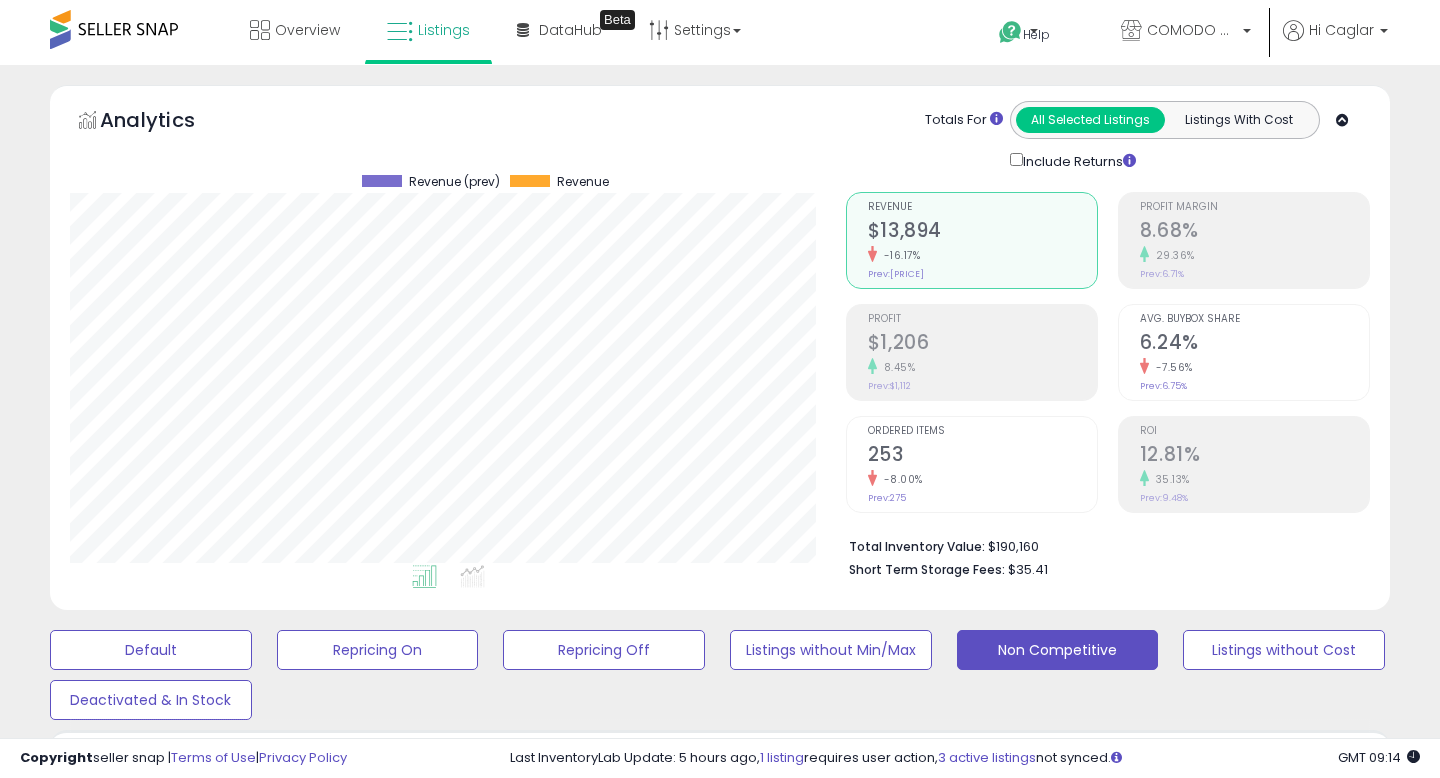 drag, startPoint x: 592, startPoint y: 91, endPoint x: 608, endPoint y: 94, distance: 16.27882 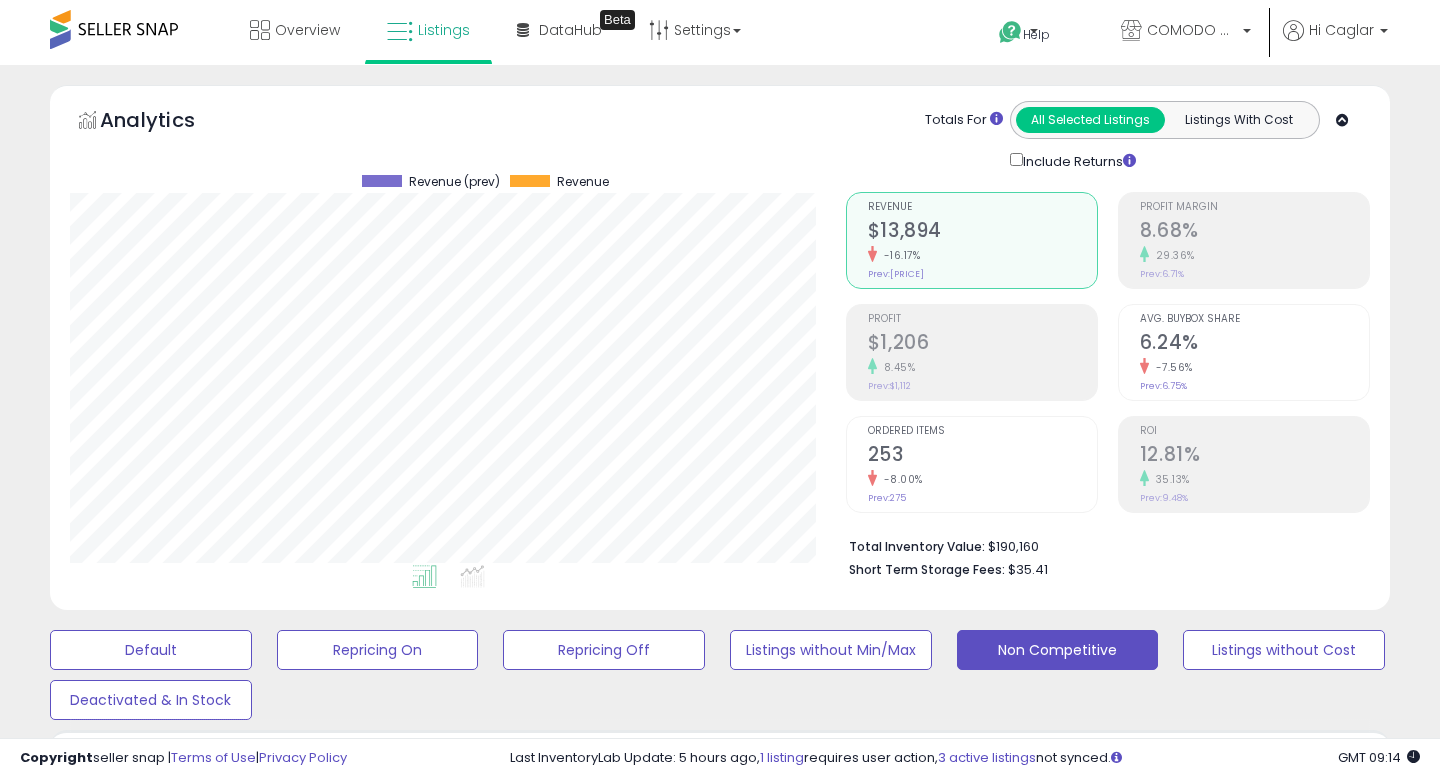 type on "****" 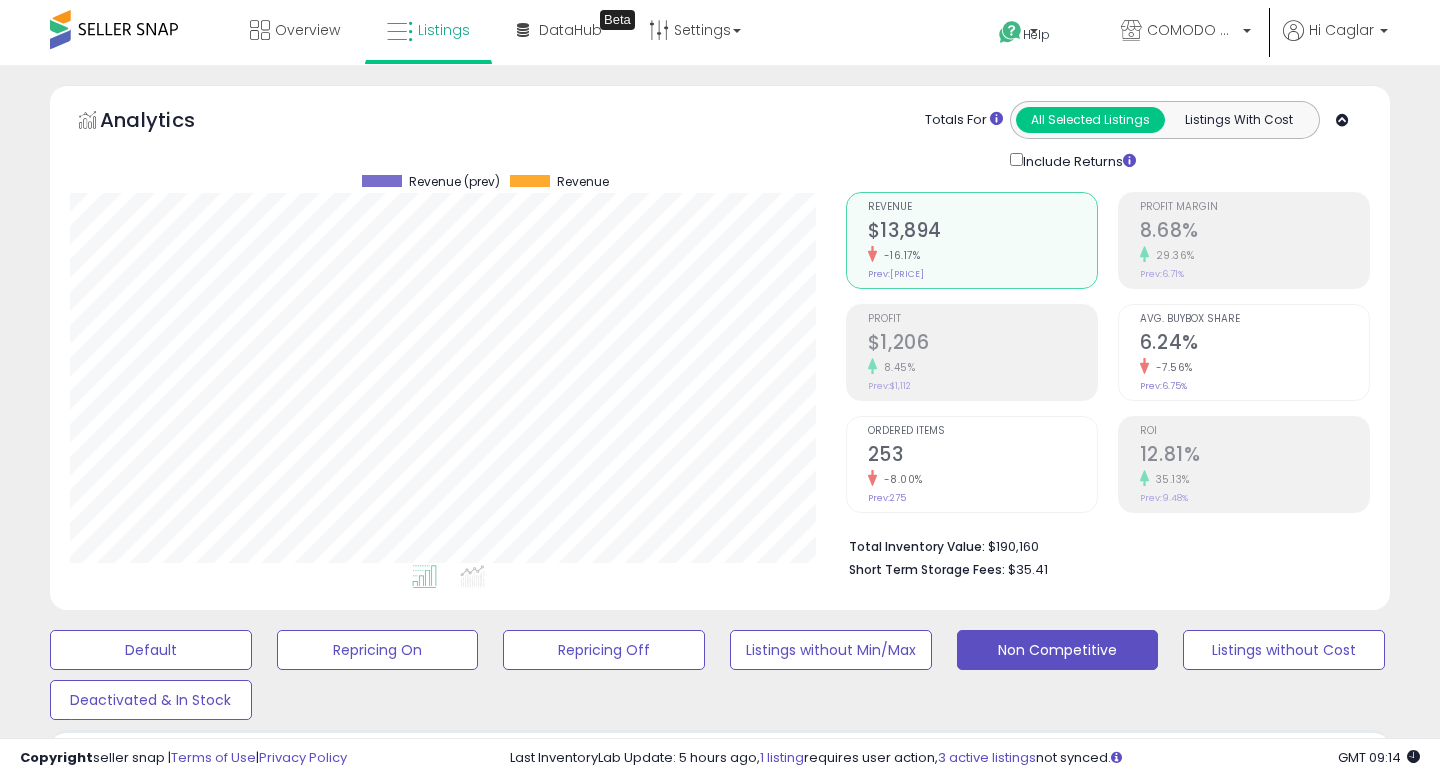 click on "*****" at bounding box center [962, 3062] 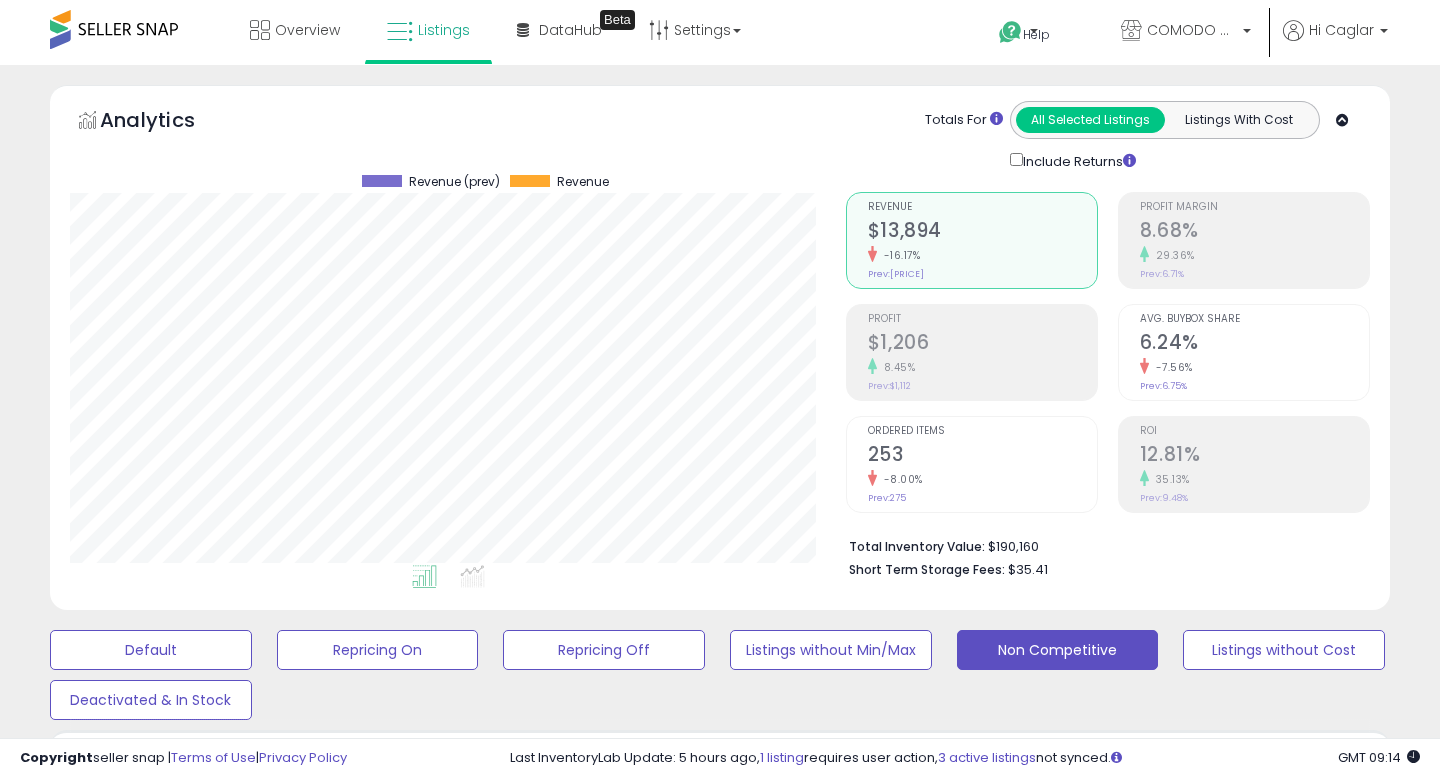 click at bounding box center (1075, 3060) 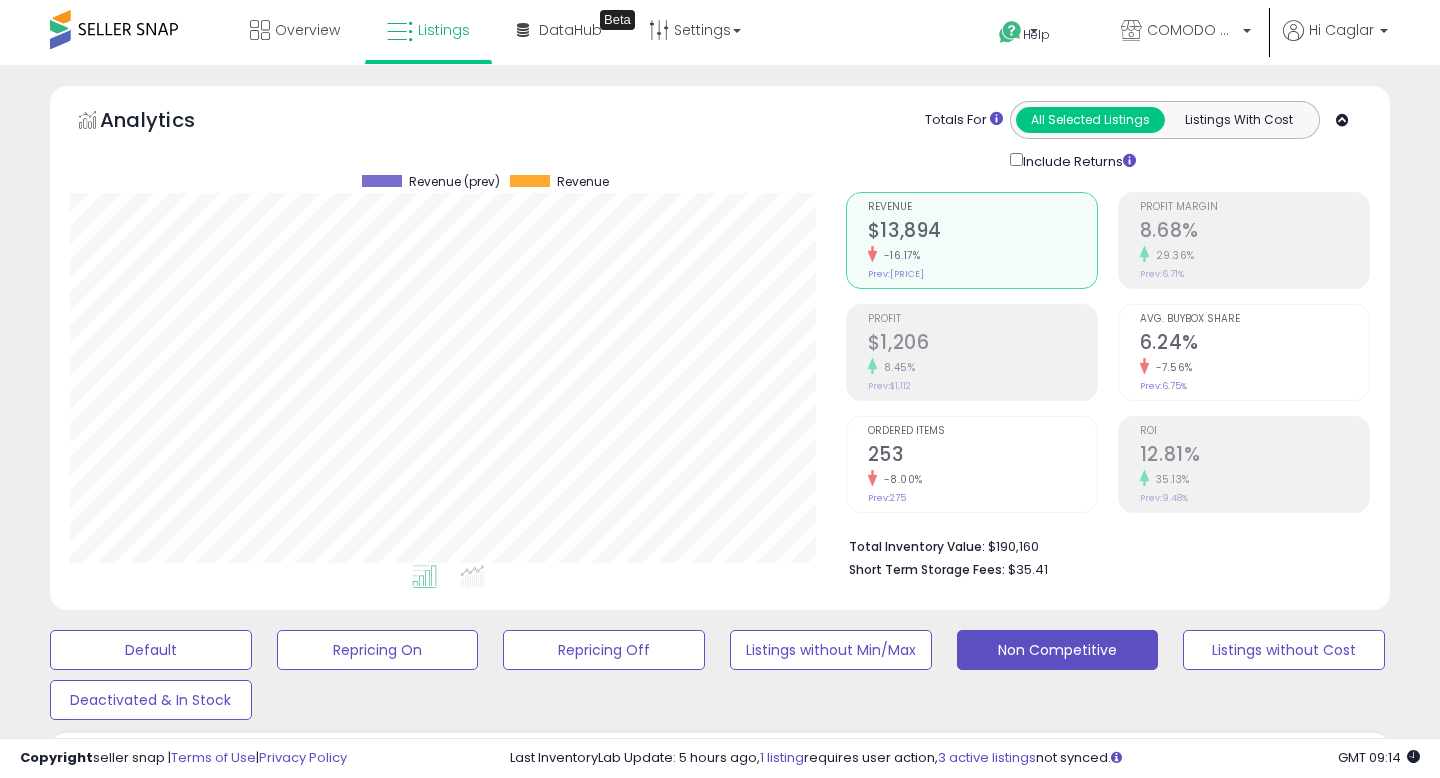 click on "******" at bounding box center (960, 3432) 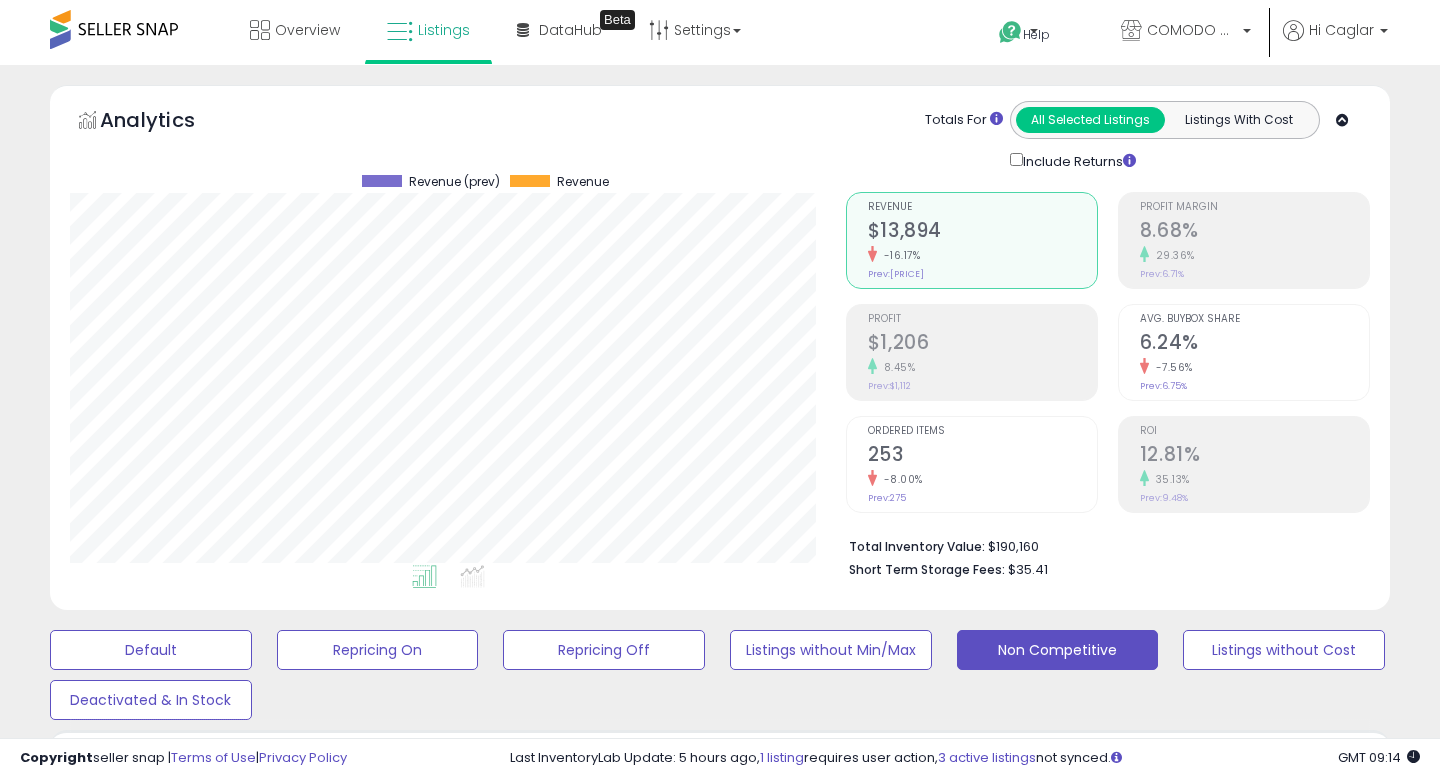 click at bounding box center [1073, 3430] 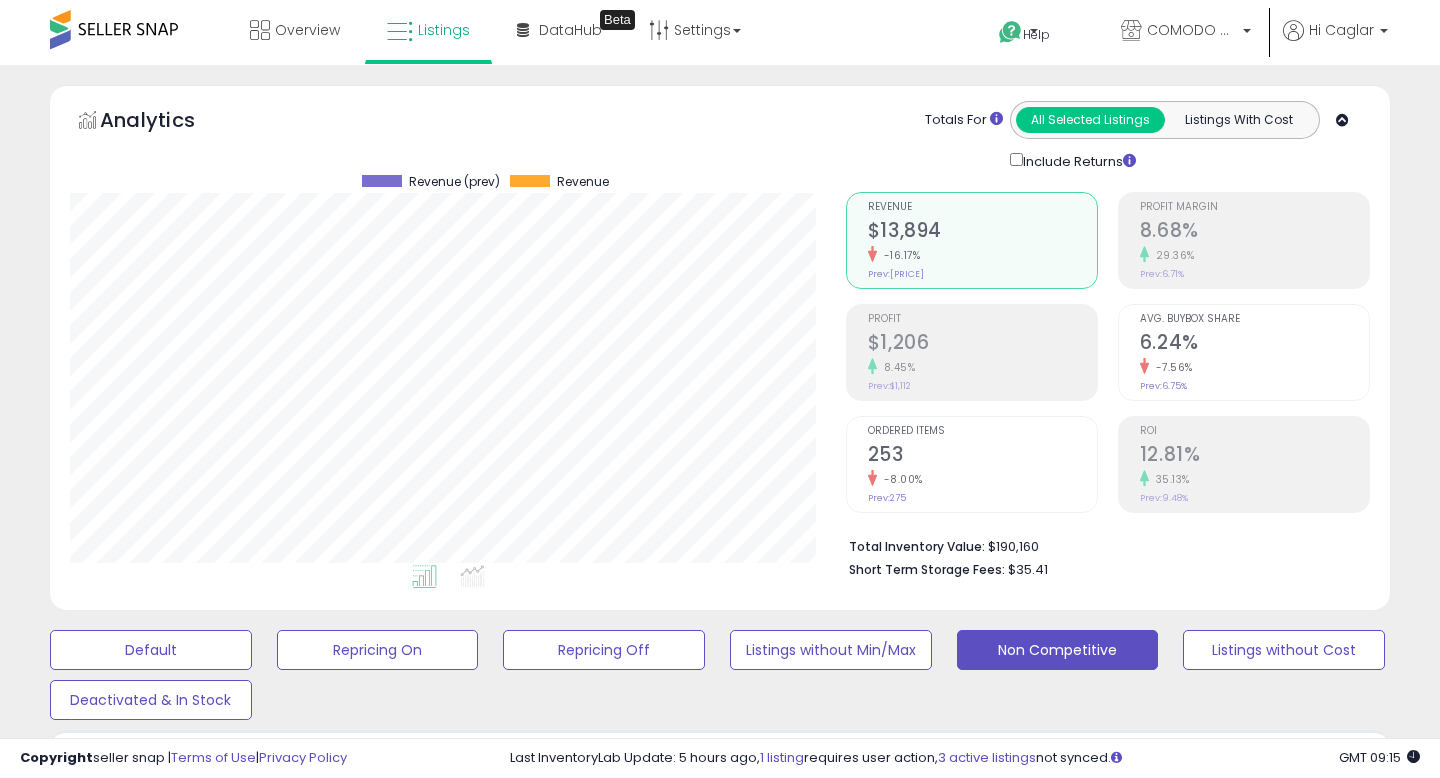 click on "*****" at bounding box center [962, 3589] 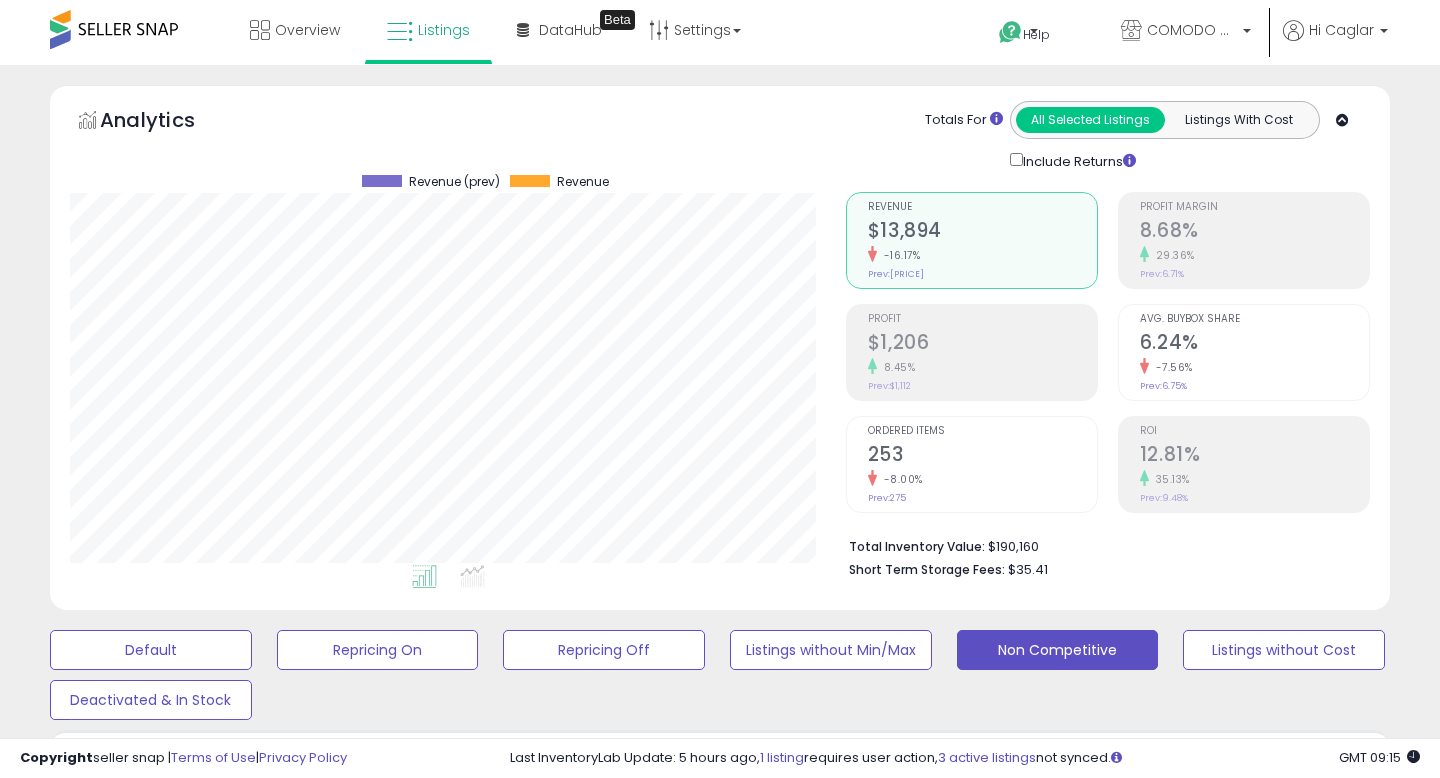 click on "57.88" at bounding box center (1016, 1074) 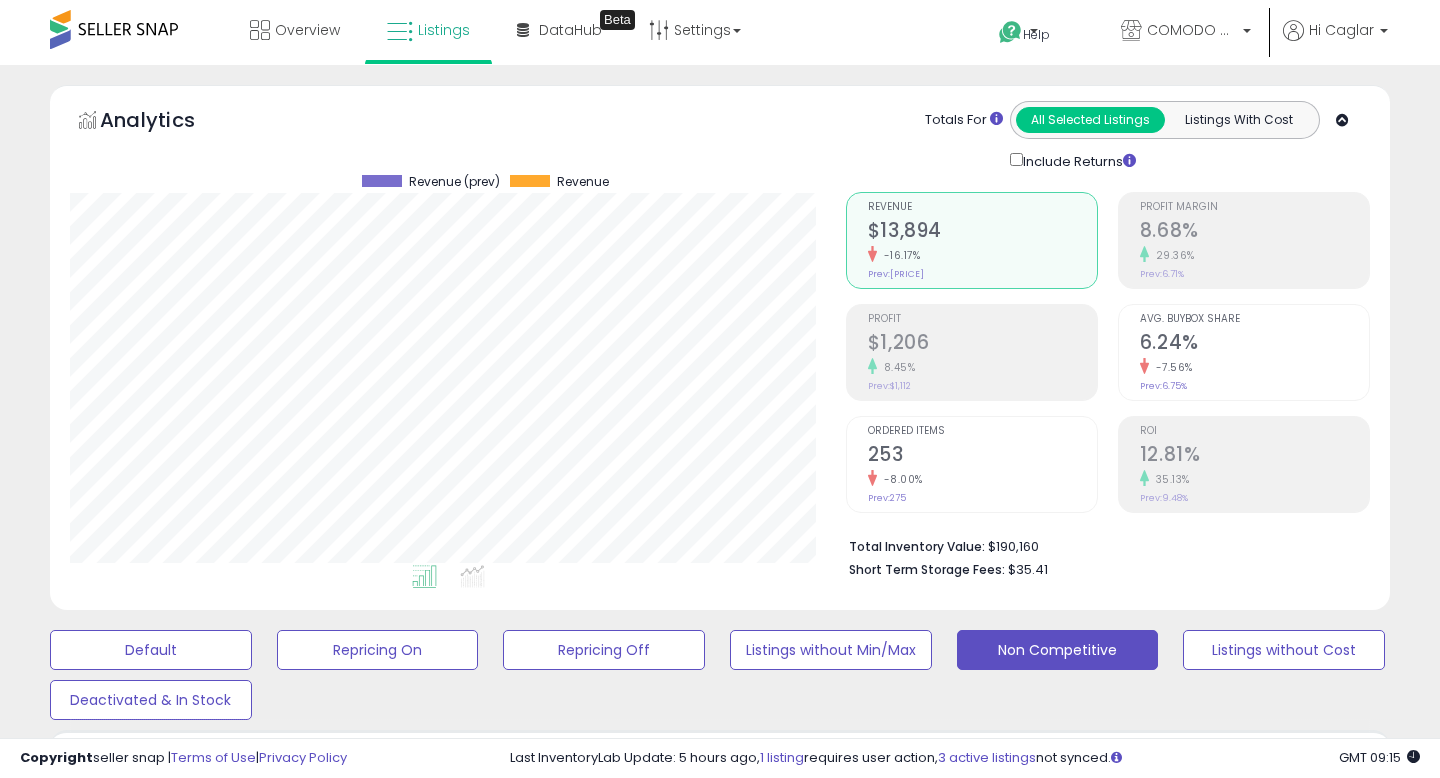 click on "*****" at bounding box center (961, 4180) 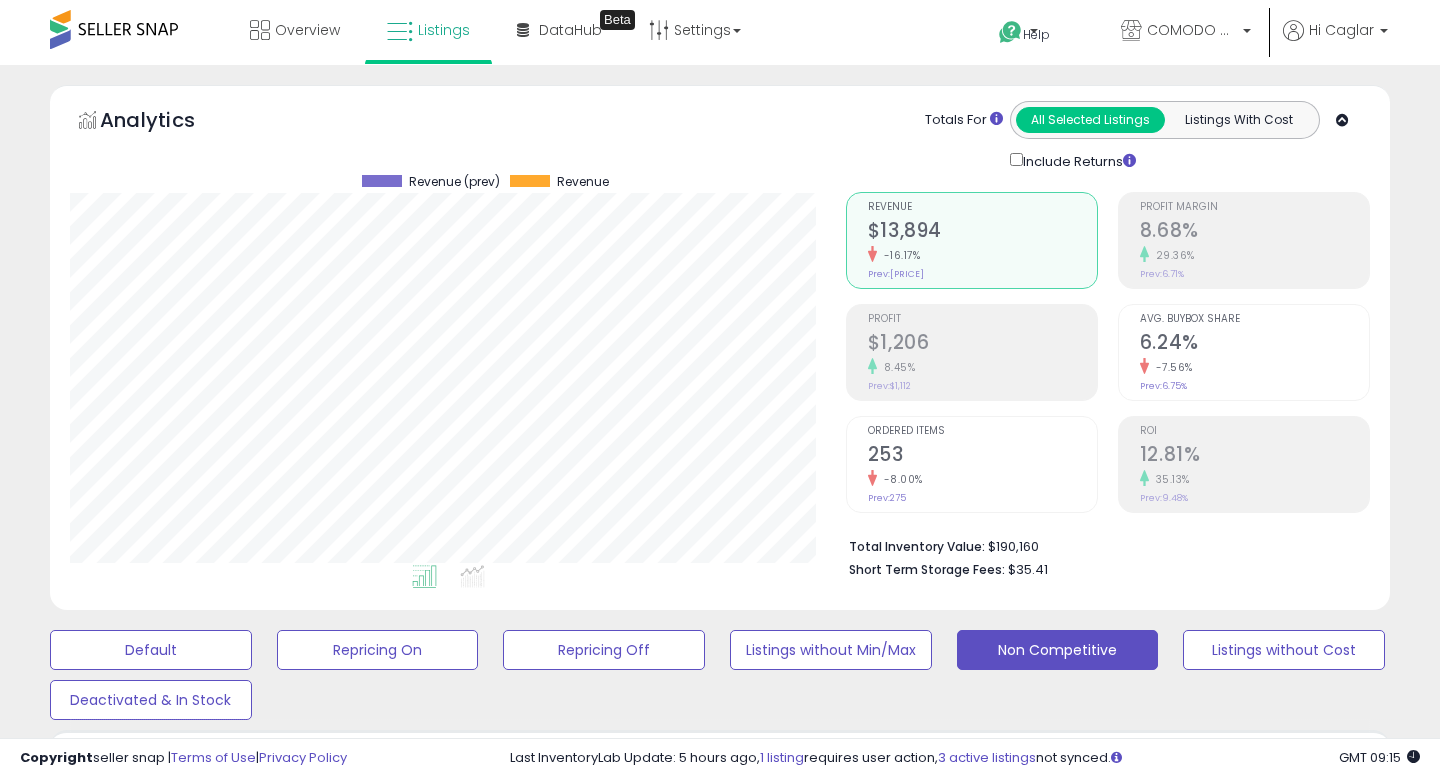 type on "*****" 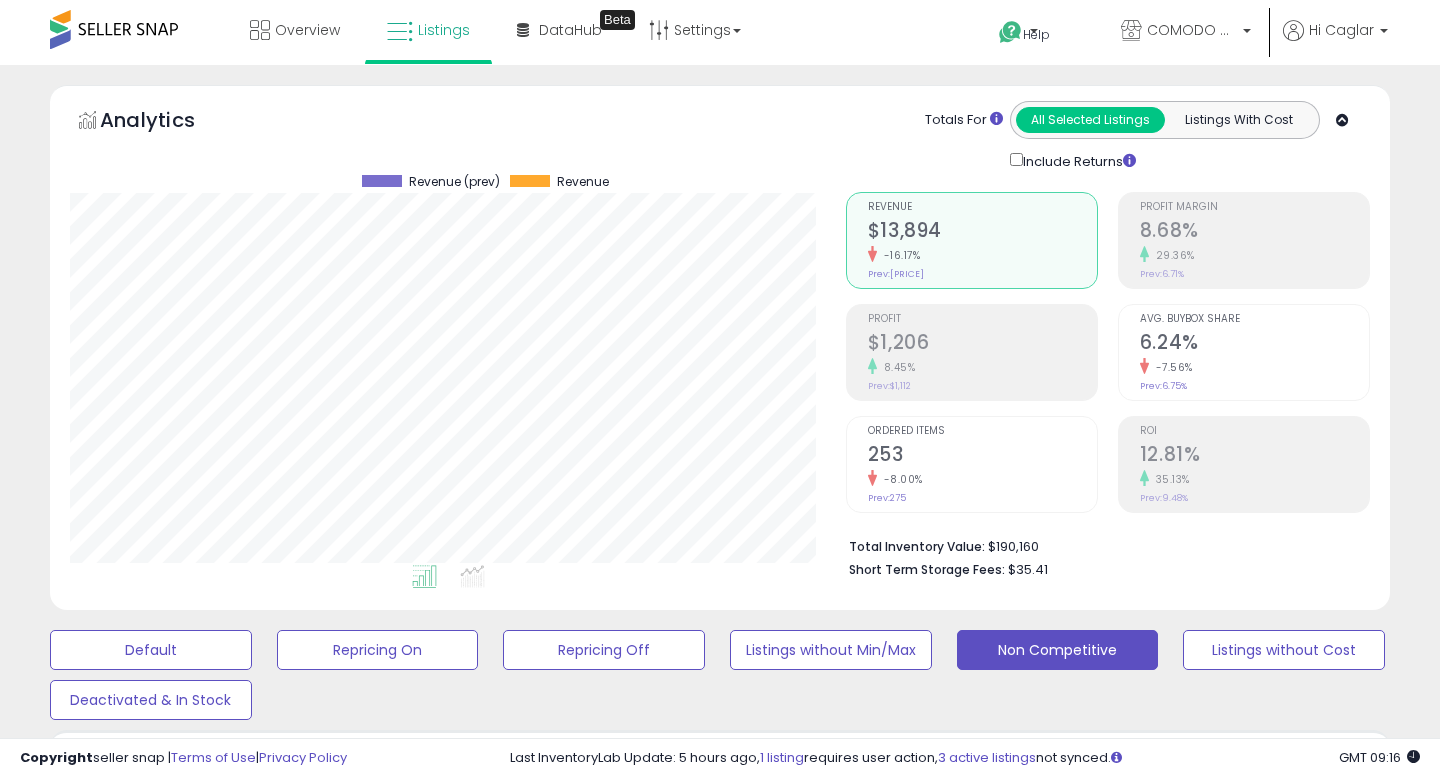 click on "33.01" at bounding box center (1016, 1074) 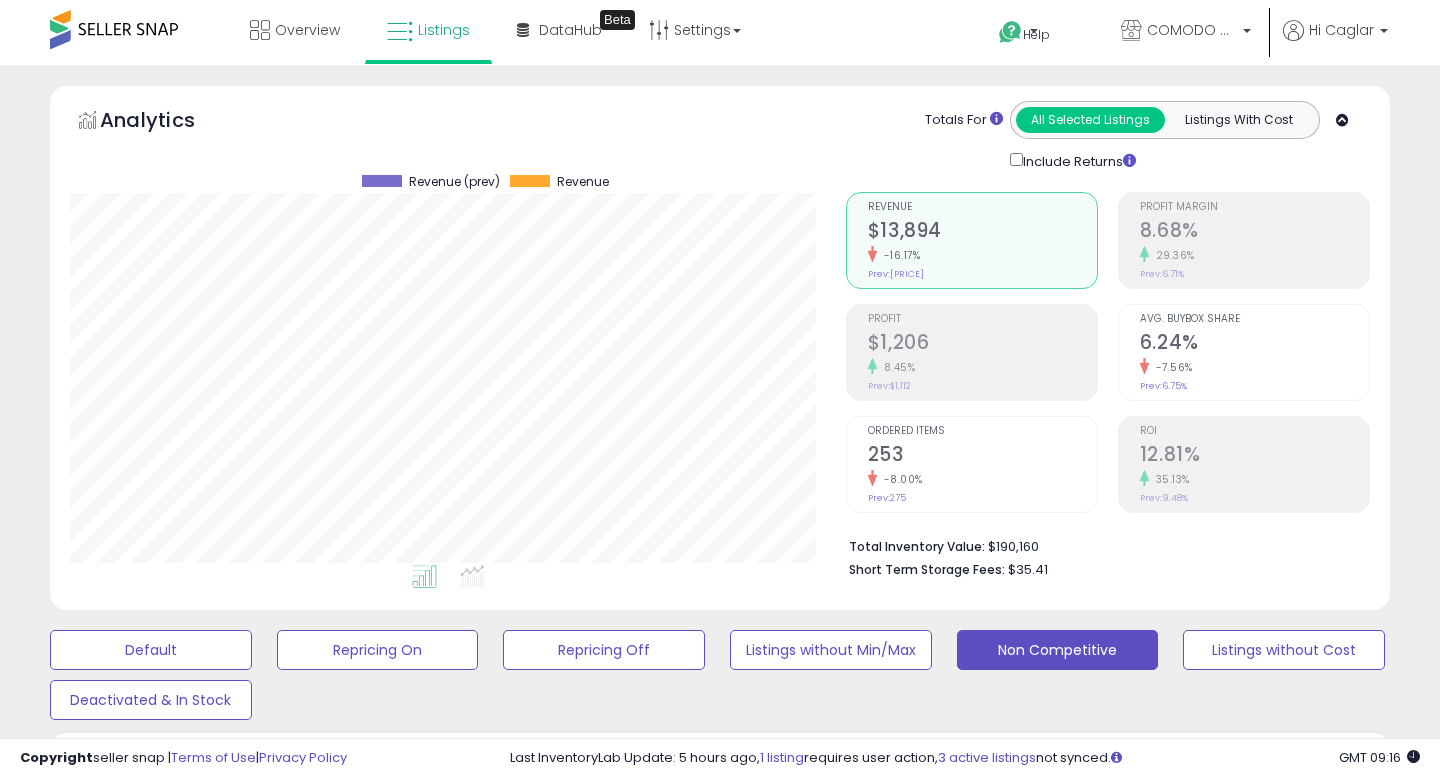click at bounding box center [1072, 4629] 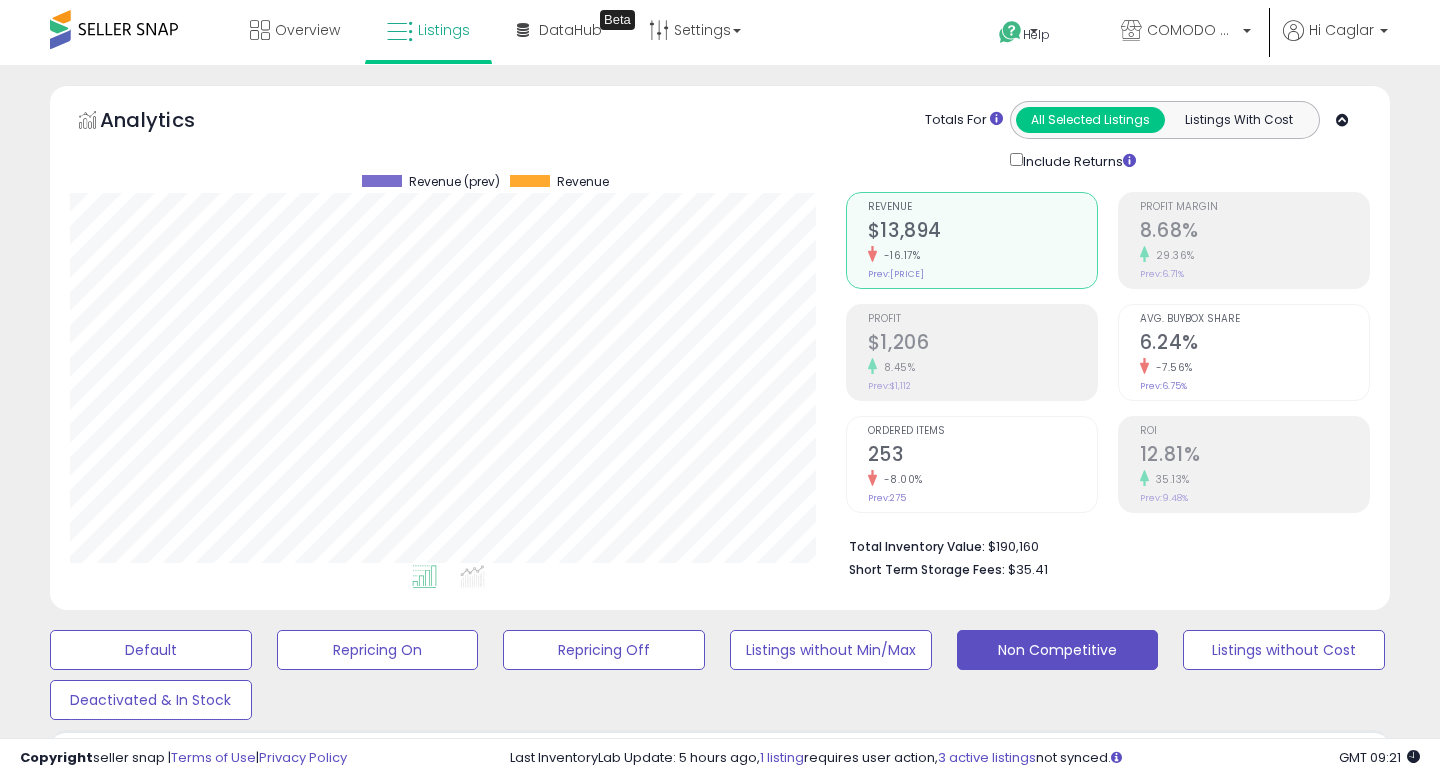 click on "25.11" at bounding box center (1022, 1074) 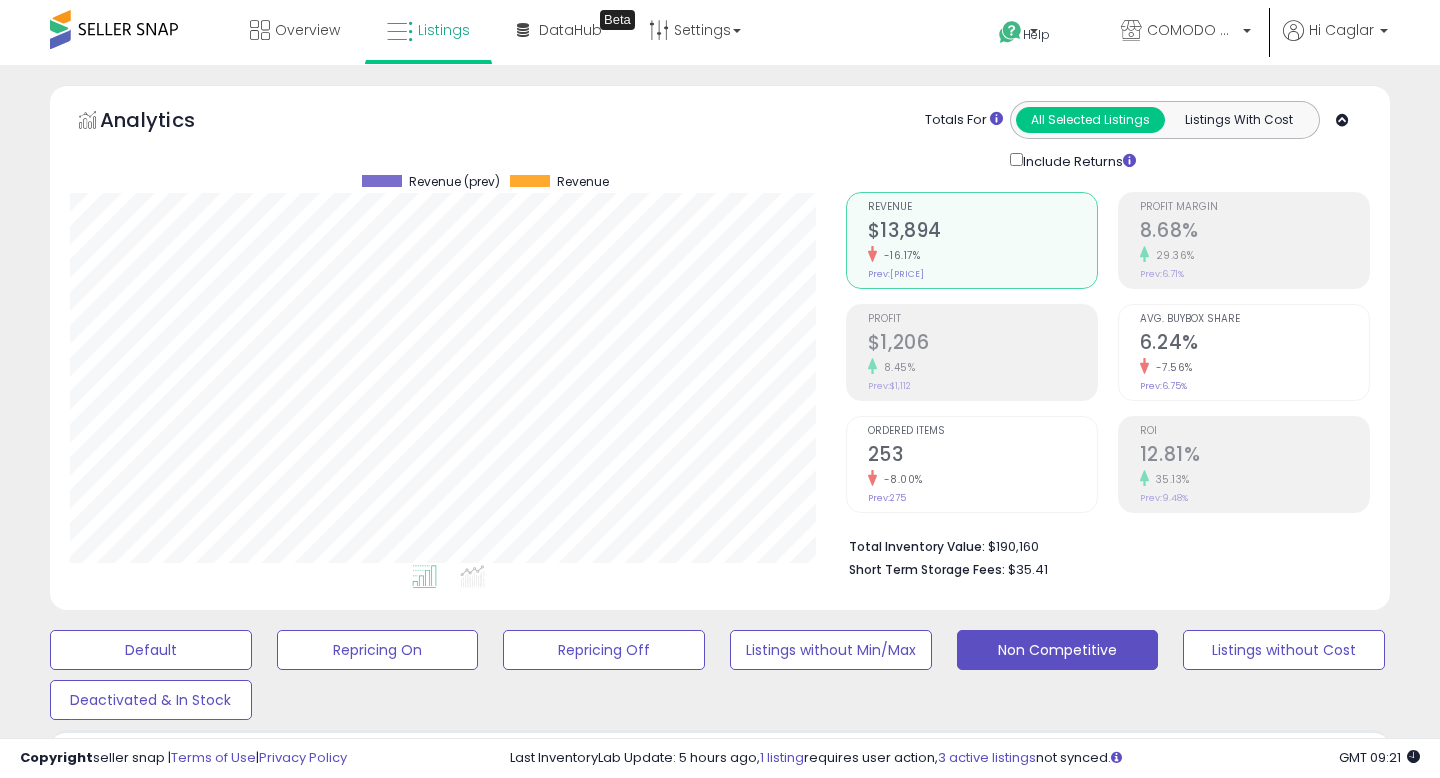 click on "*****" at bounding box center (961, 1143) 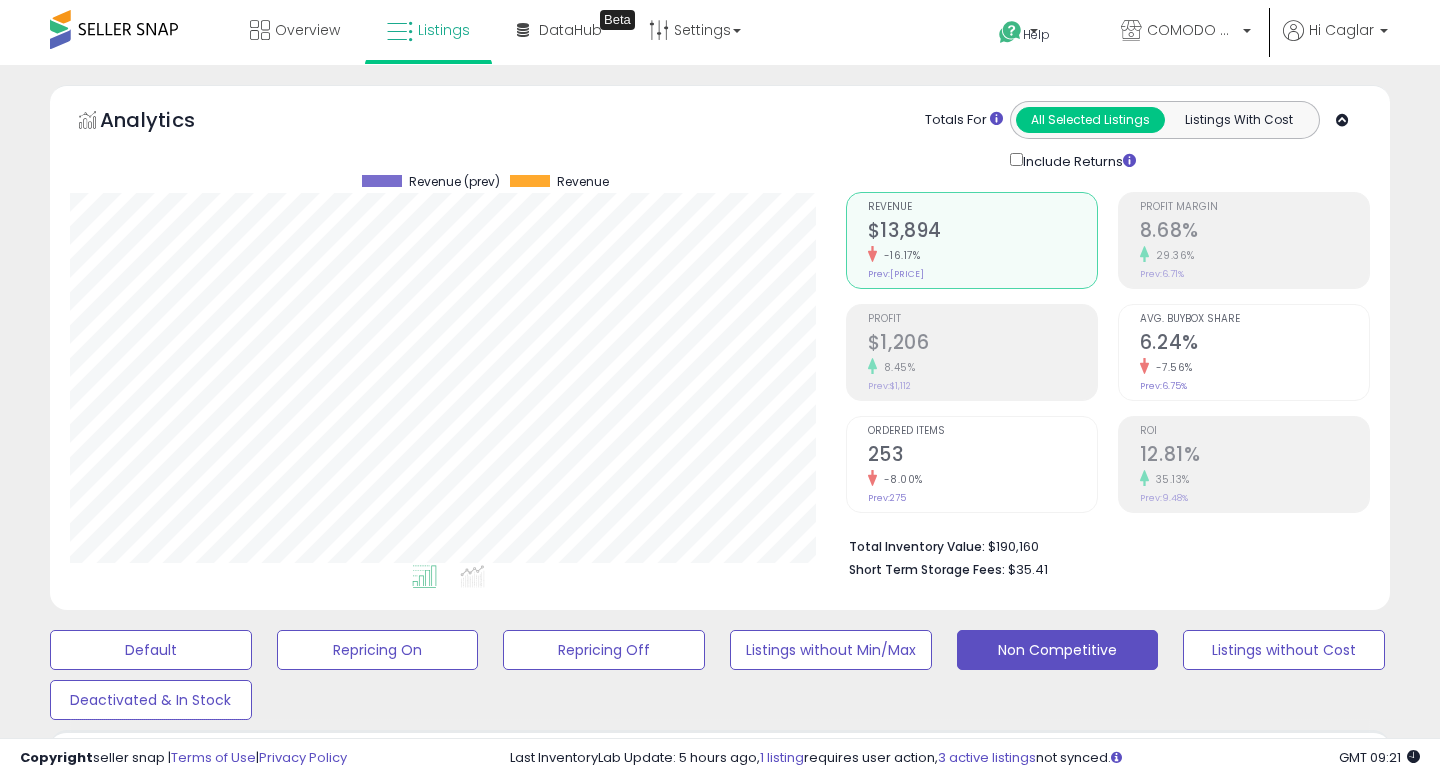 click at bounding box center (1074, 1140) 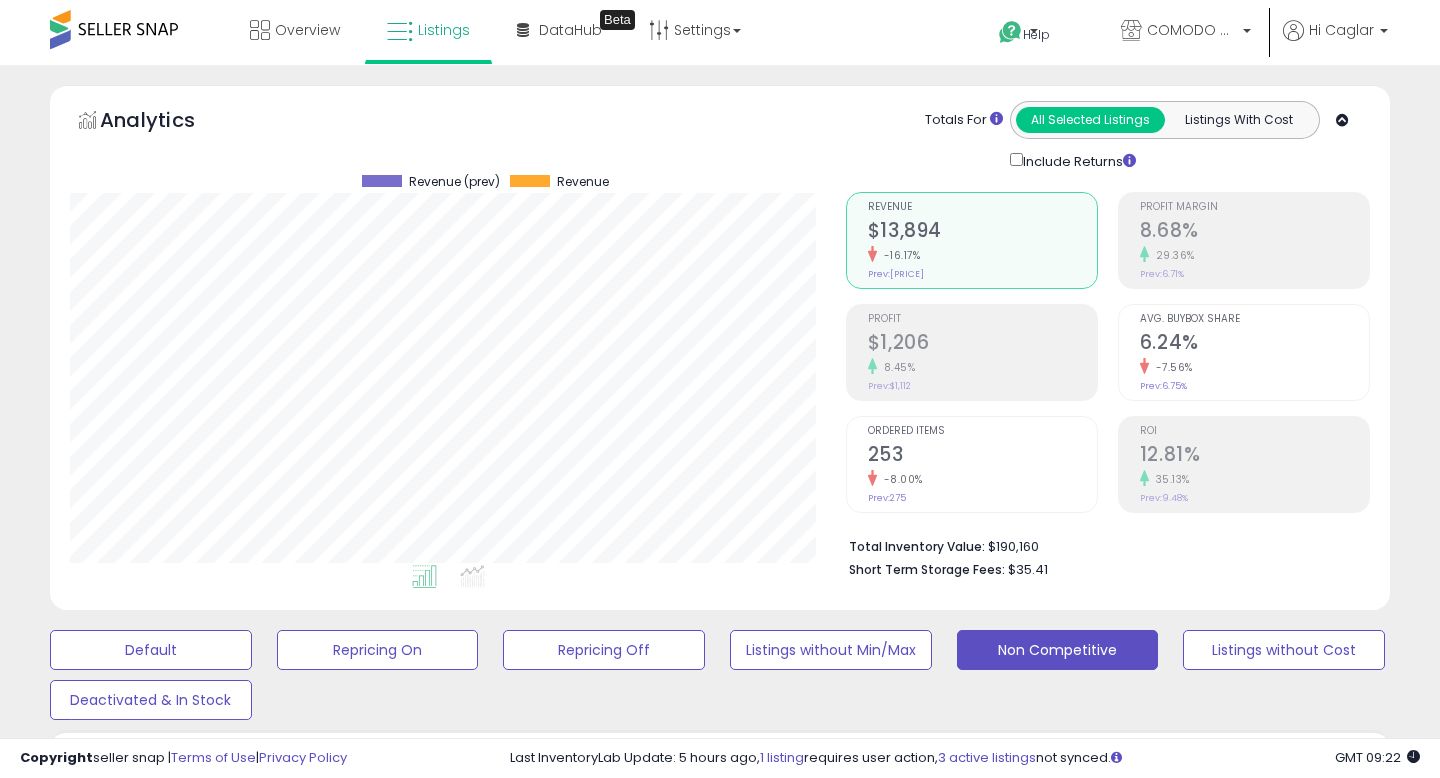 click on "15.12" at bounding box center (1022, 1074) 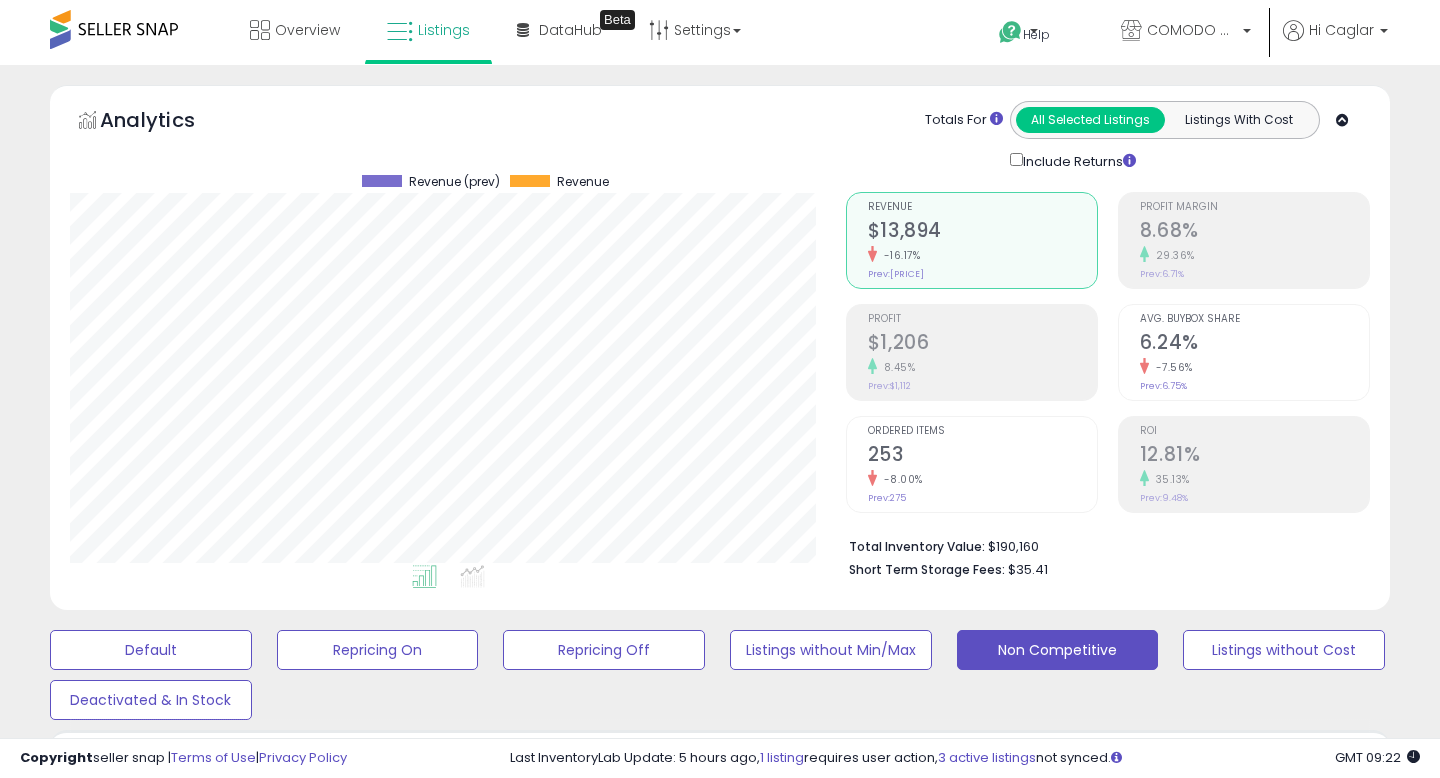 click on "*****" at bounding box center [962, 1888] 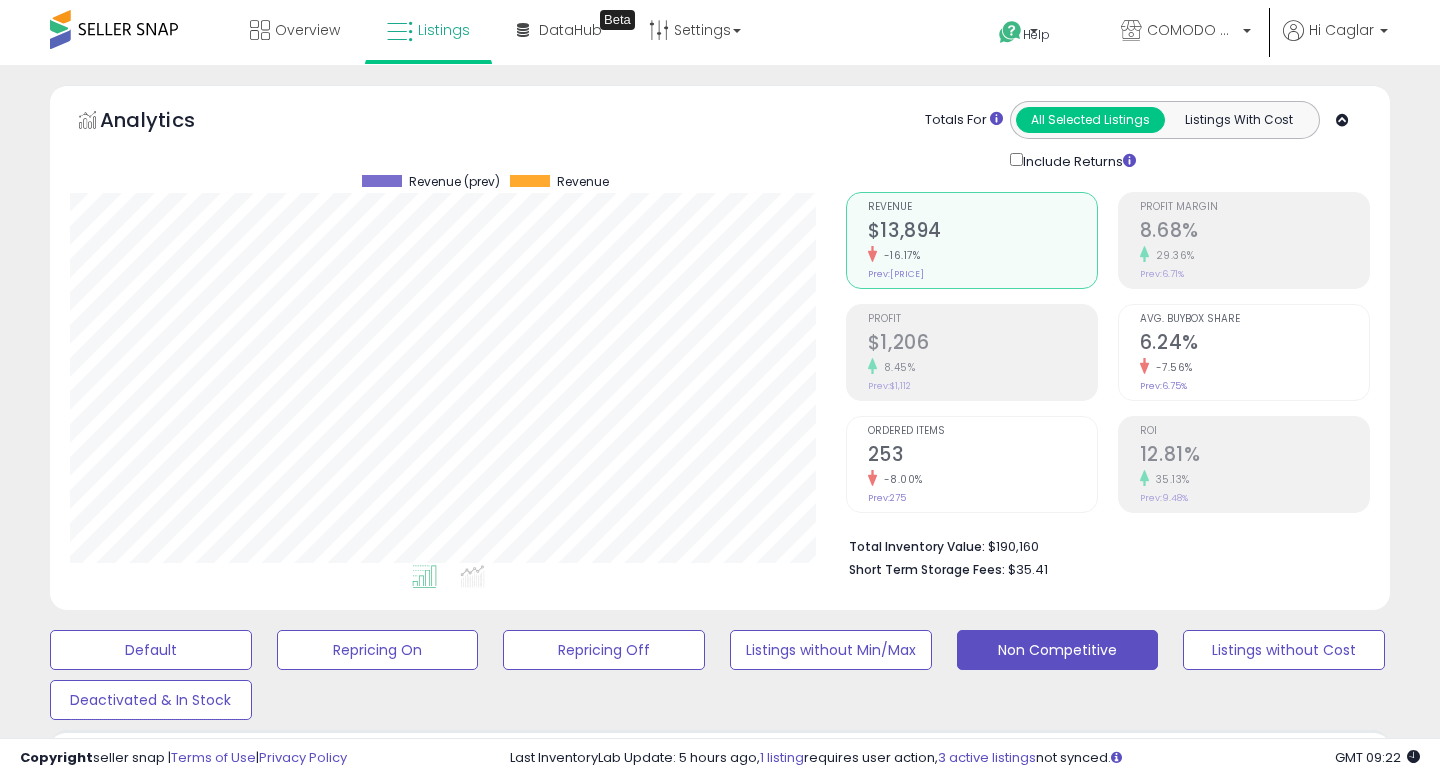 type on "******" 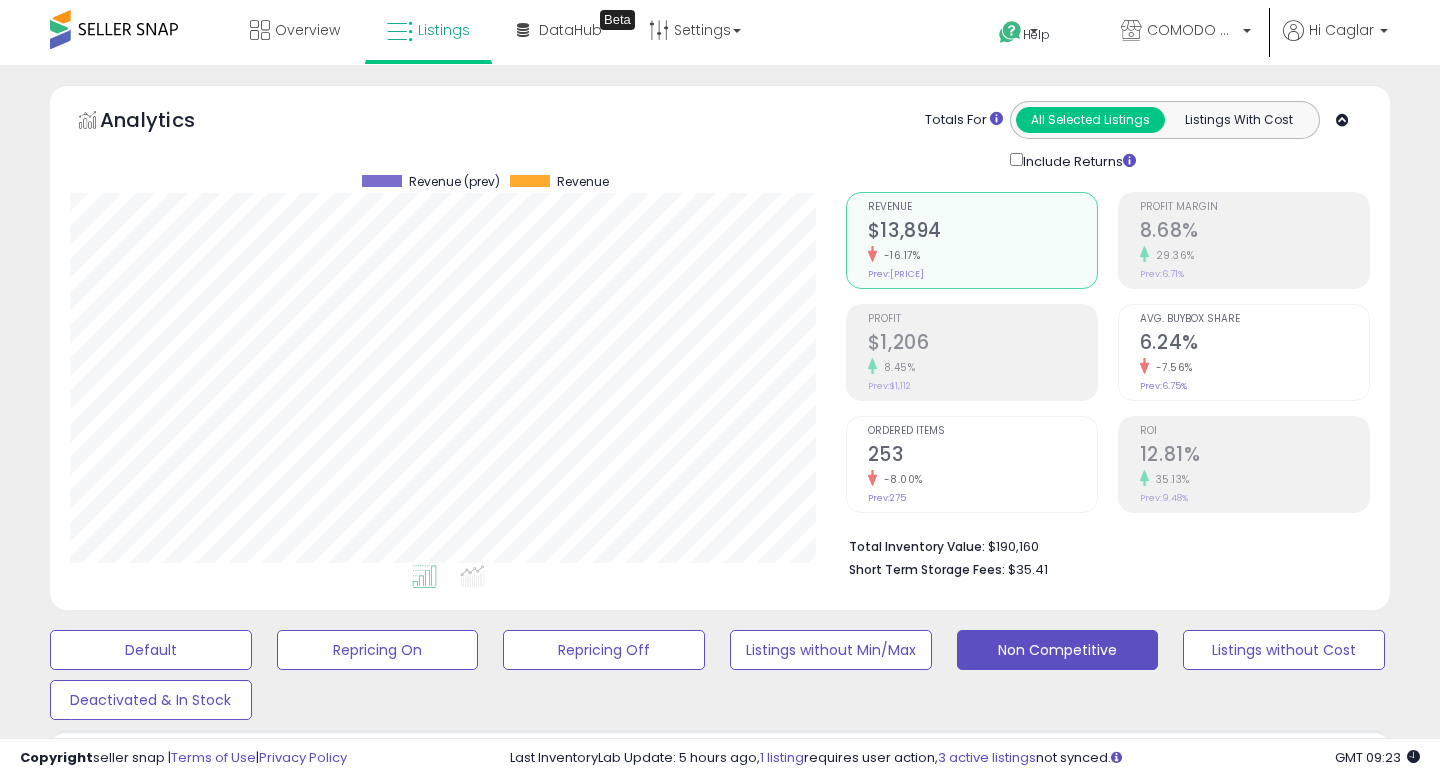 click on "29.50" at bounding box center [1022, 1074] 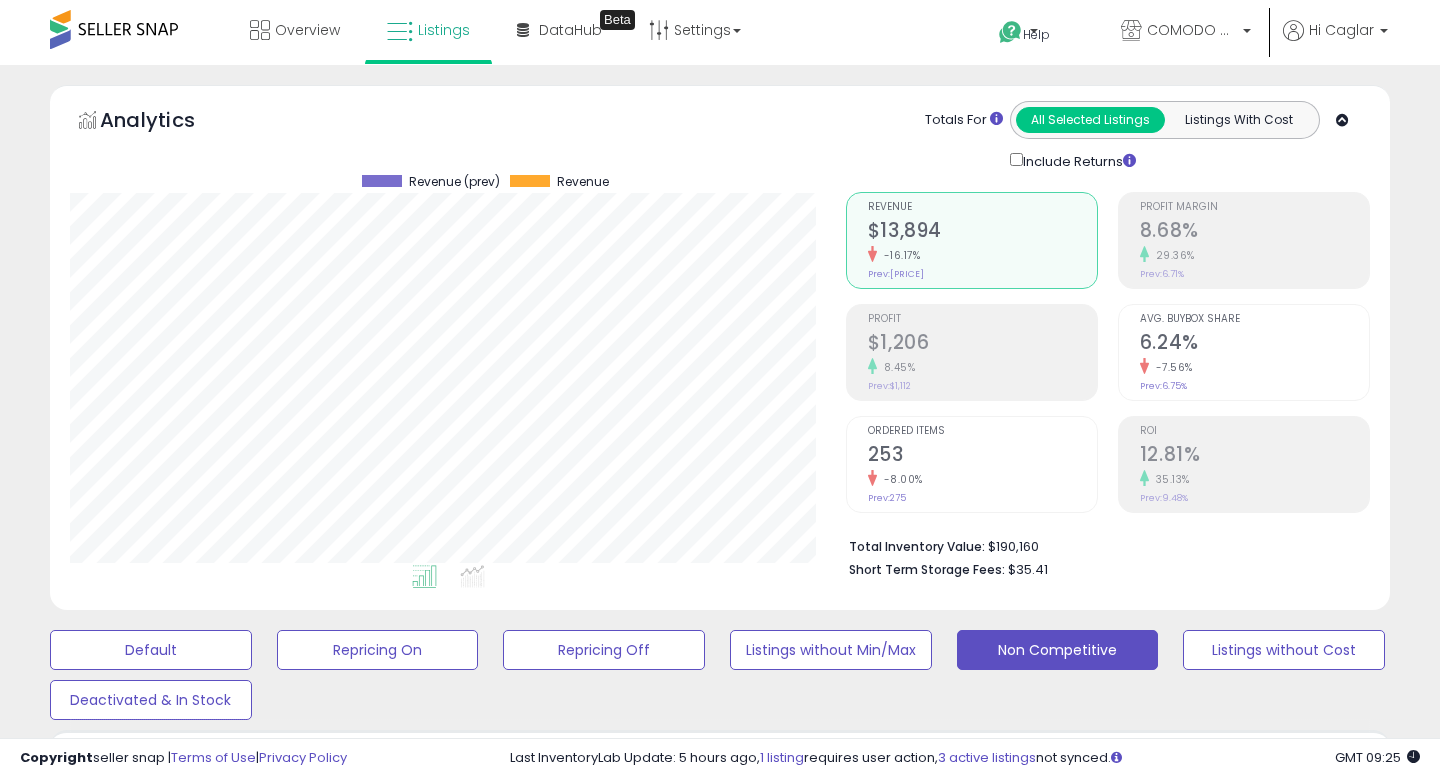 drag, startPoint x: 842, startPoint y: 90, endPoint x: 899, endPoint y: 89, distance: 57.00877 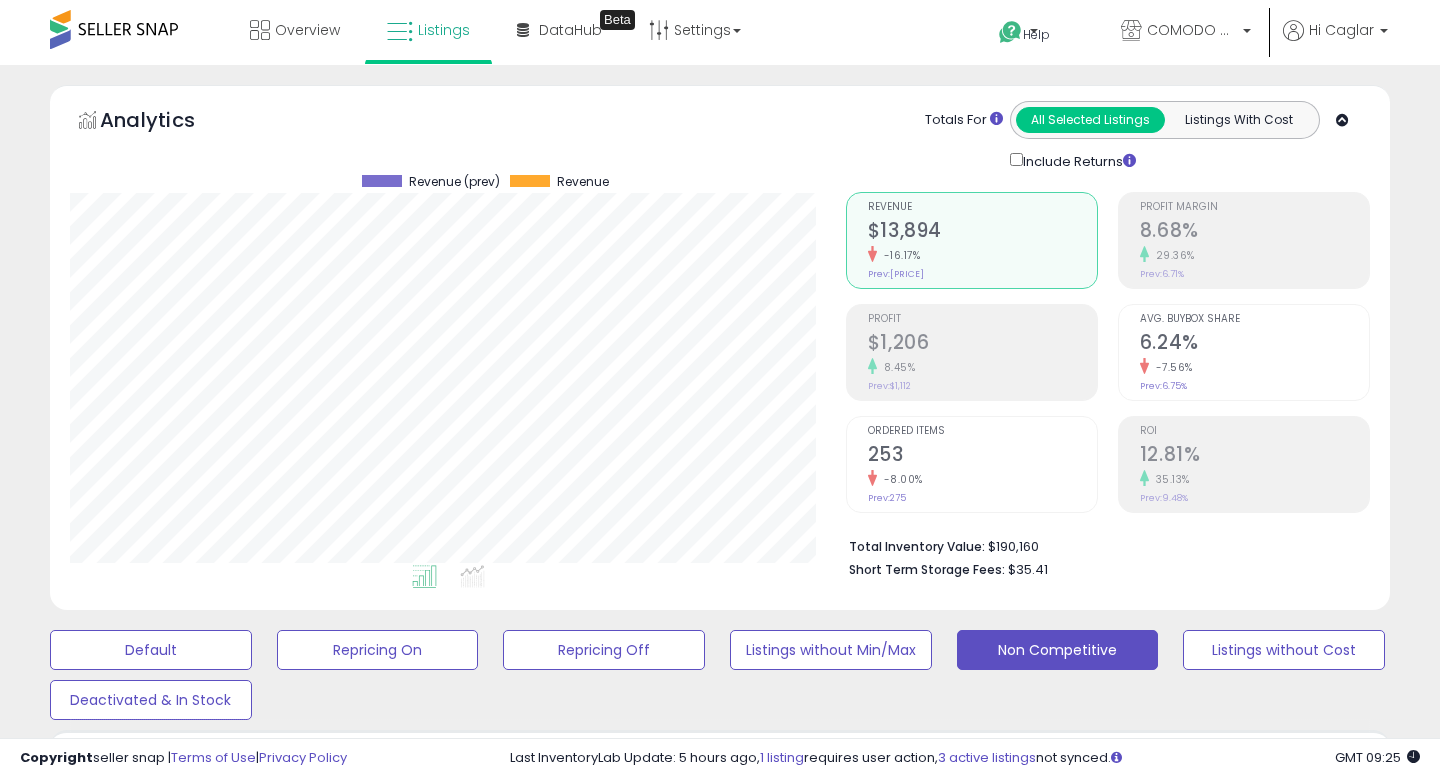 click at bounding box center (1078, 2438) 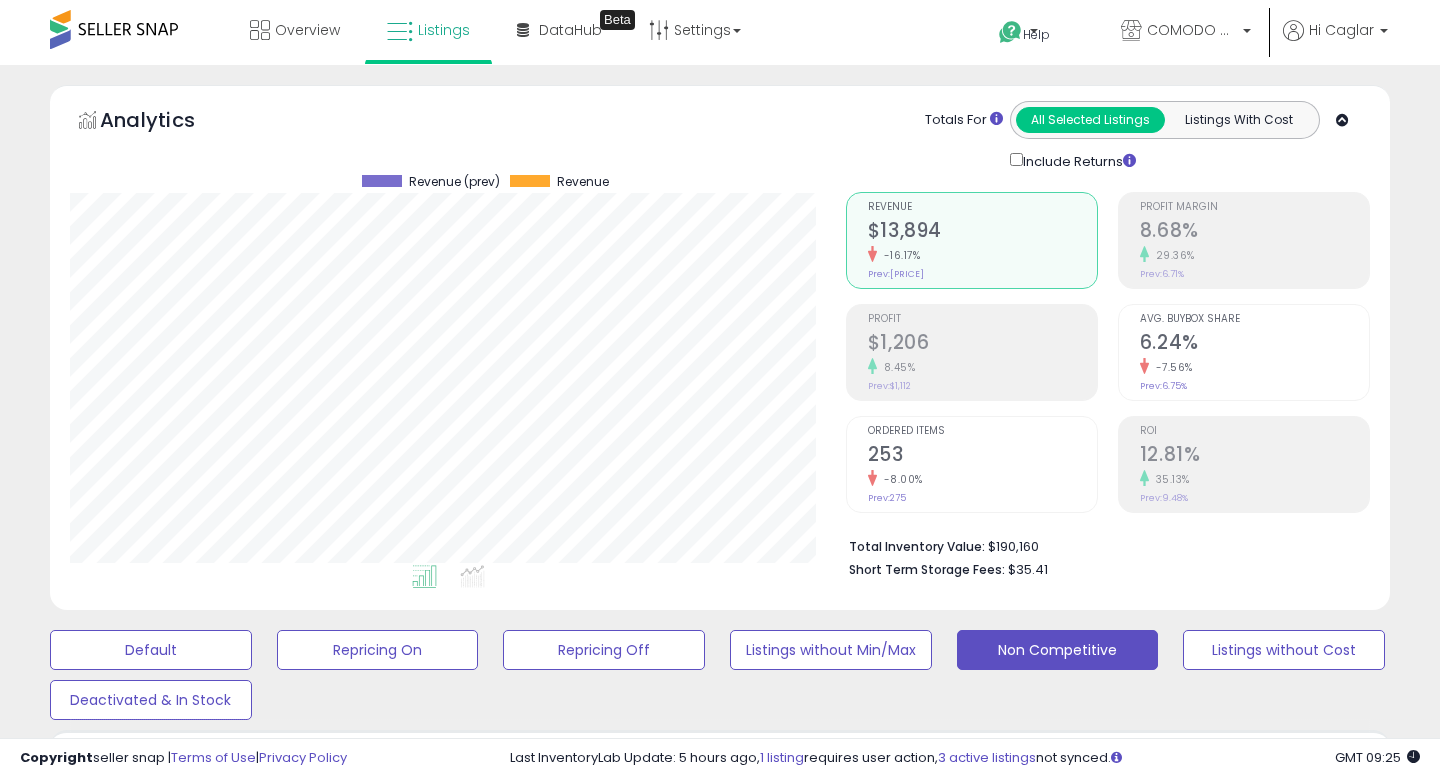 click on "18.11" at bounding box center [1022, 1074] 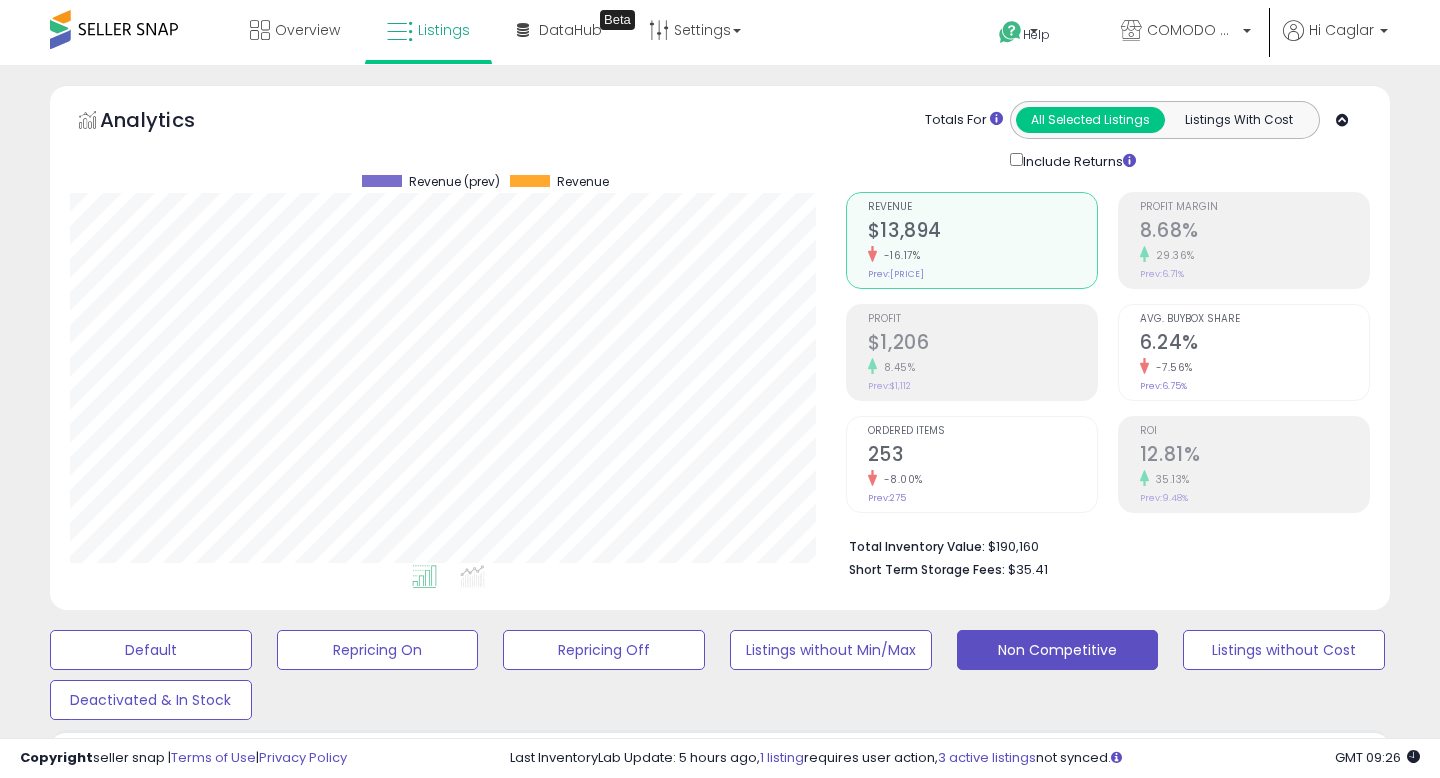click at bounding box center [134, 3111] 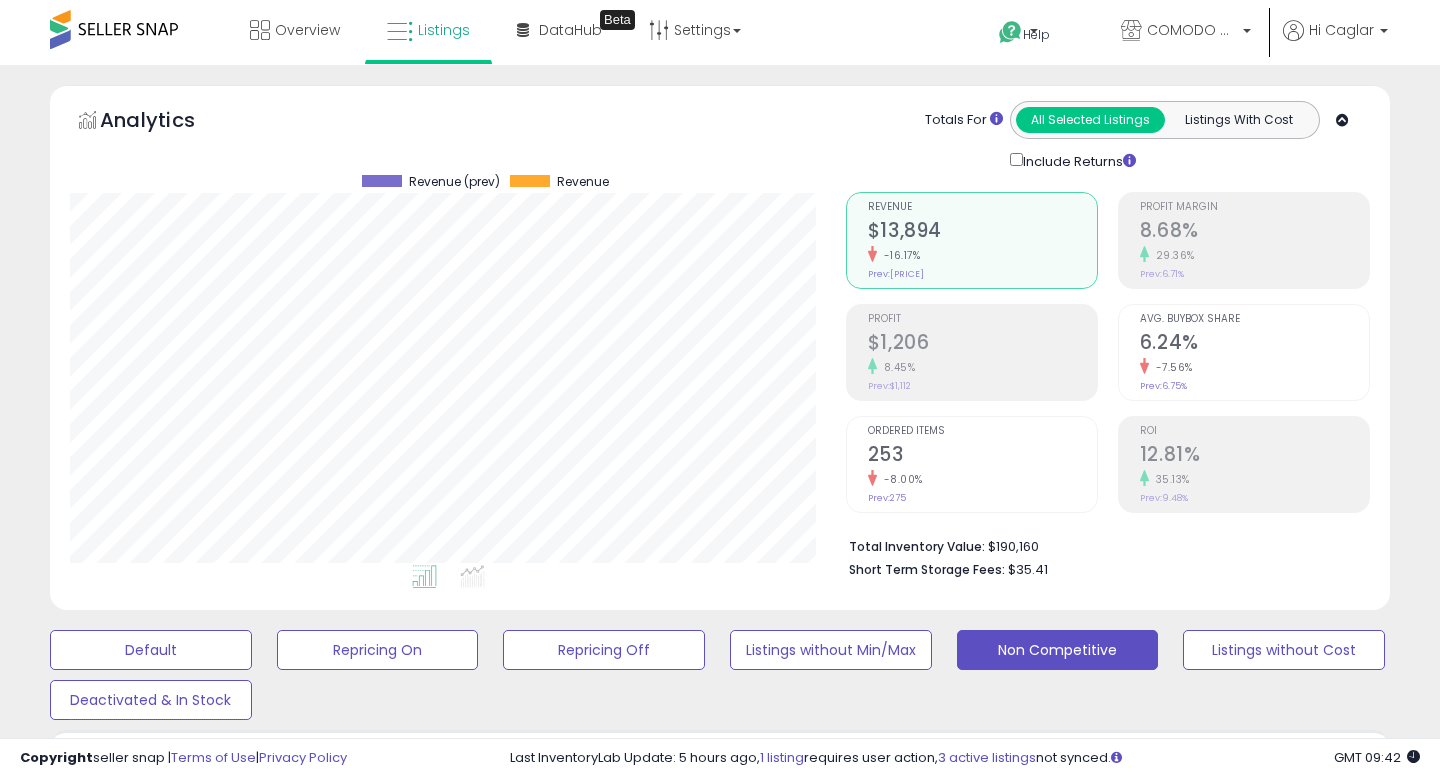 click on "24.70  Disable auto adjust min" 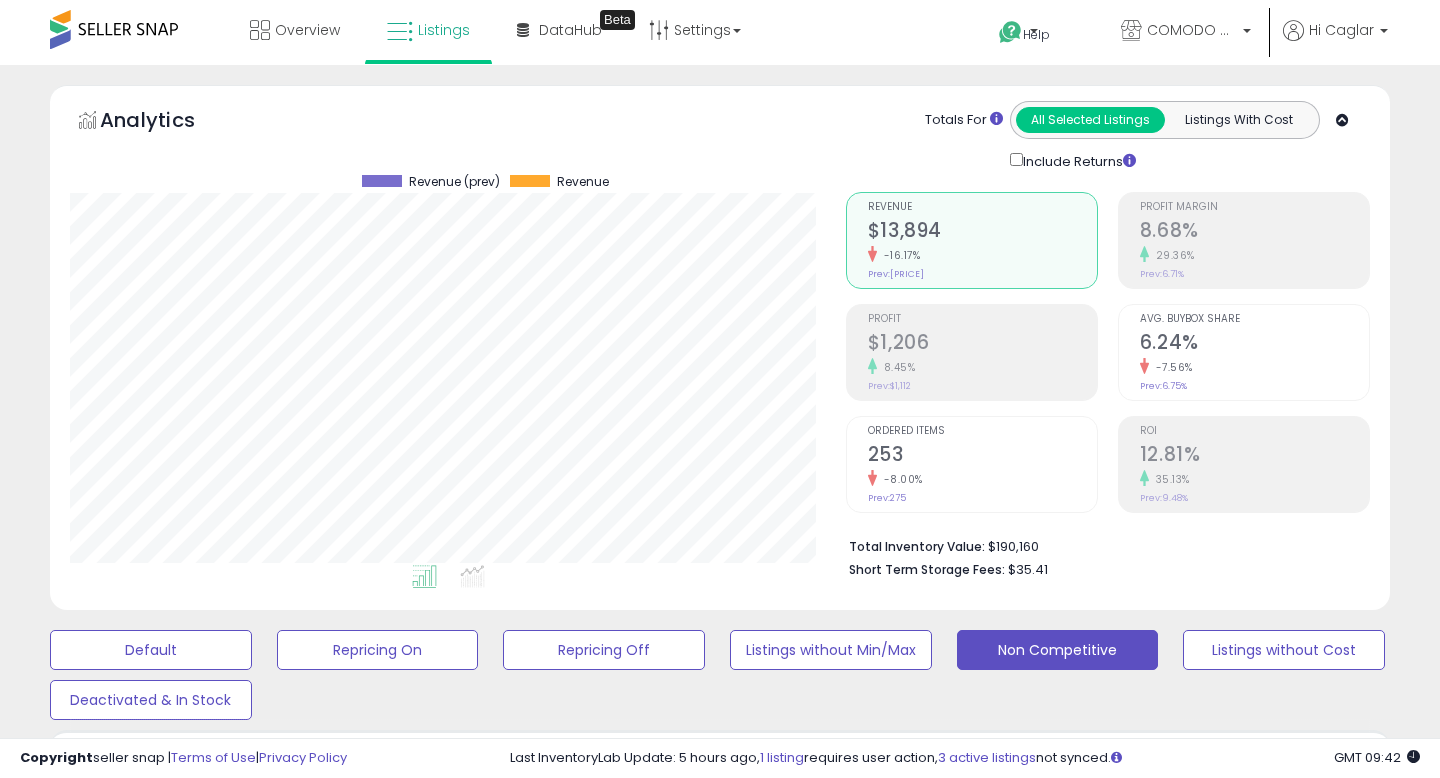 click on "*****" at bounding box center (961, 3172) 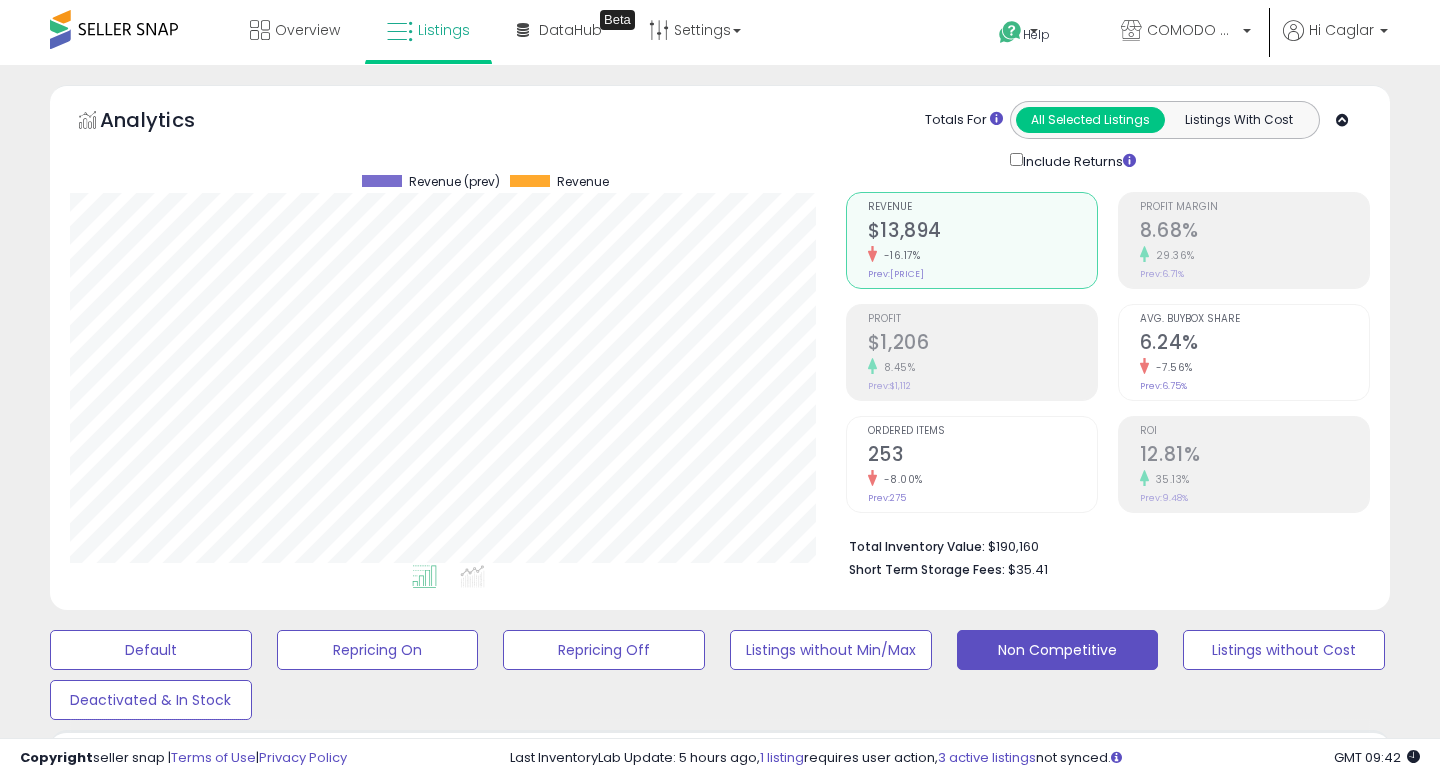 click at bounding box center (1074, 3169) 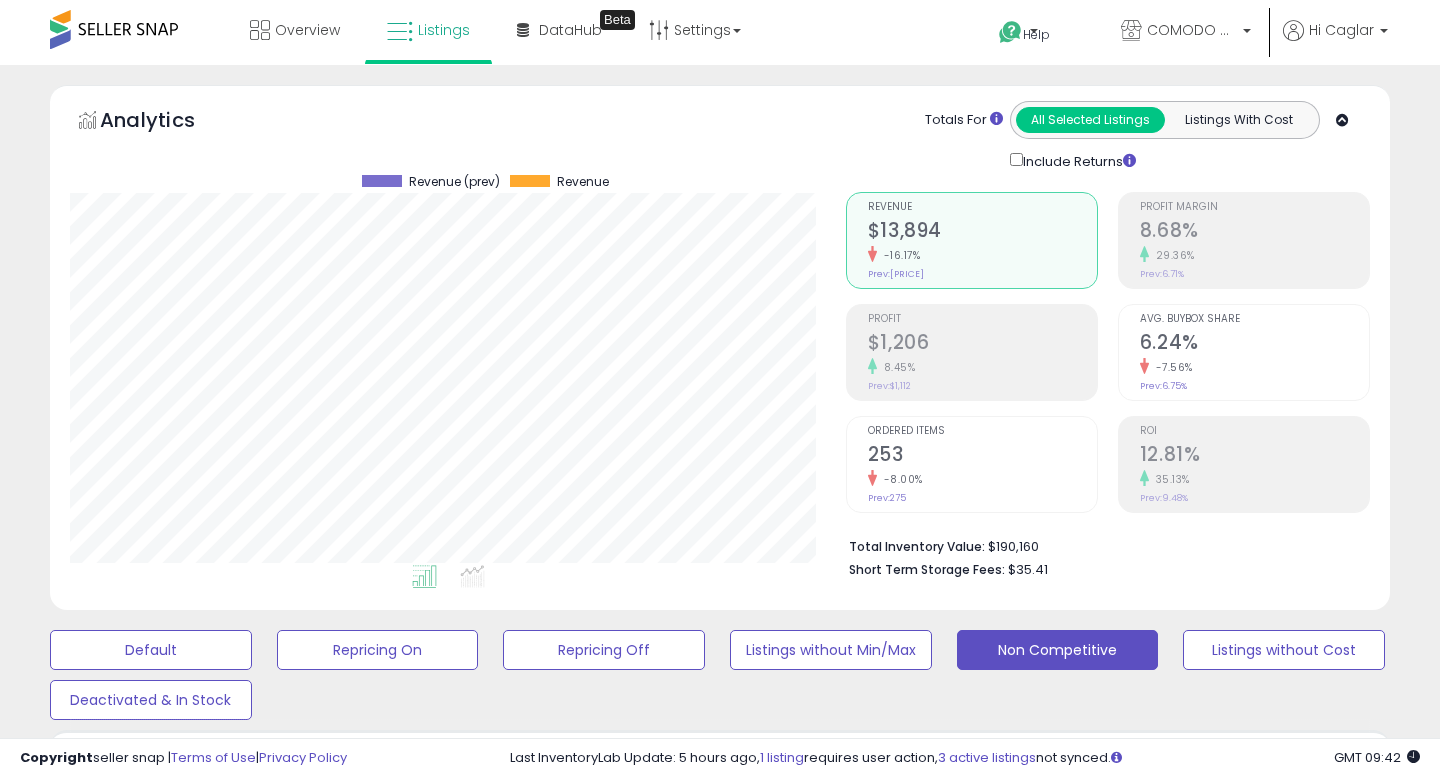 drag, startPoint x: 602, startPoint y: 95, endPoint x: 613, endPoint y: 96, distance: 11.045361 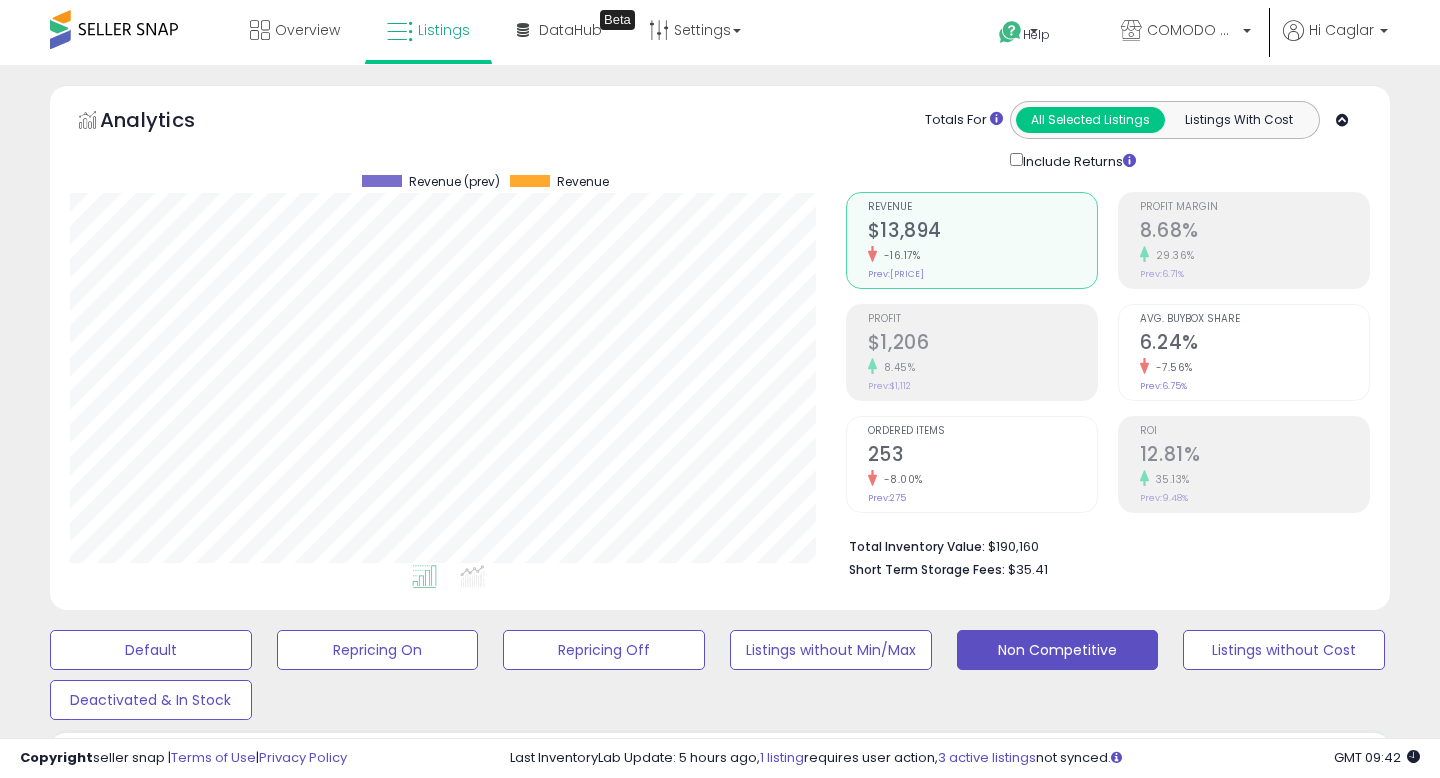 click on "19.38" at bounding box center (1022, 1074) 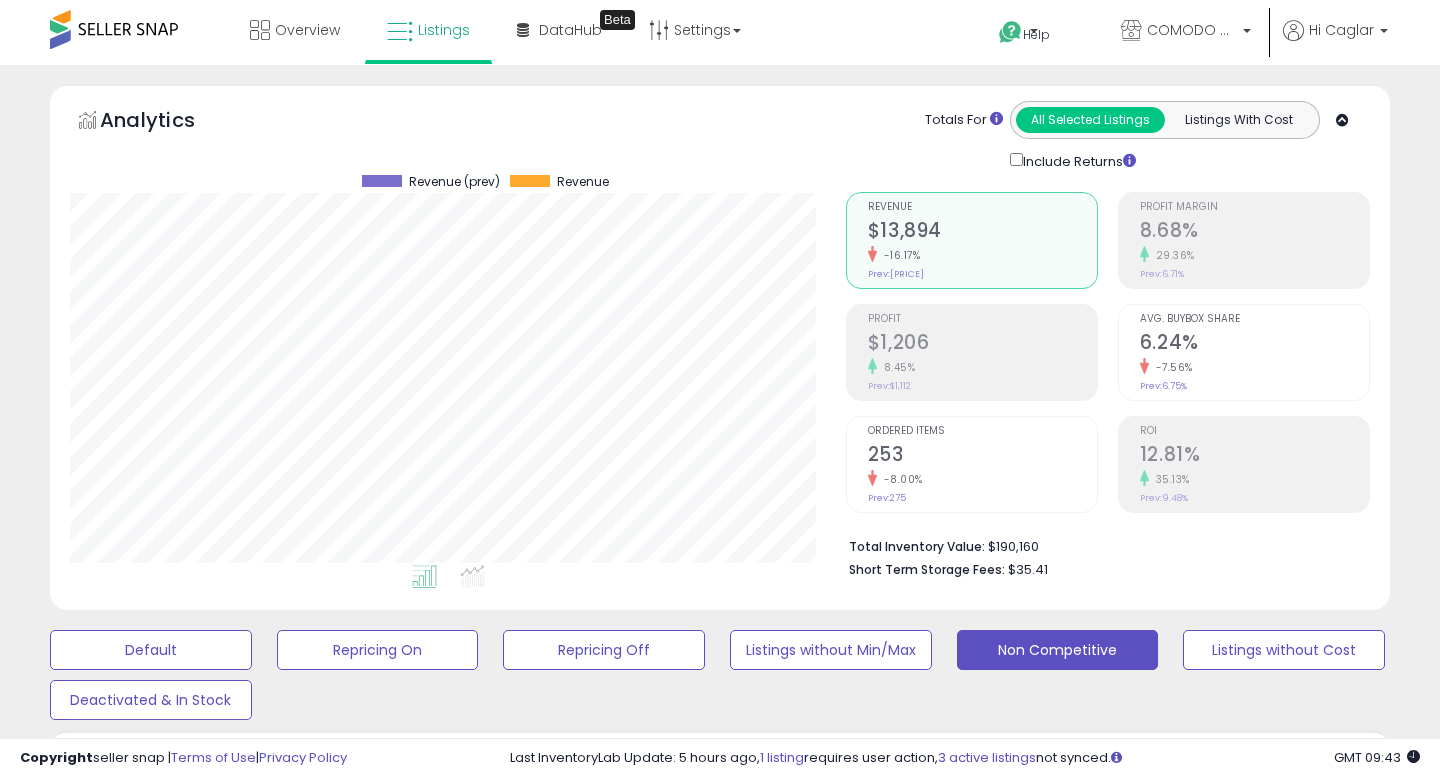 click on "16.11" at bounding box center (1022, 1074) 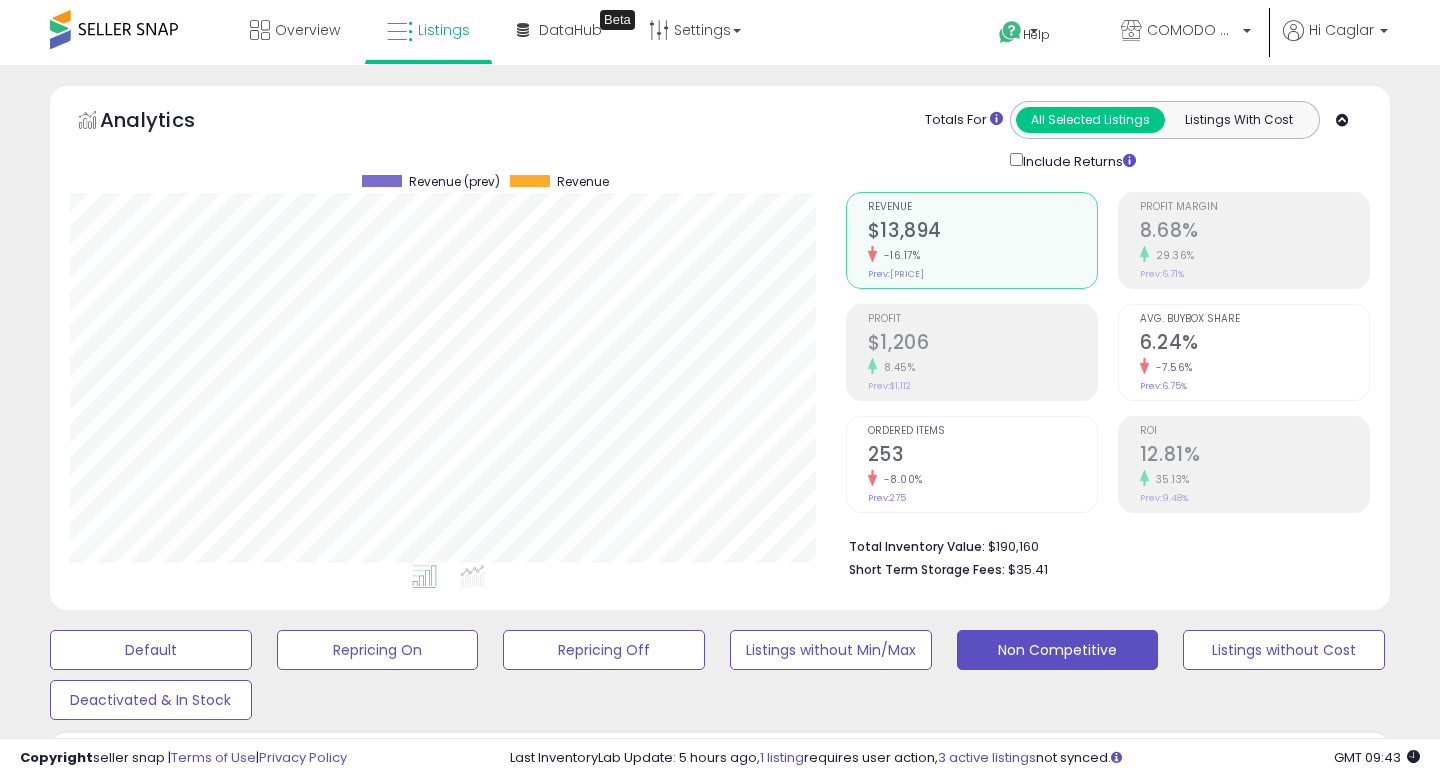 click at bounding box center [1586, 4208] 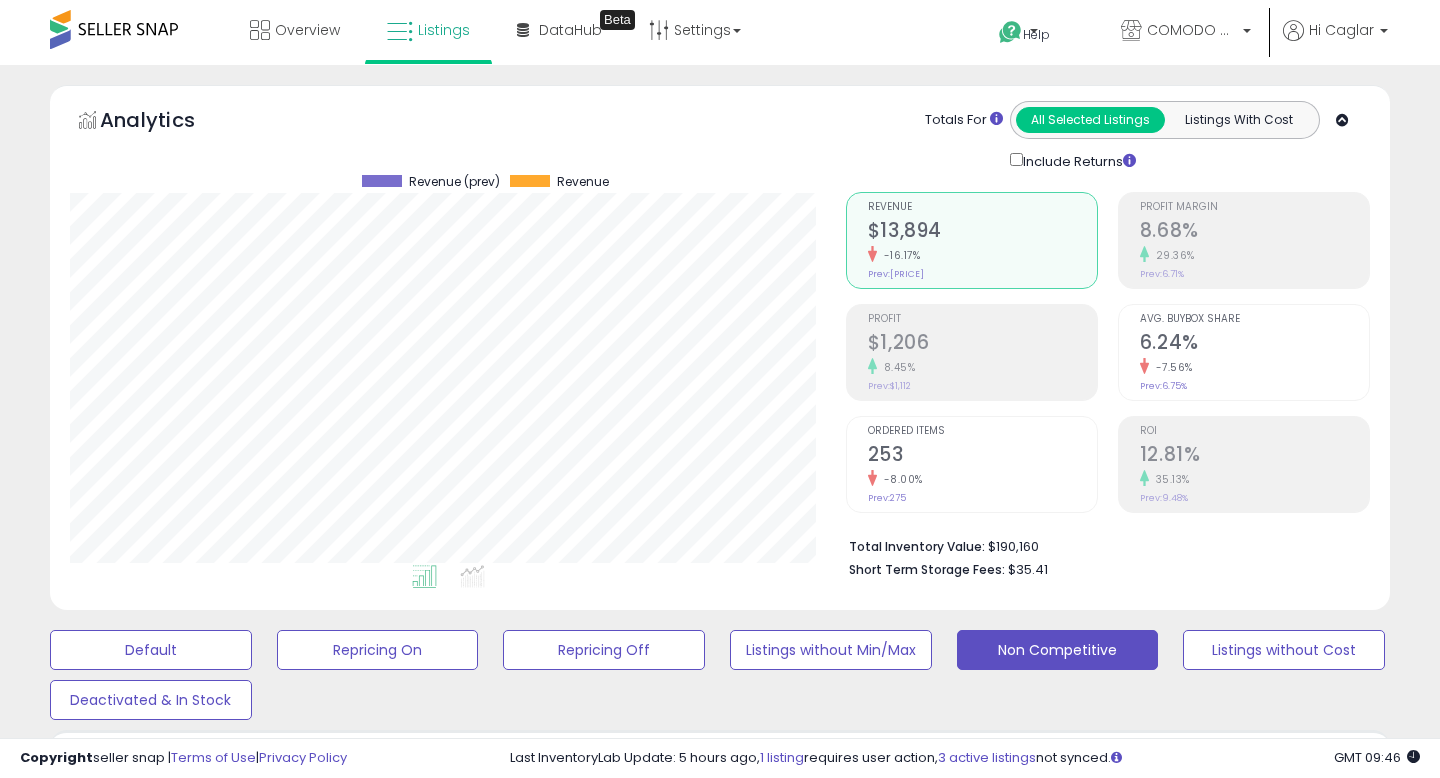 click on "83.11" at bounding box center (1022, 1074) 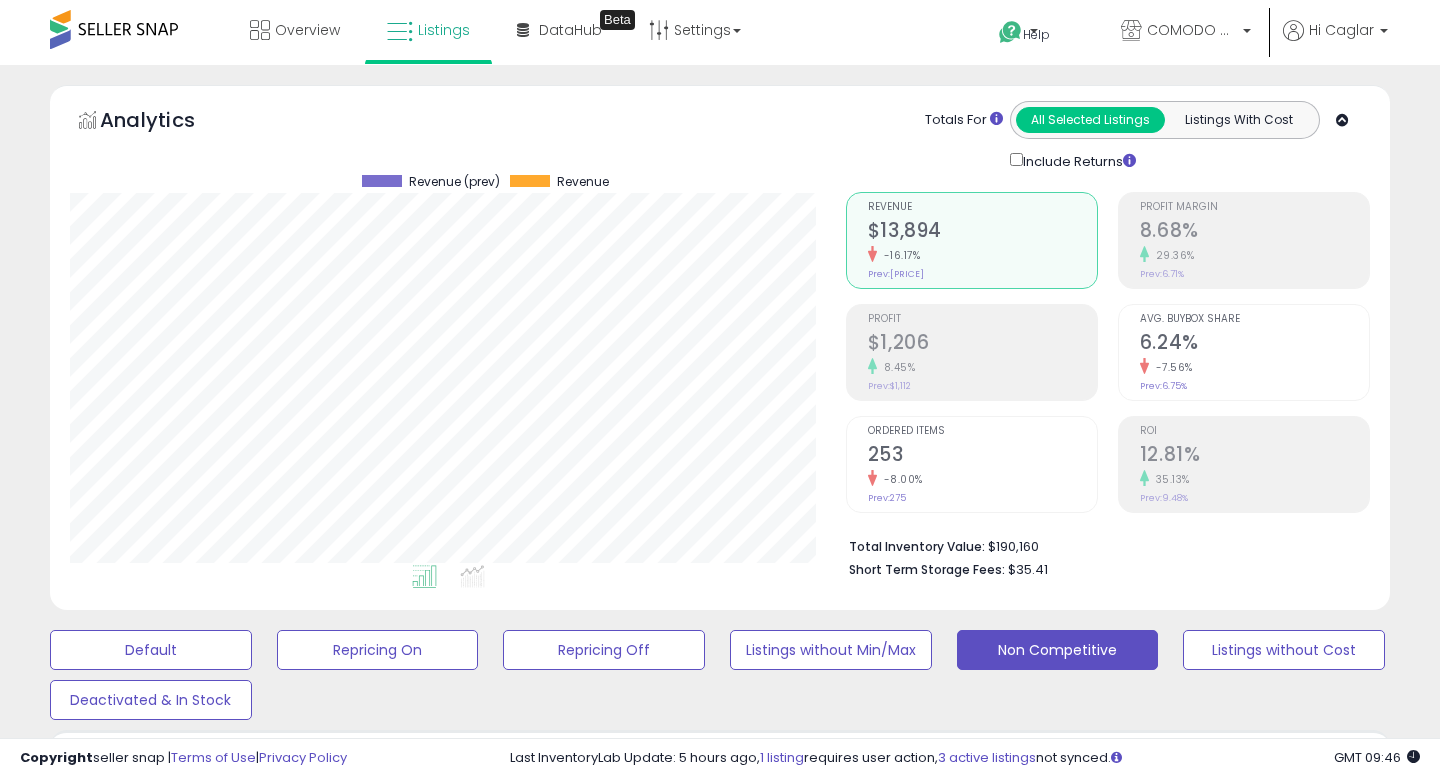 click on "*****" at bounding box center (961, 4323) 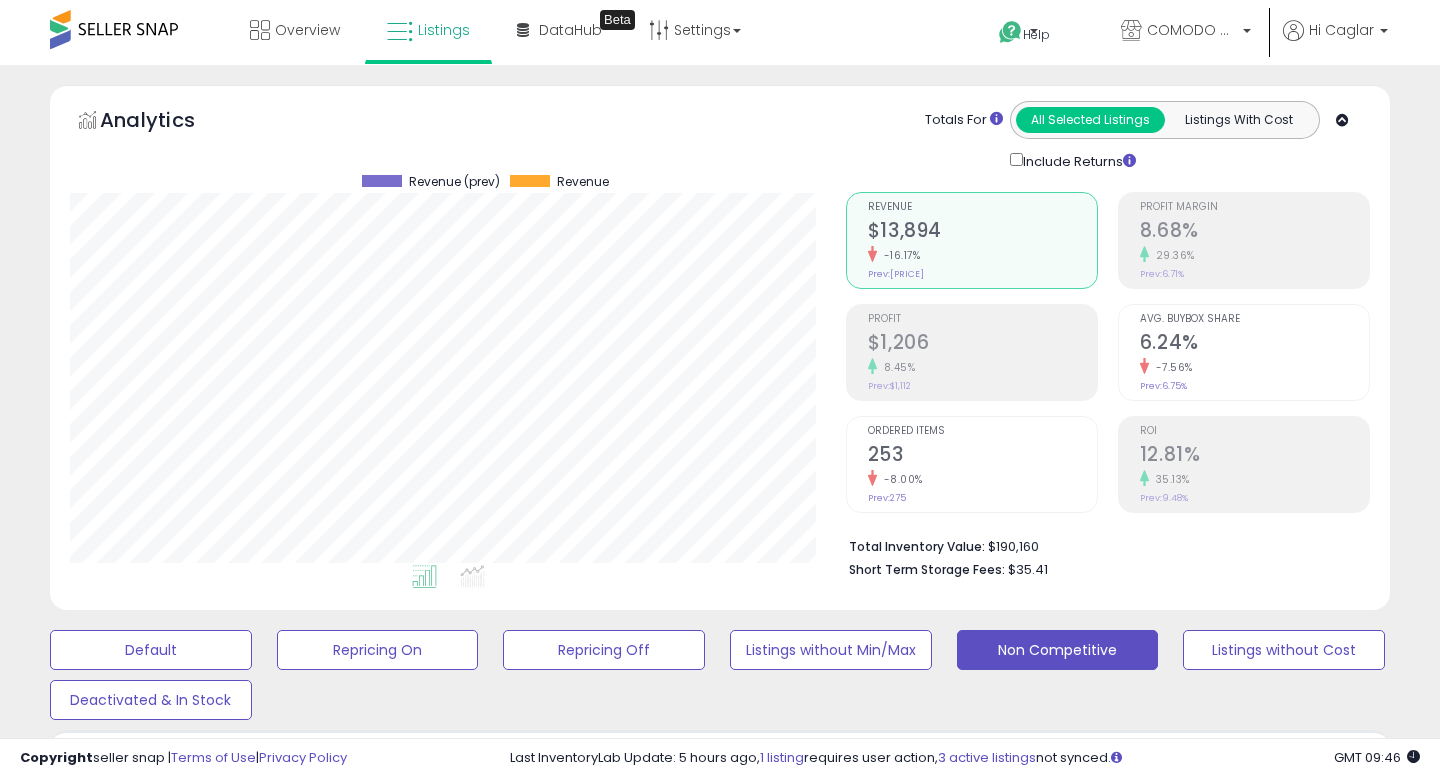 click on "19.32" at bounding box center [1022, 1074] 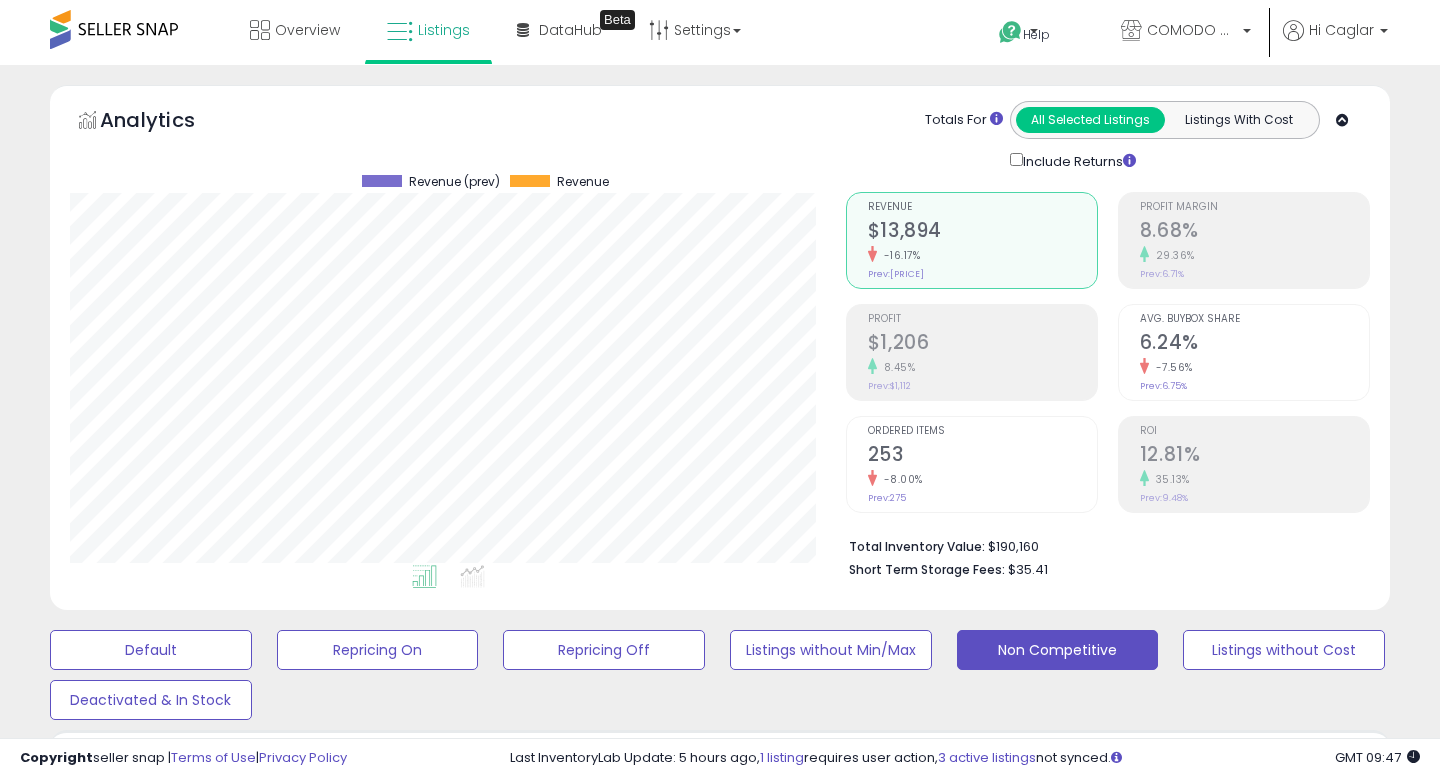 click on "3" 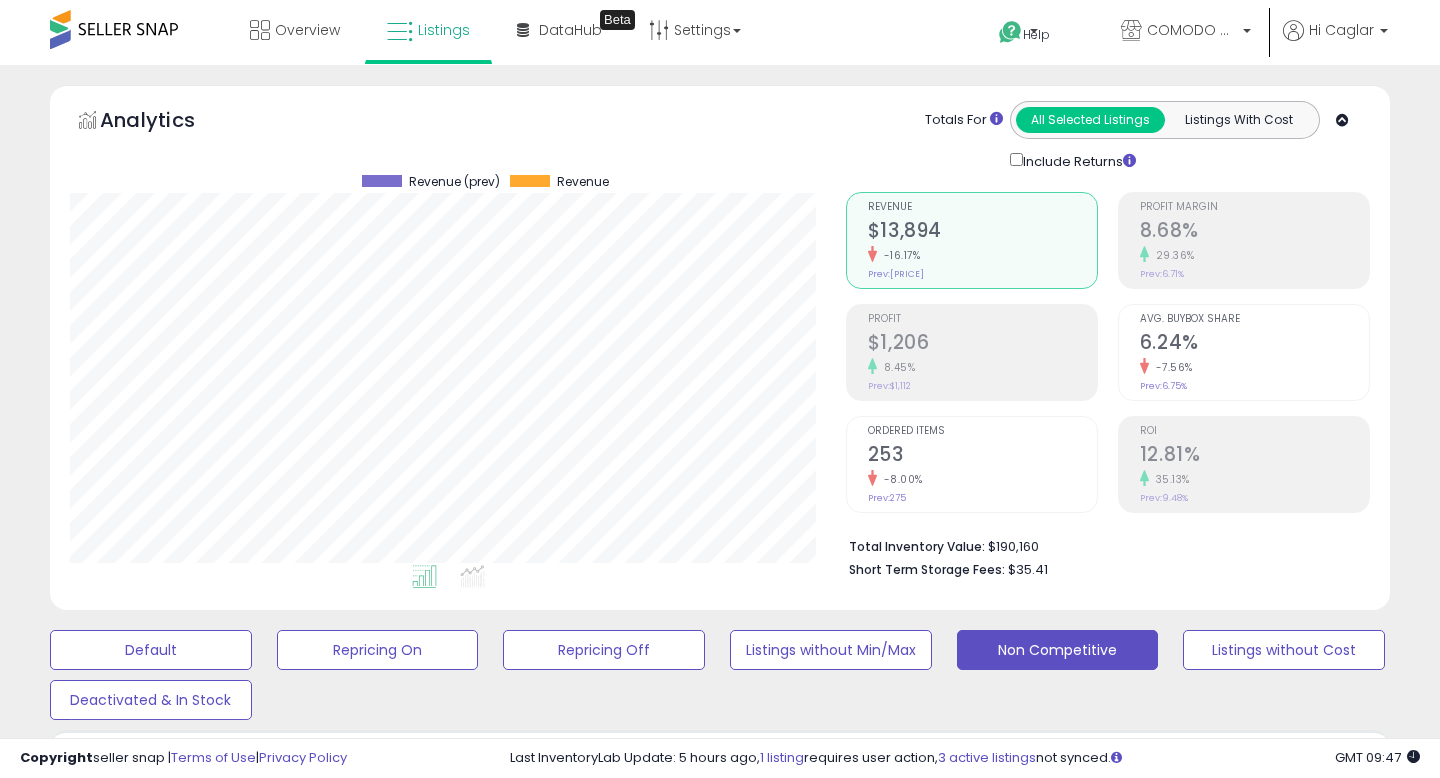 click at bounding box center [134, 1182] 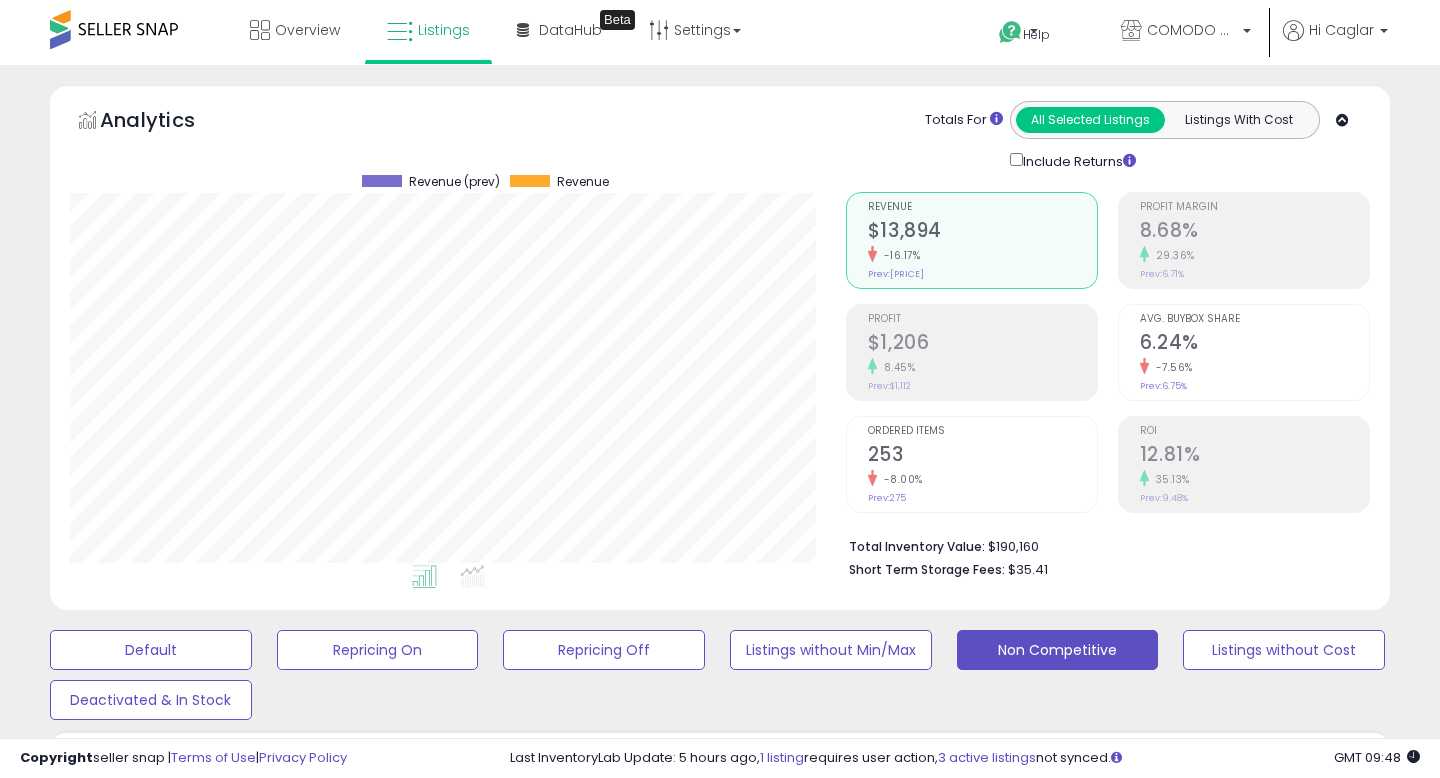 drag, startPoint x: 263, startPoint y: 70, endPoint x: 282, endPoint y: 76, distance: 19.924858 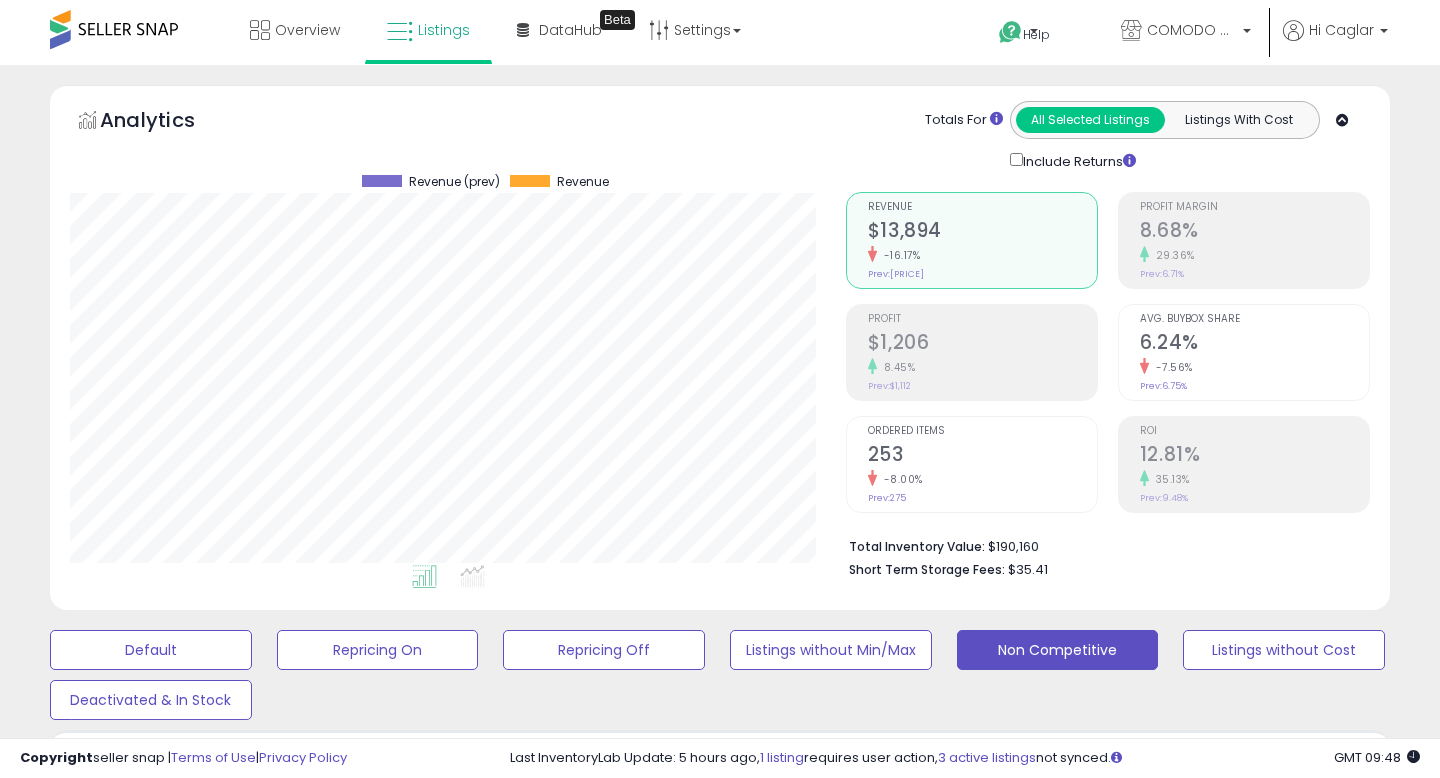 click at bounding box center (1079, 1003) 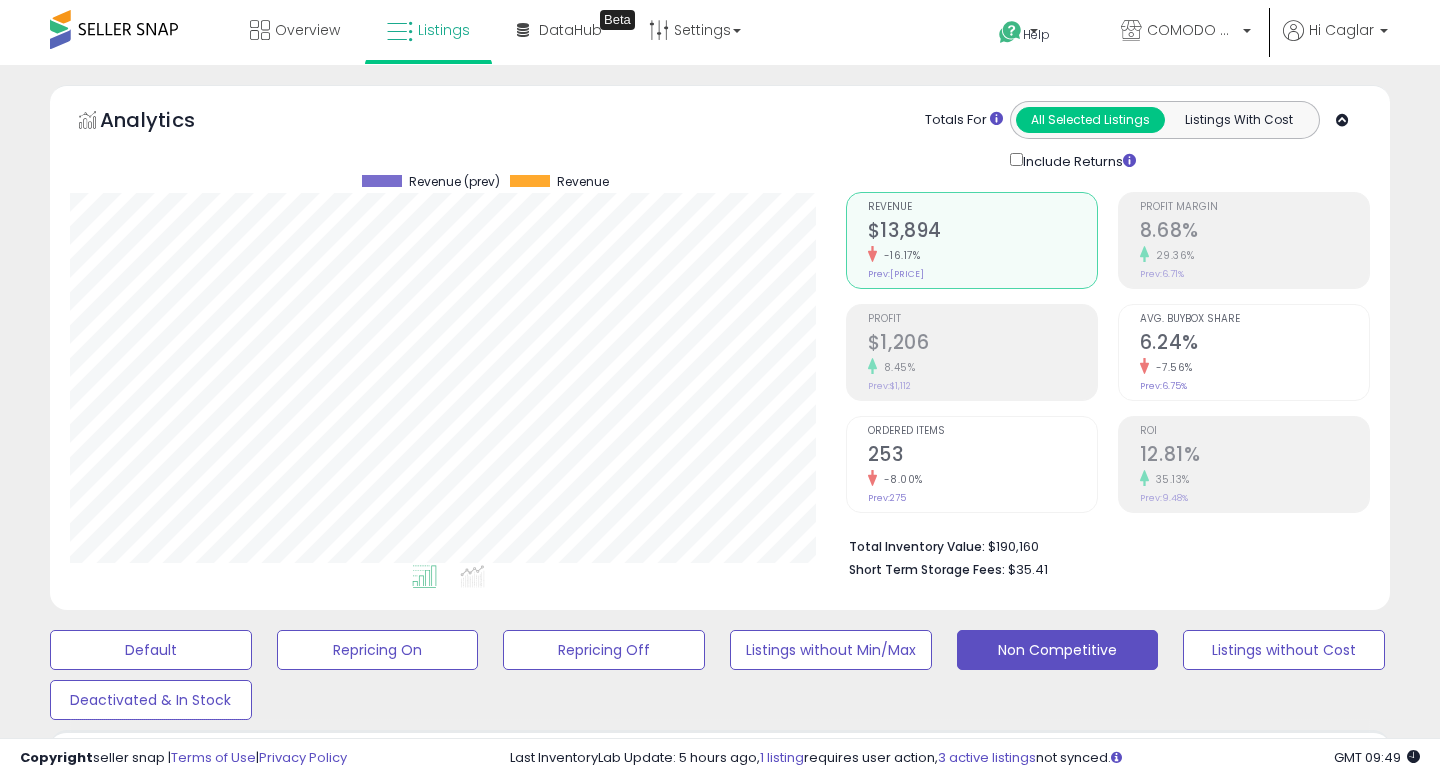 click on "*****" at bounding box center [965, 1588] 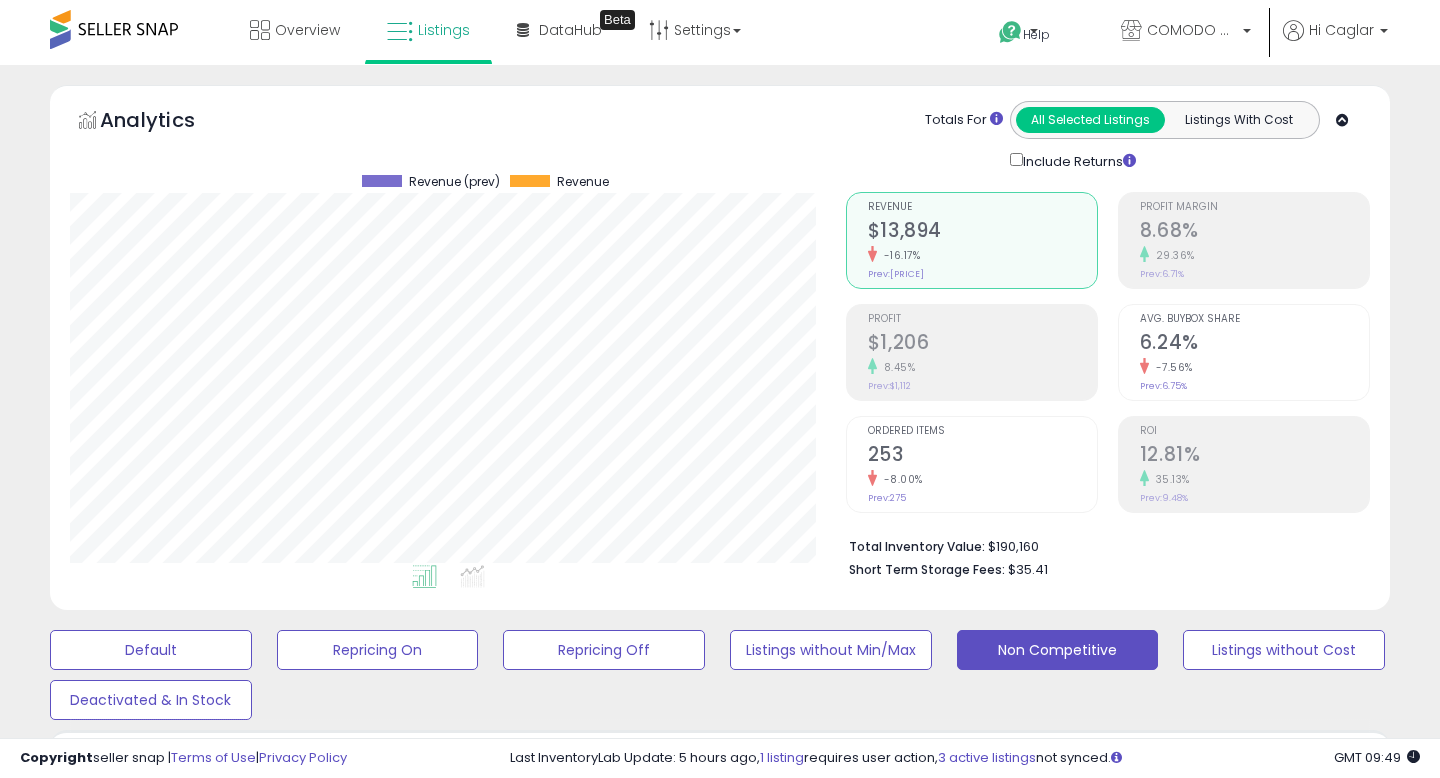 type on "*****" 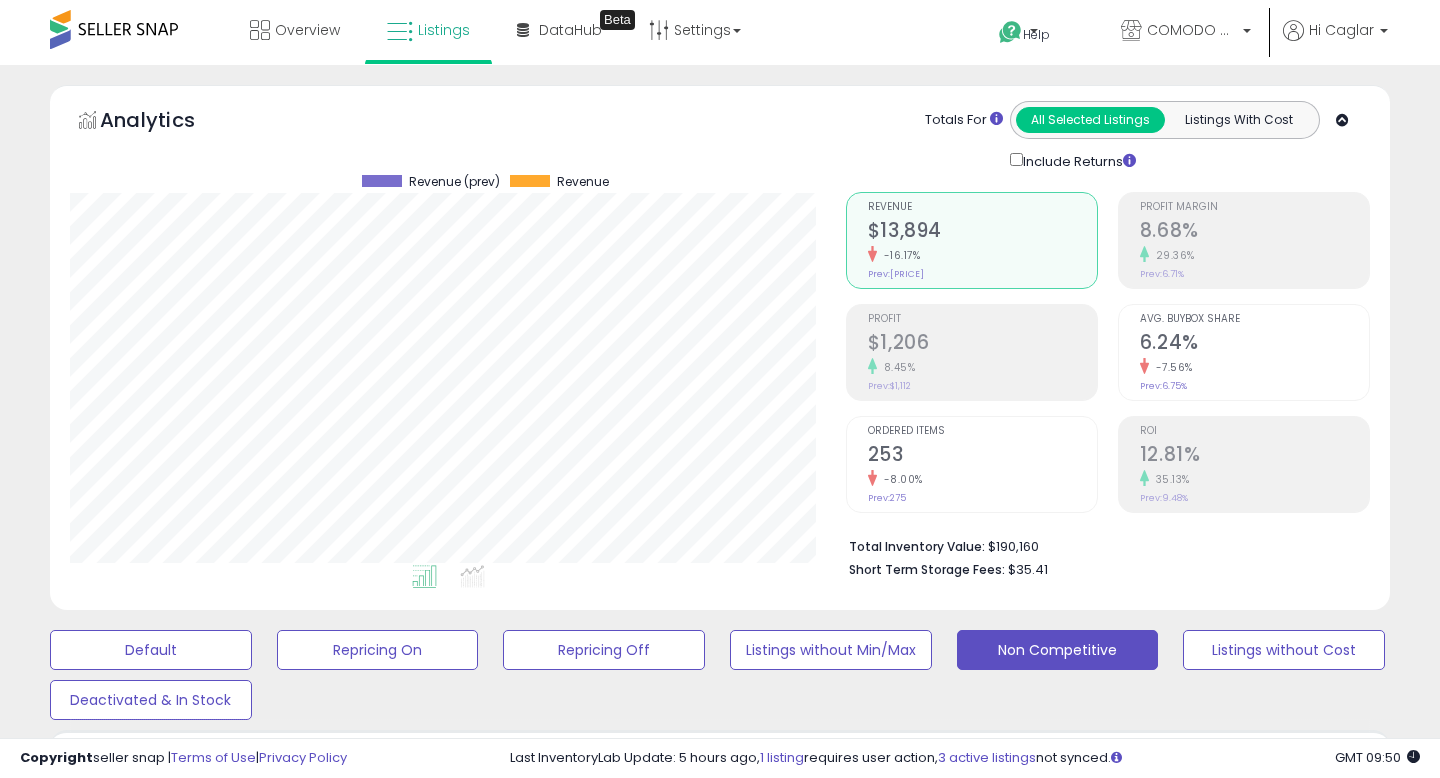 click on "142.99" at bounding box center [1030, 1074] 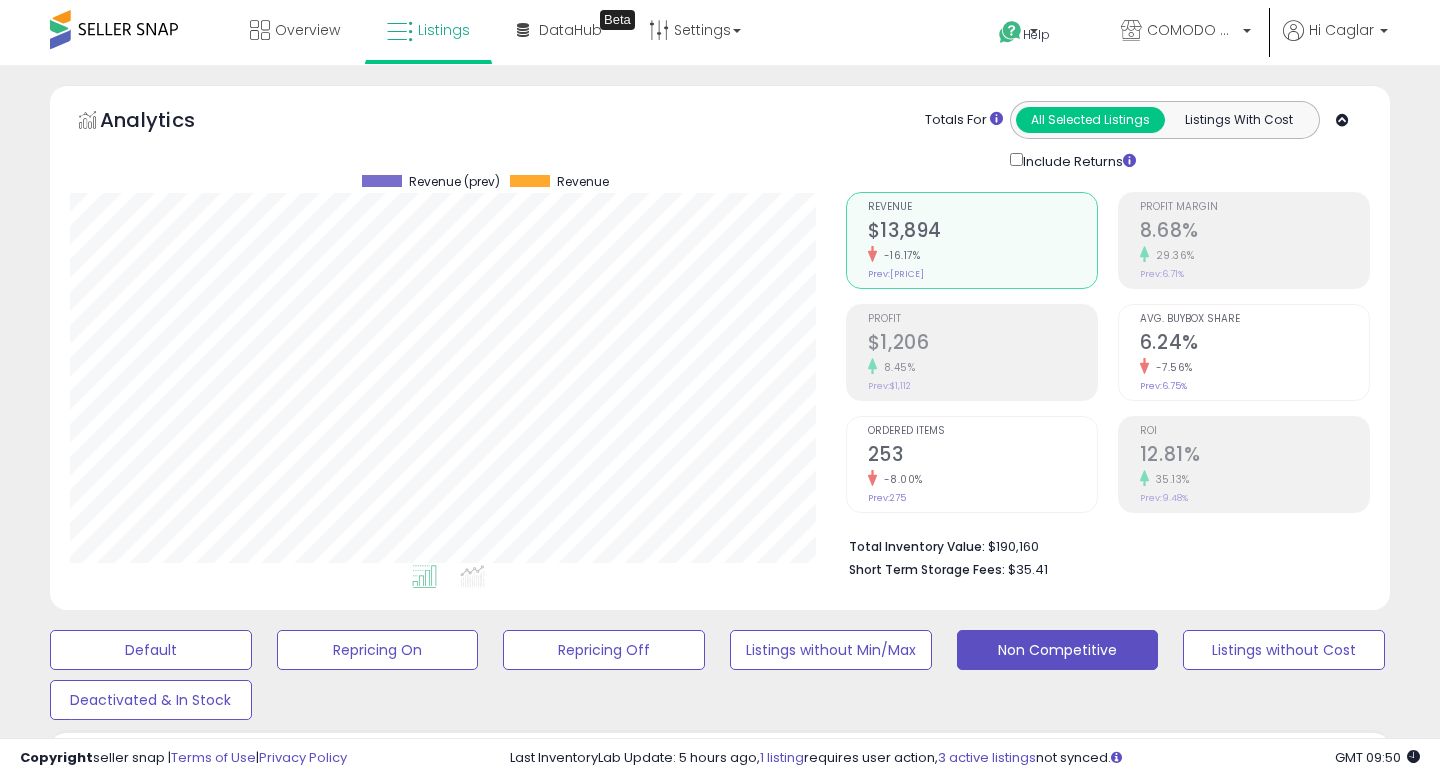 drag, startPoint x: 506, startPoint y: 169, endPoint x: 521, endPoint y: 169, distance: 15 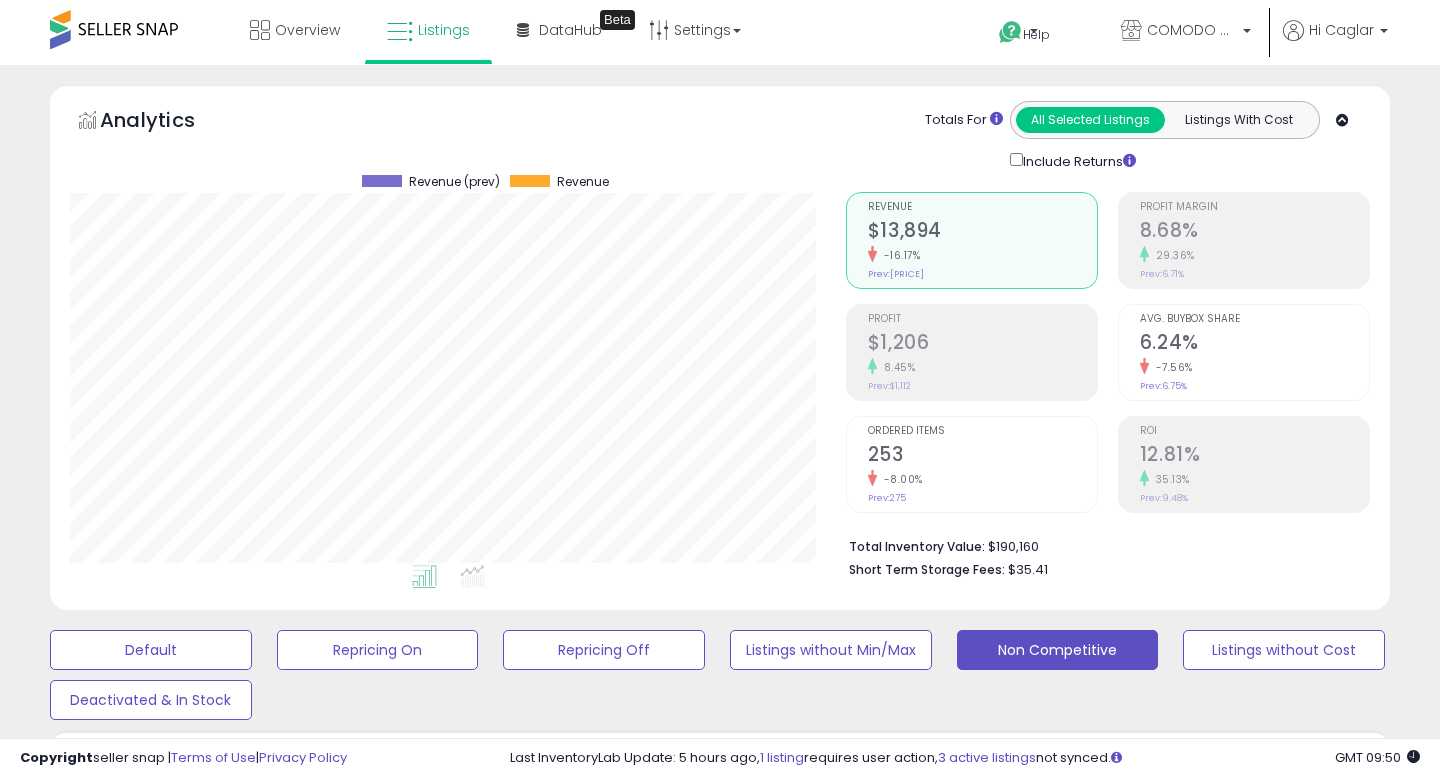 drag, startPoint x: 527, startPoint y: 169, endPoint x: 550, endPoint y: 171, distance: 23.086792 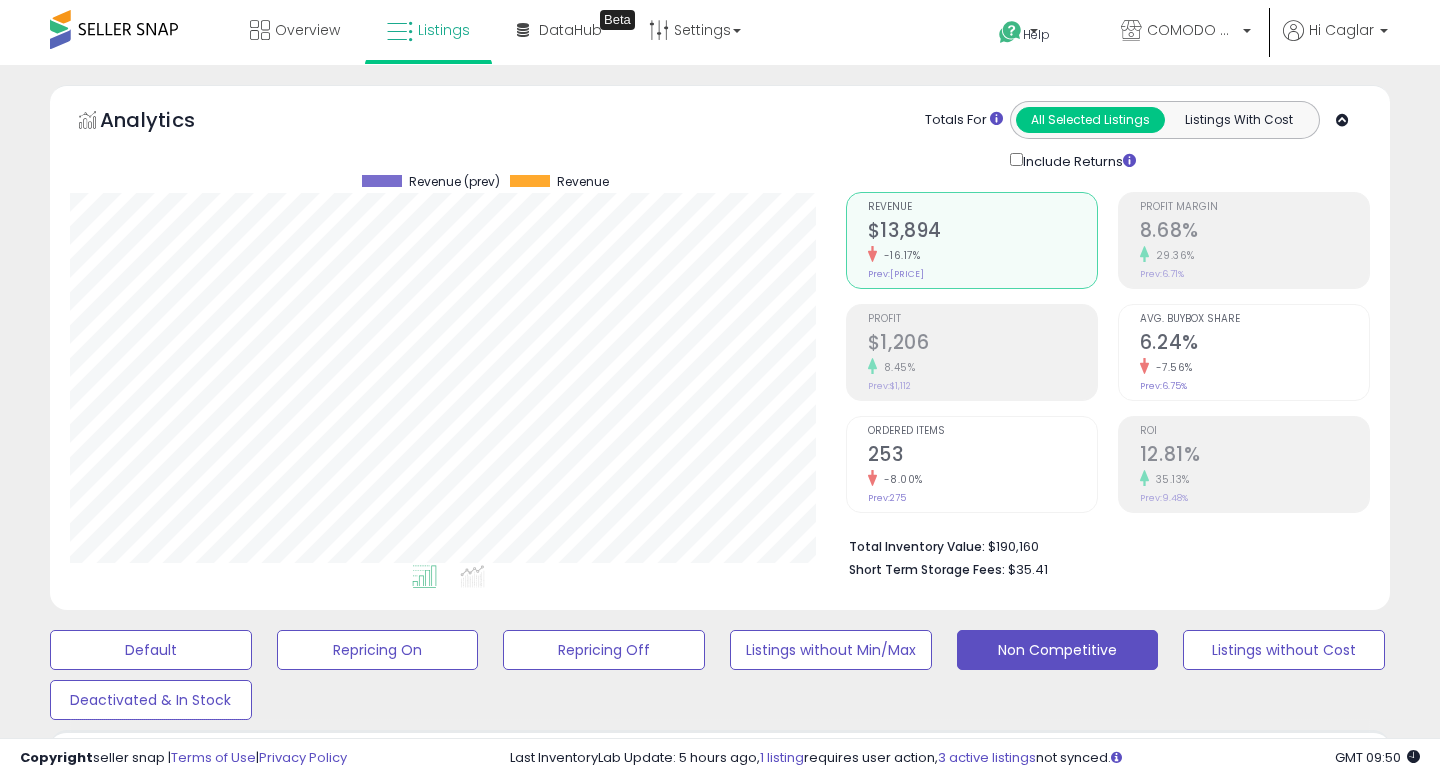 click on "******" at bounding box center (968, 1729) 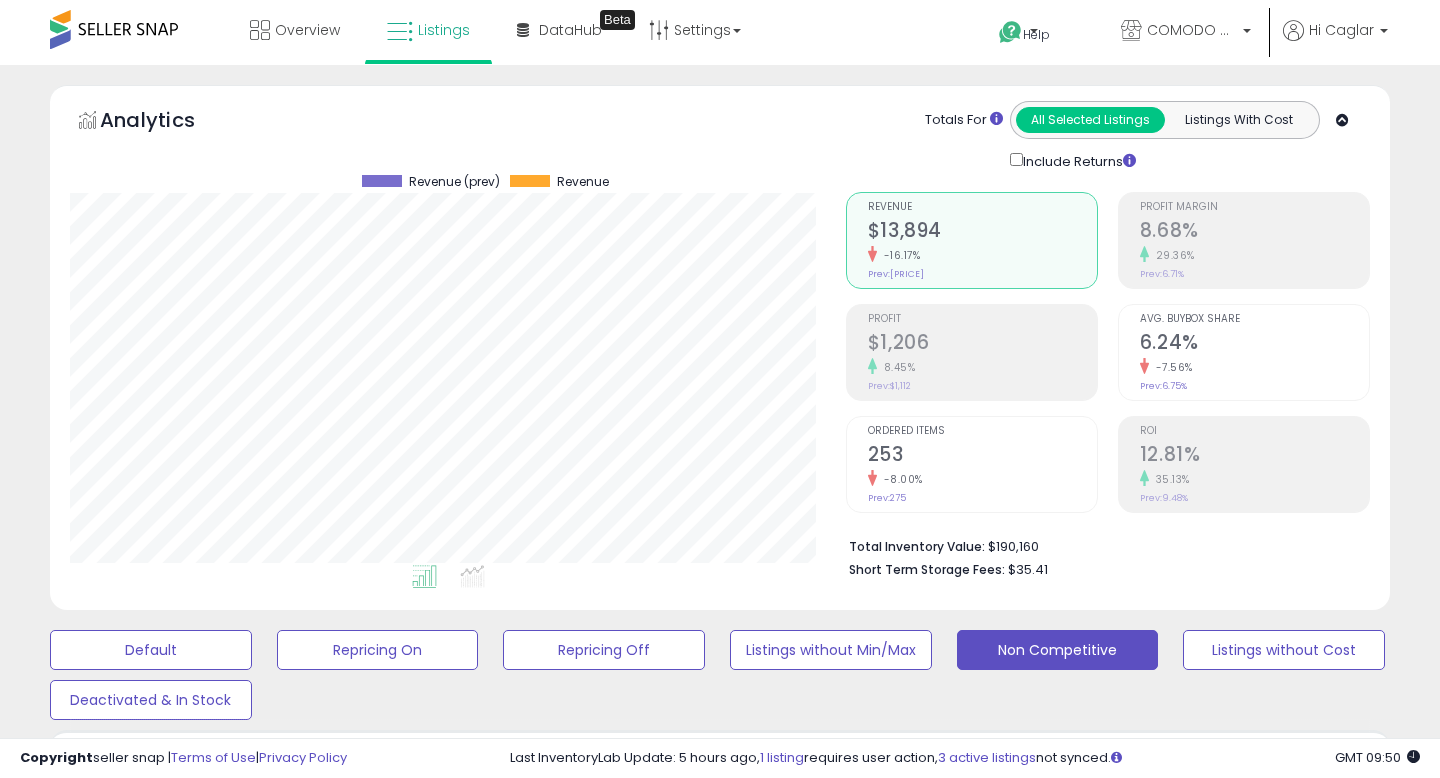 click on "******" at bounding box center (968, 1729) 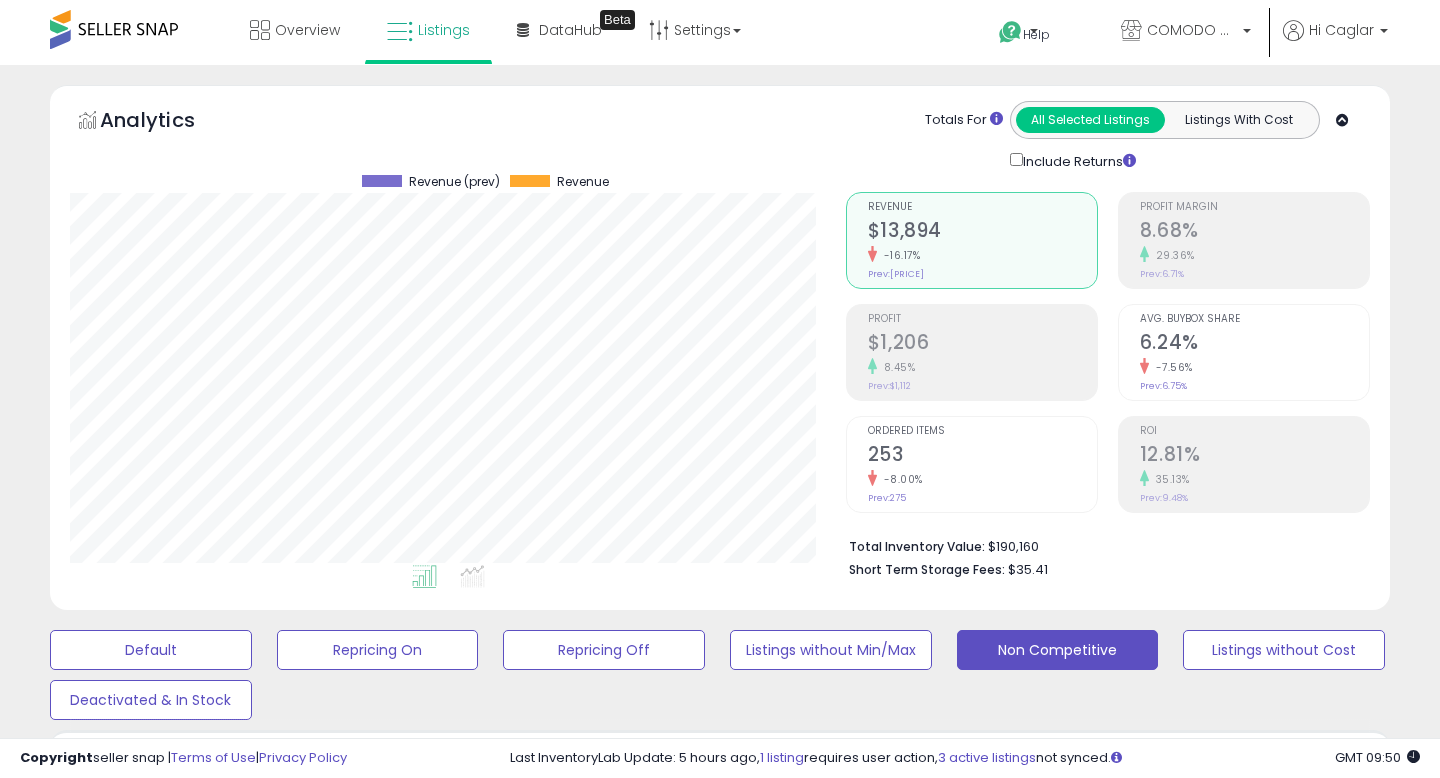 click at bounding box center [1081, 1726] 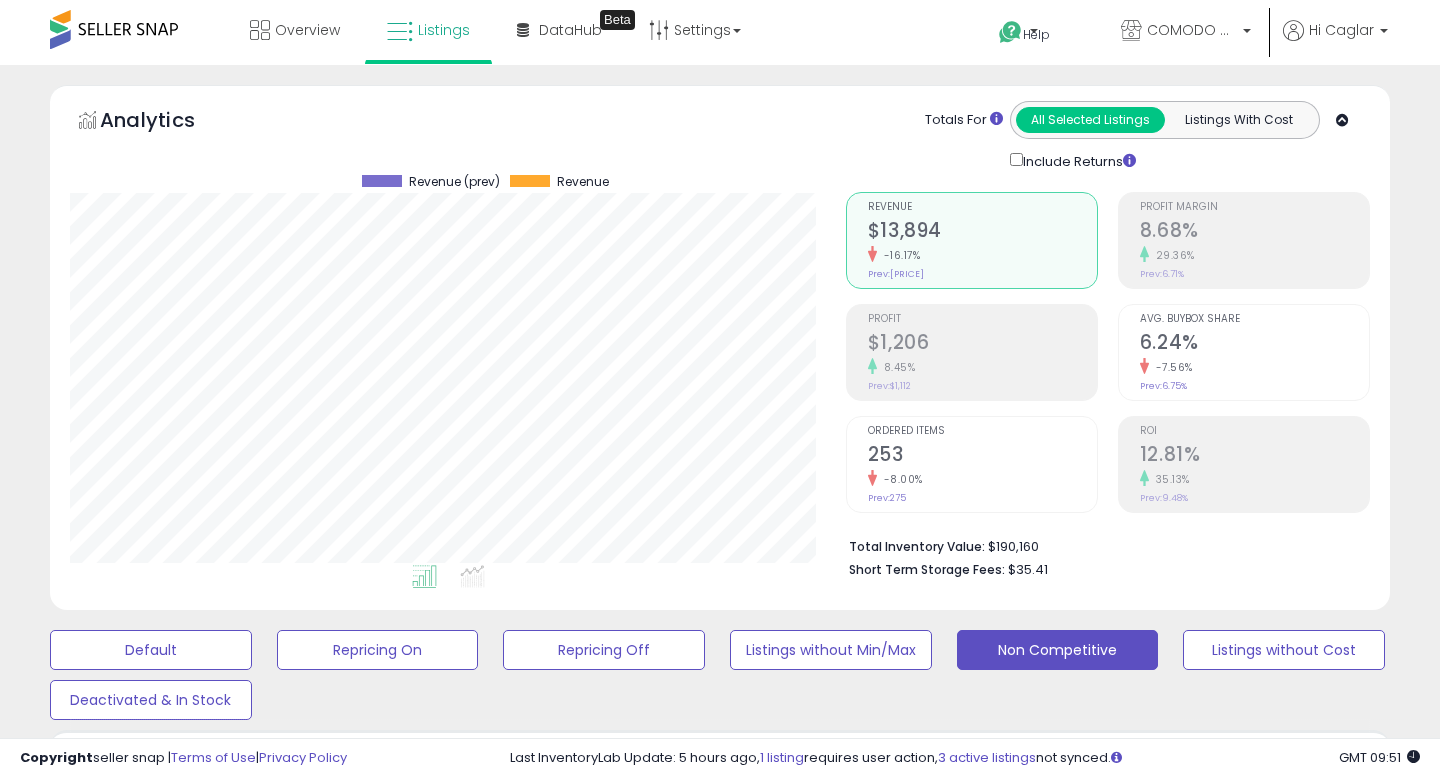 click at bounding box center [134, 2261] 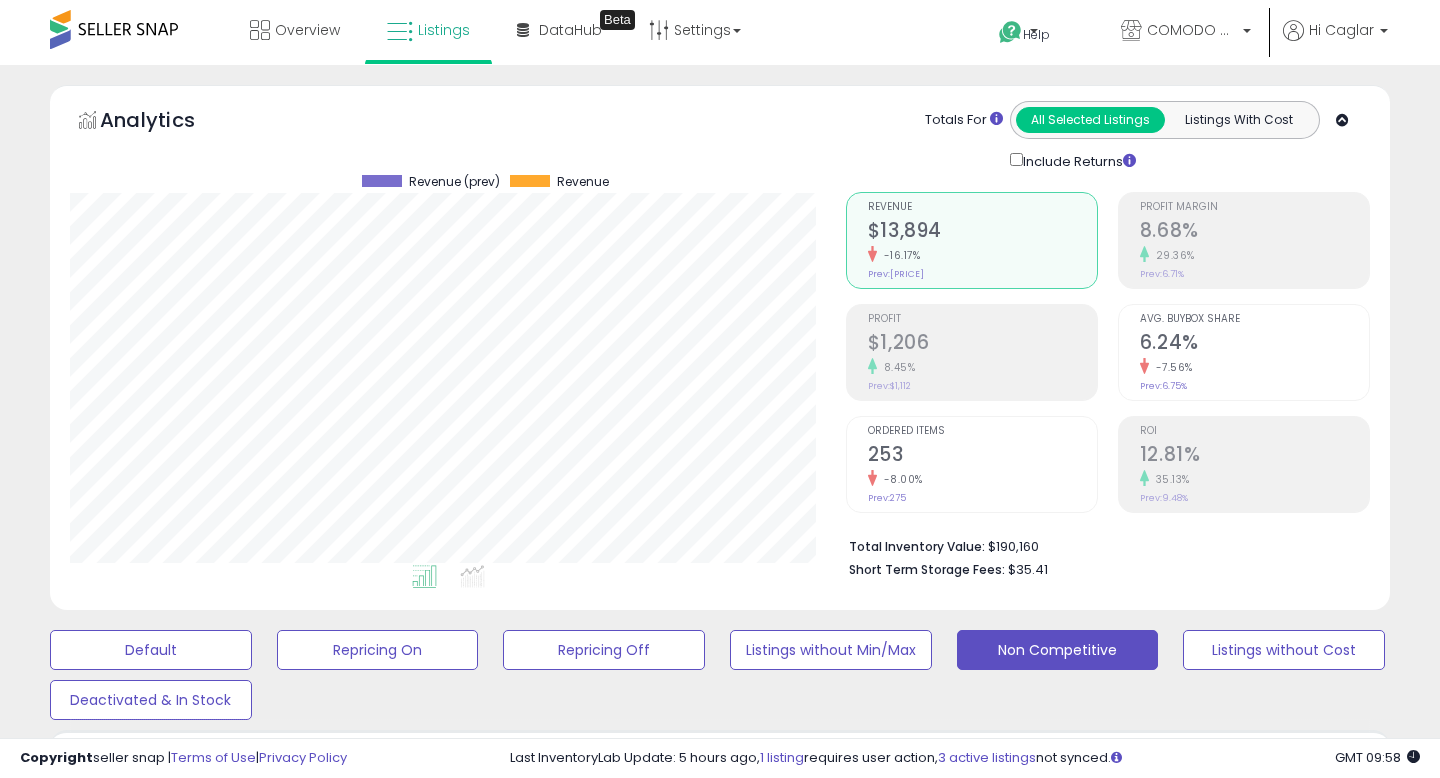 click on "118.67" at bounding box center [1030, 1074] 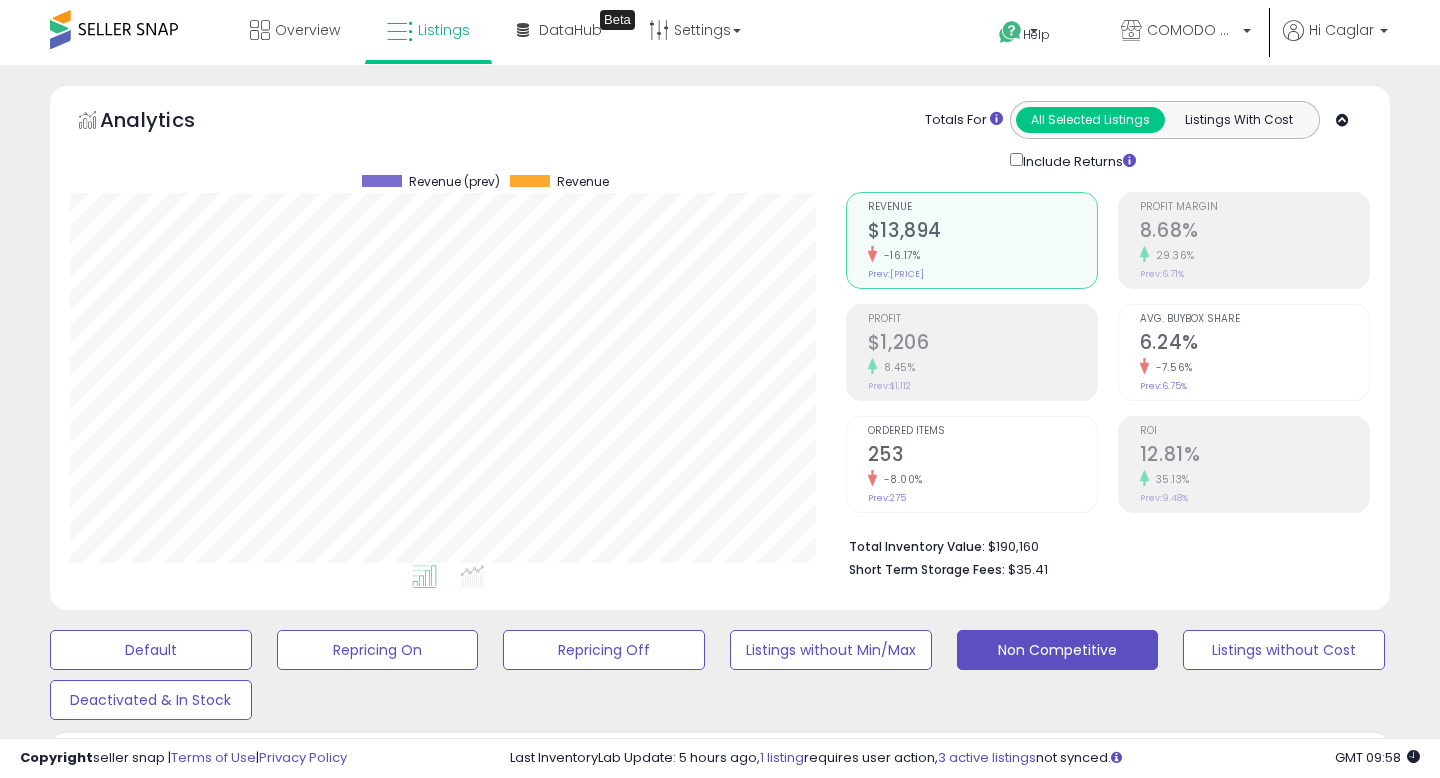 click on "******" at bounding box center [966, 2173] 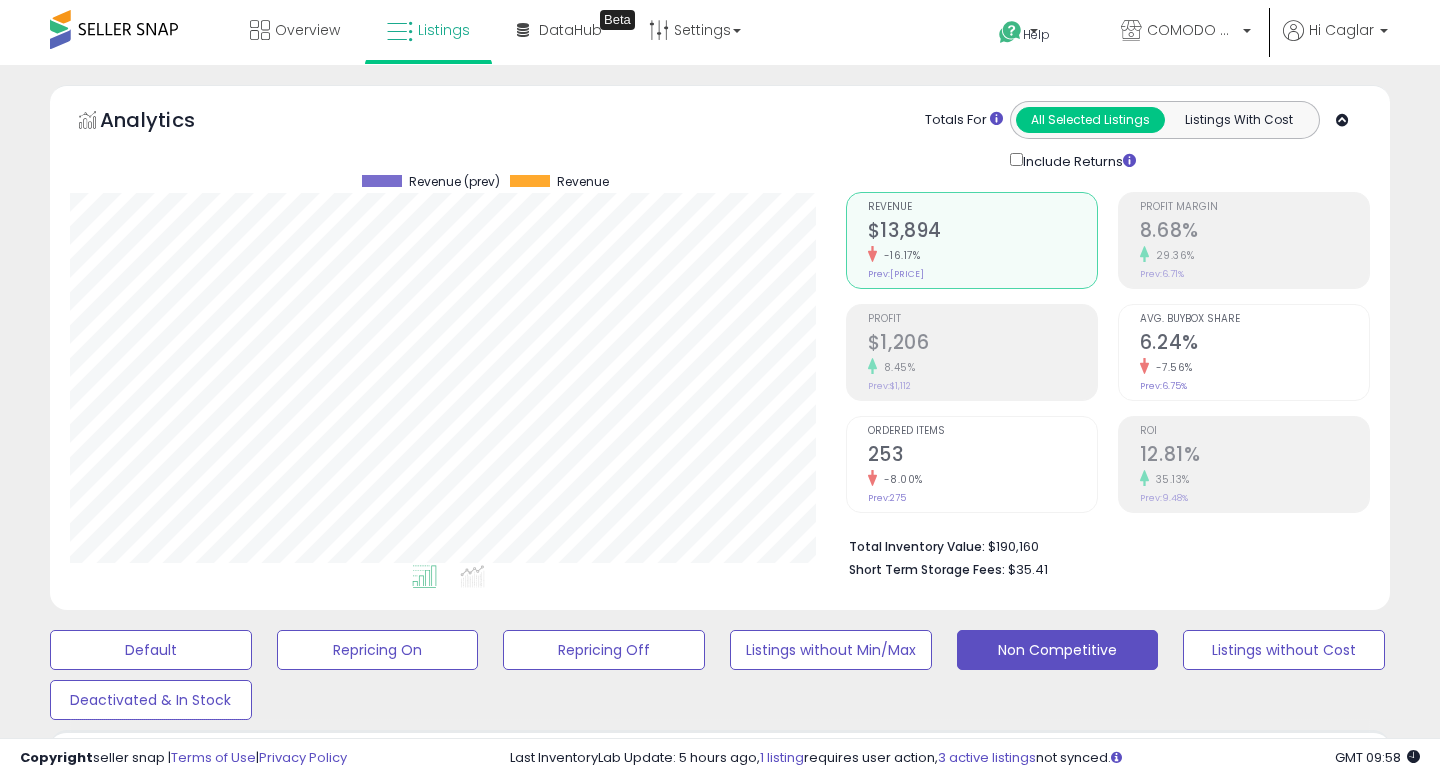 click on "15% $0.30 min" 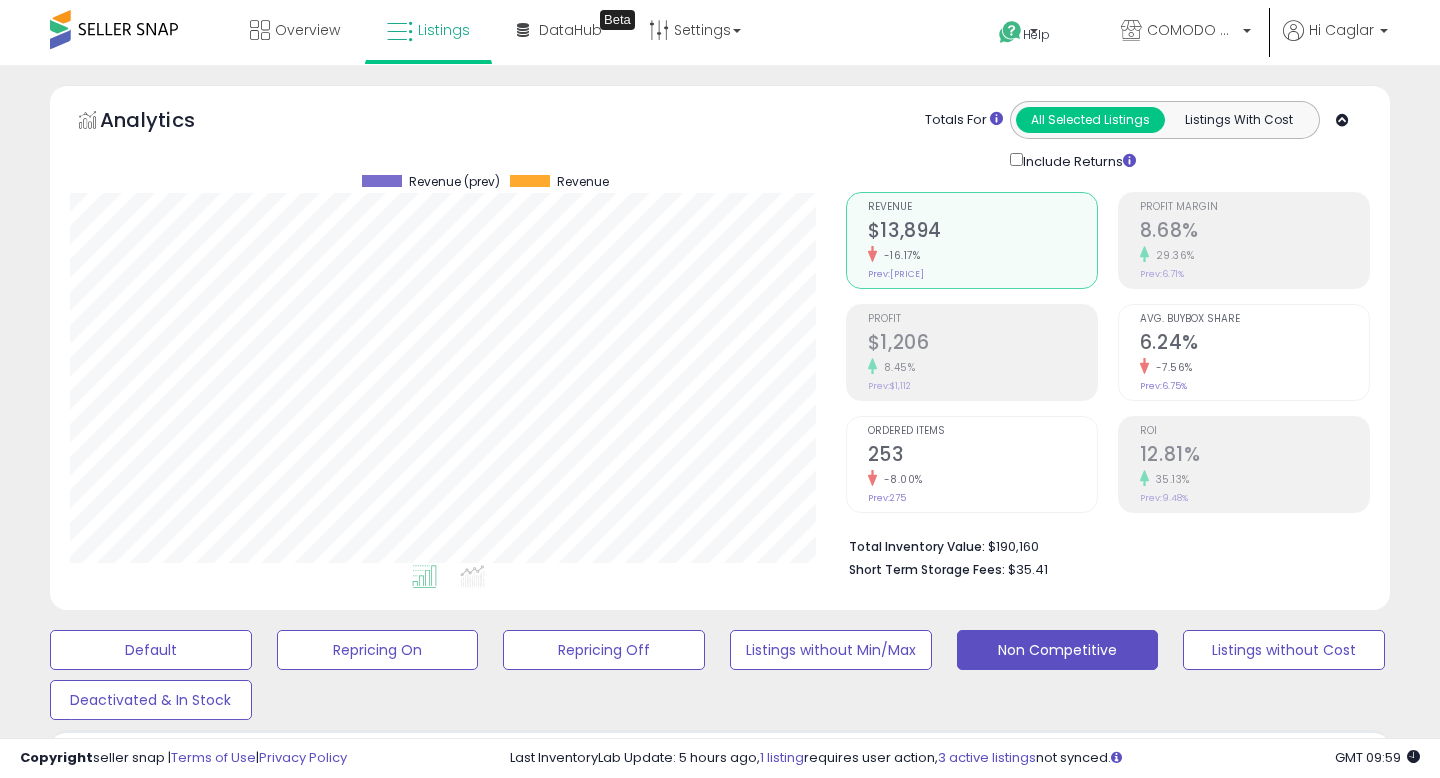 click on "150.03" at bounding box center [1030, 1074] 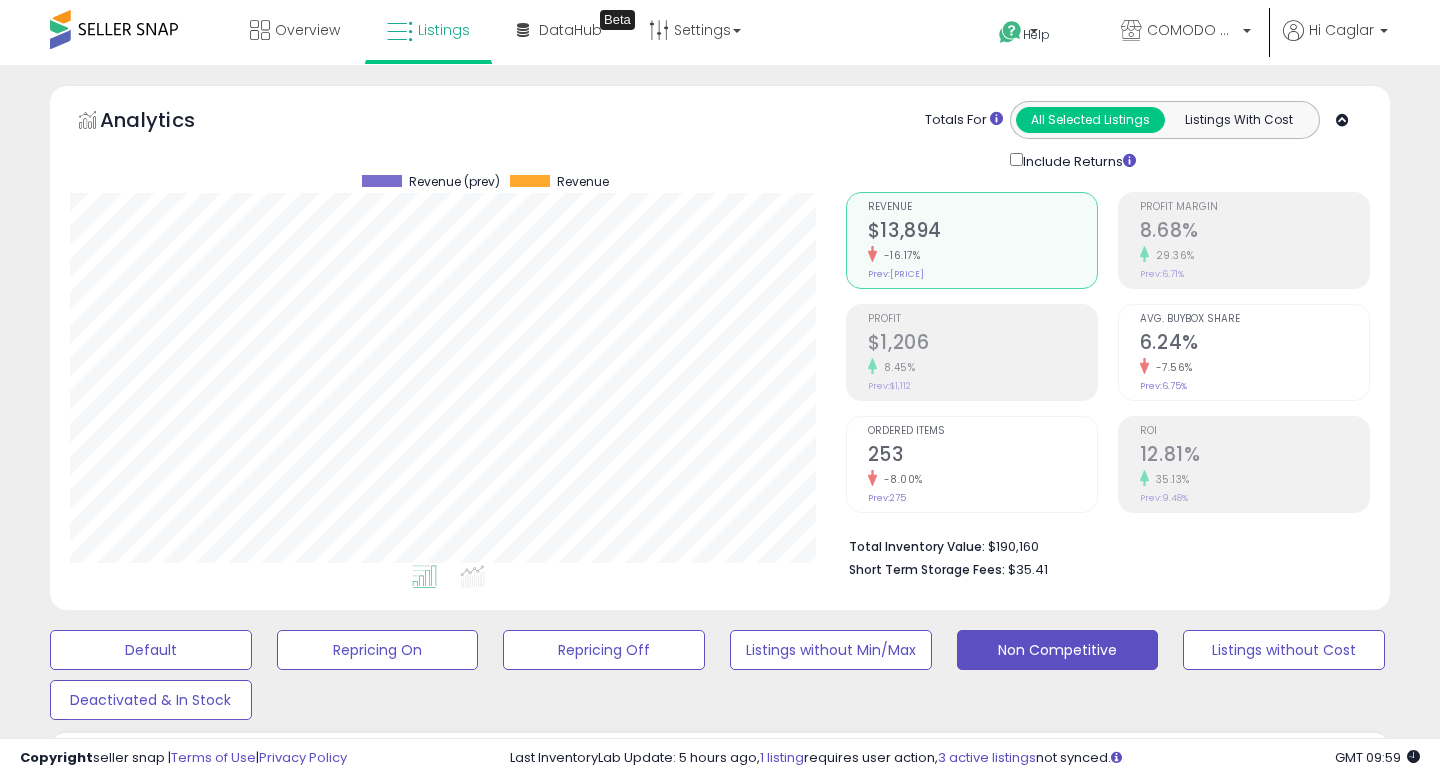 click at bounding box center [1081, 2418] 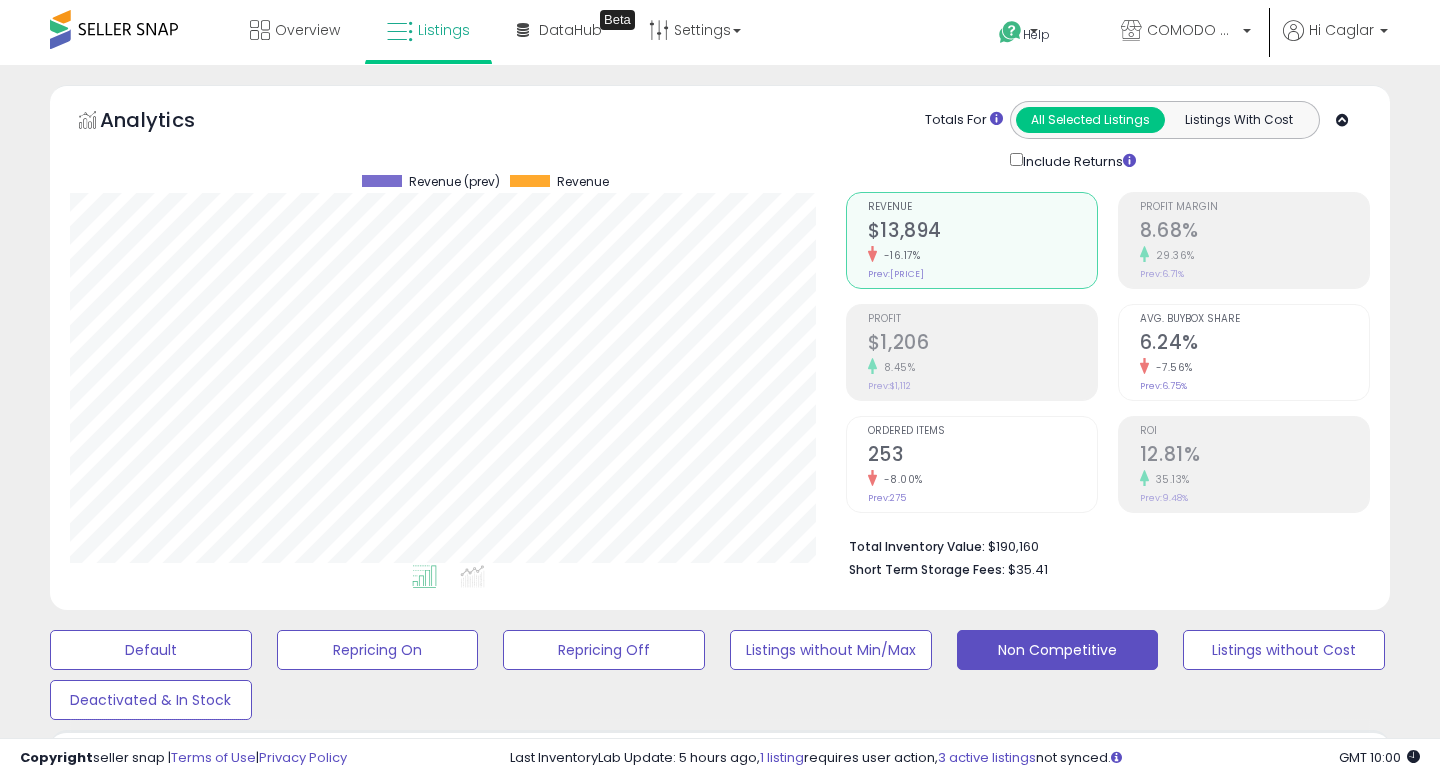 click at bounding box center (134, 2739) 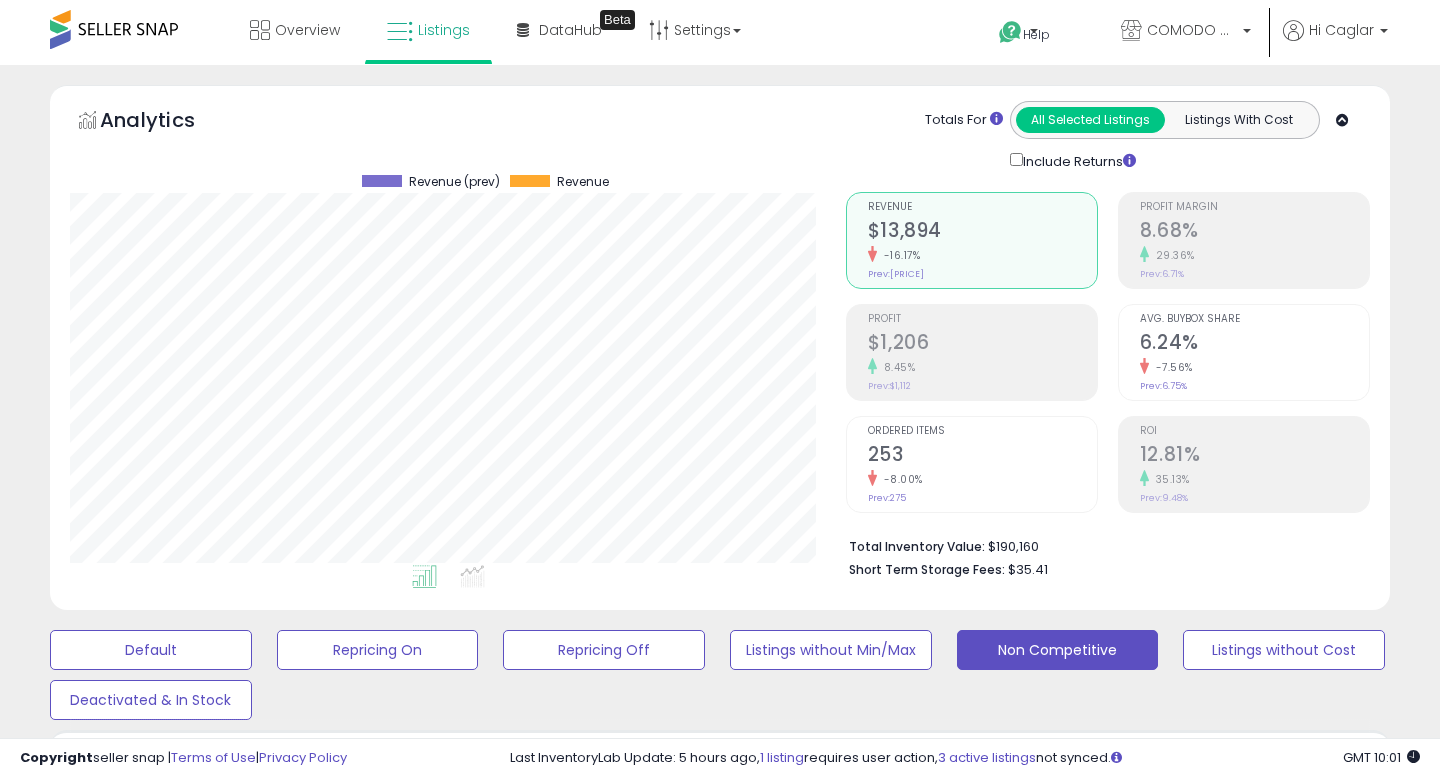 click on "******" at bounding box center (968, 2599) 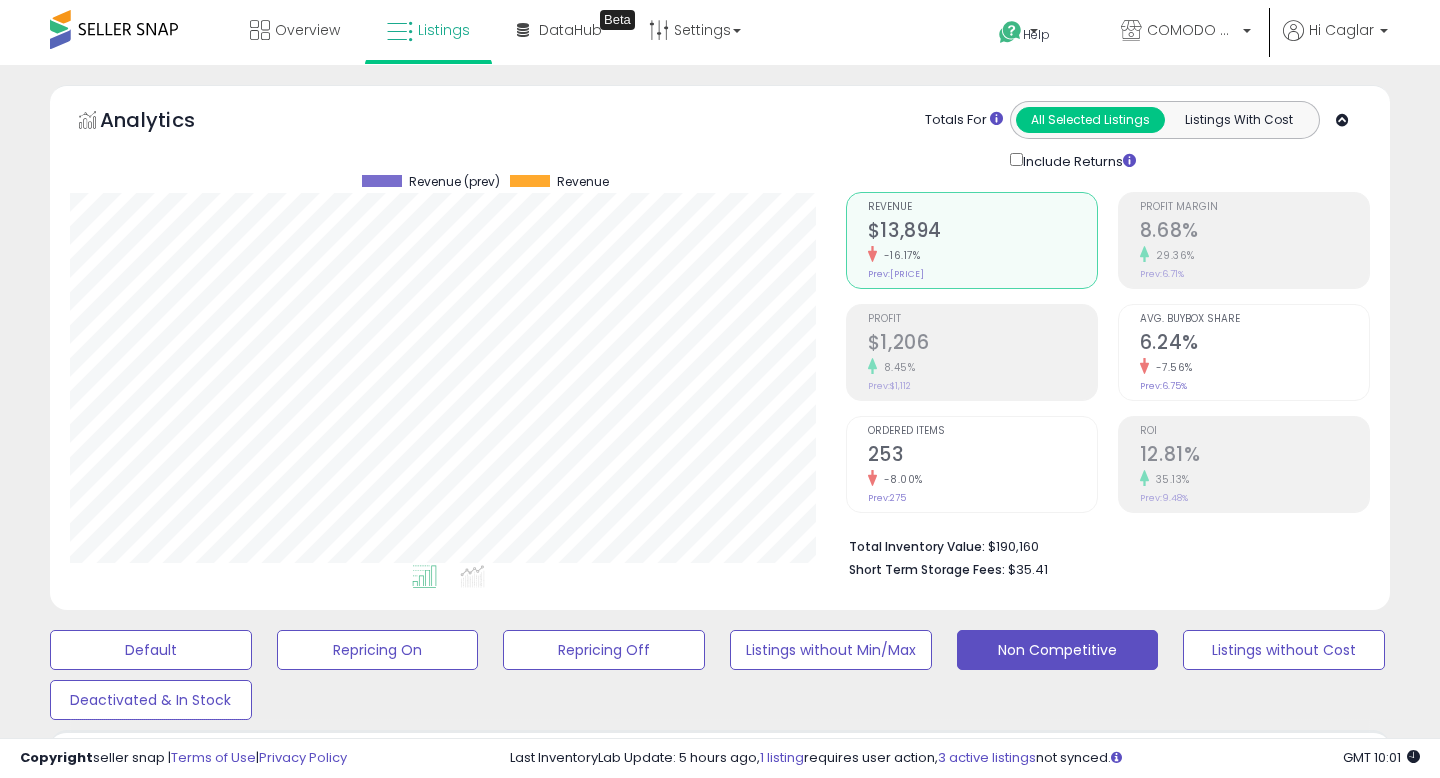 click on "******" at bounding box center (968, 2599) 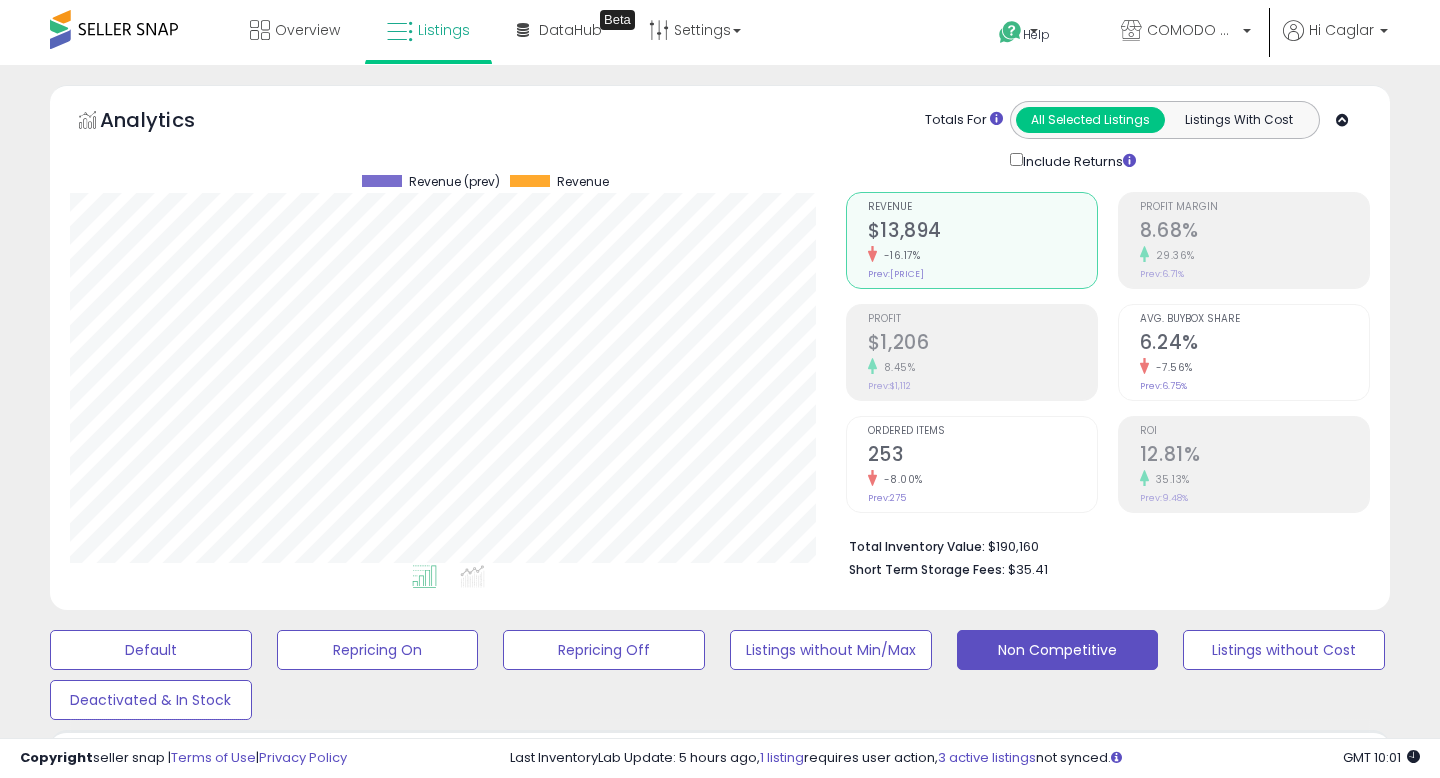 click at bounding box center [1081, 2597] 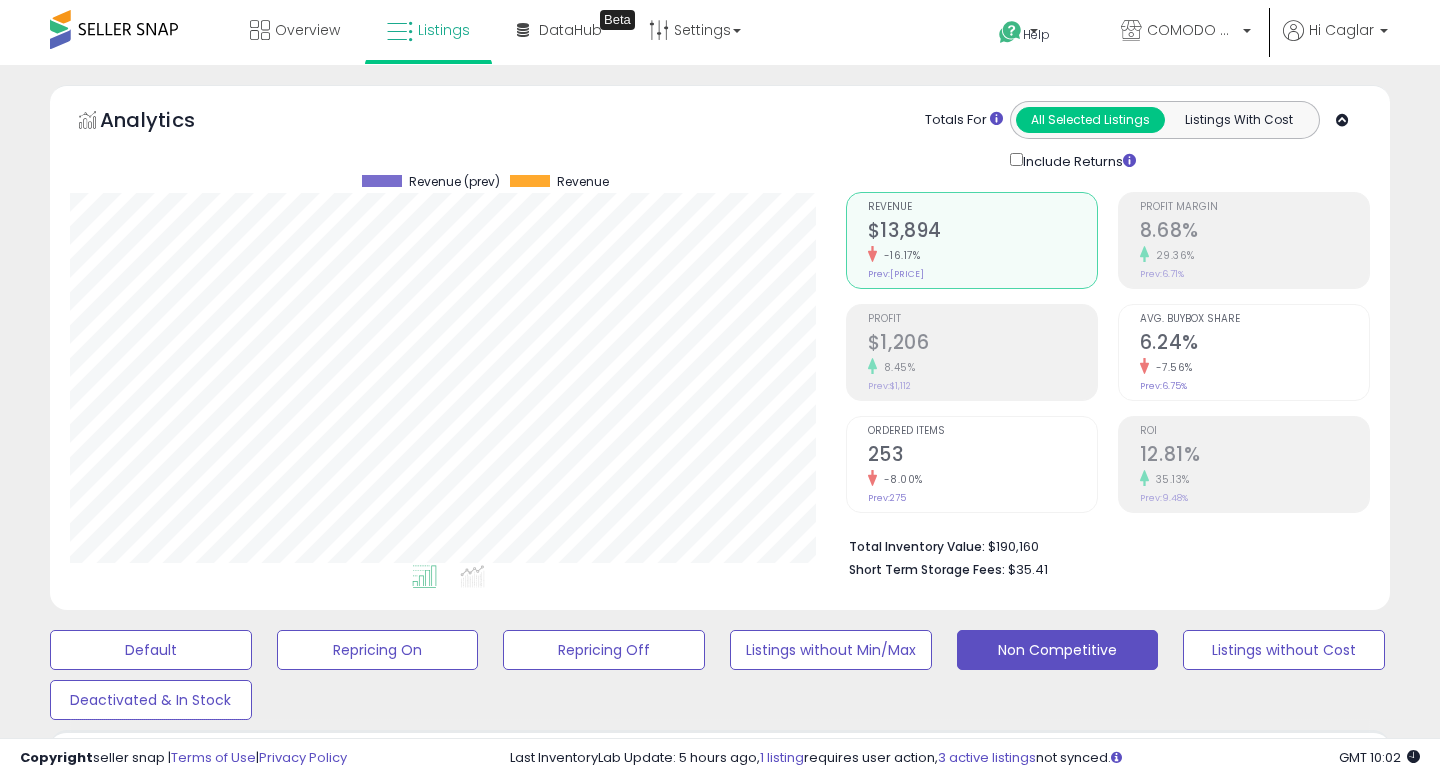 click on "87.12" at bounding box center (1030, 1074) 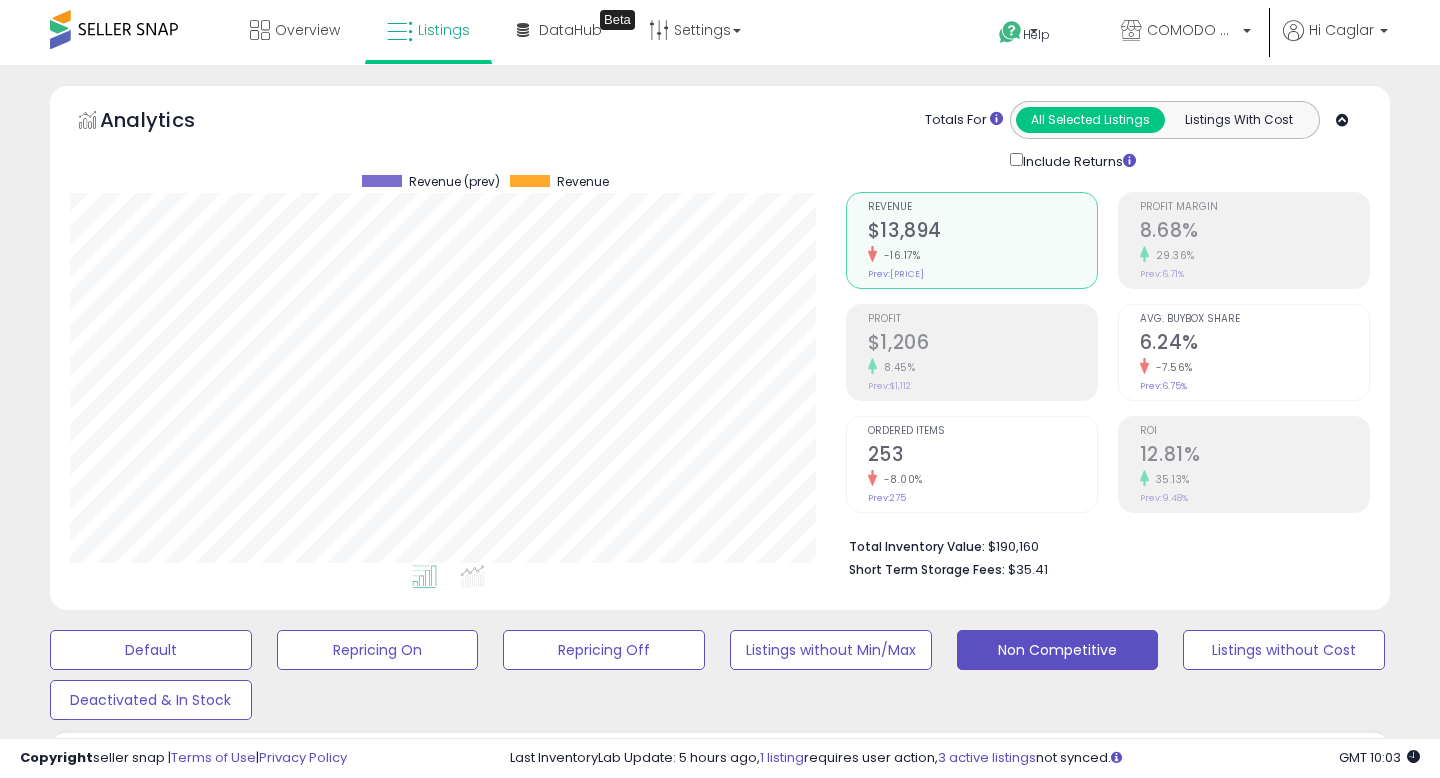 click on "13.20 Disable auto adjust min" 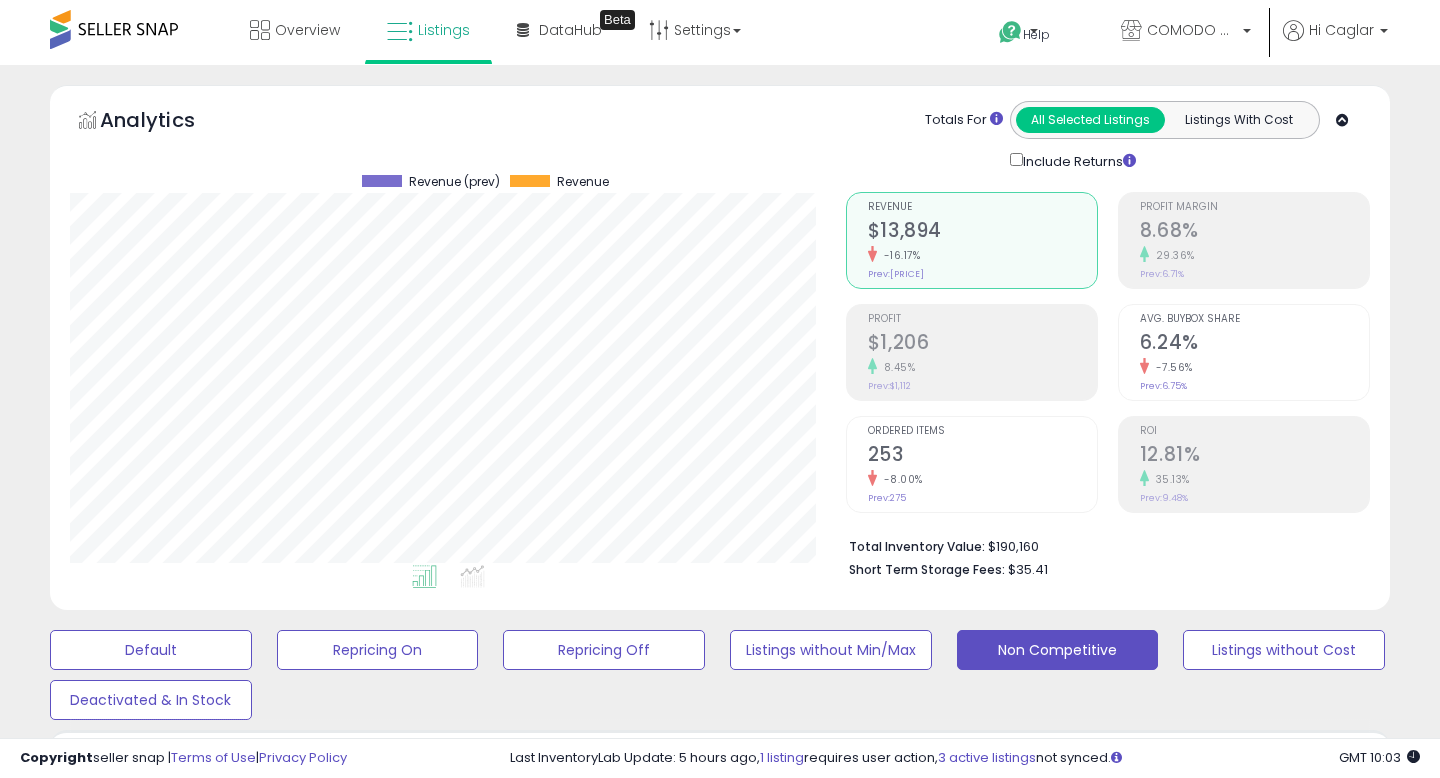 click on "*****" at bounding box center [963, 3198] 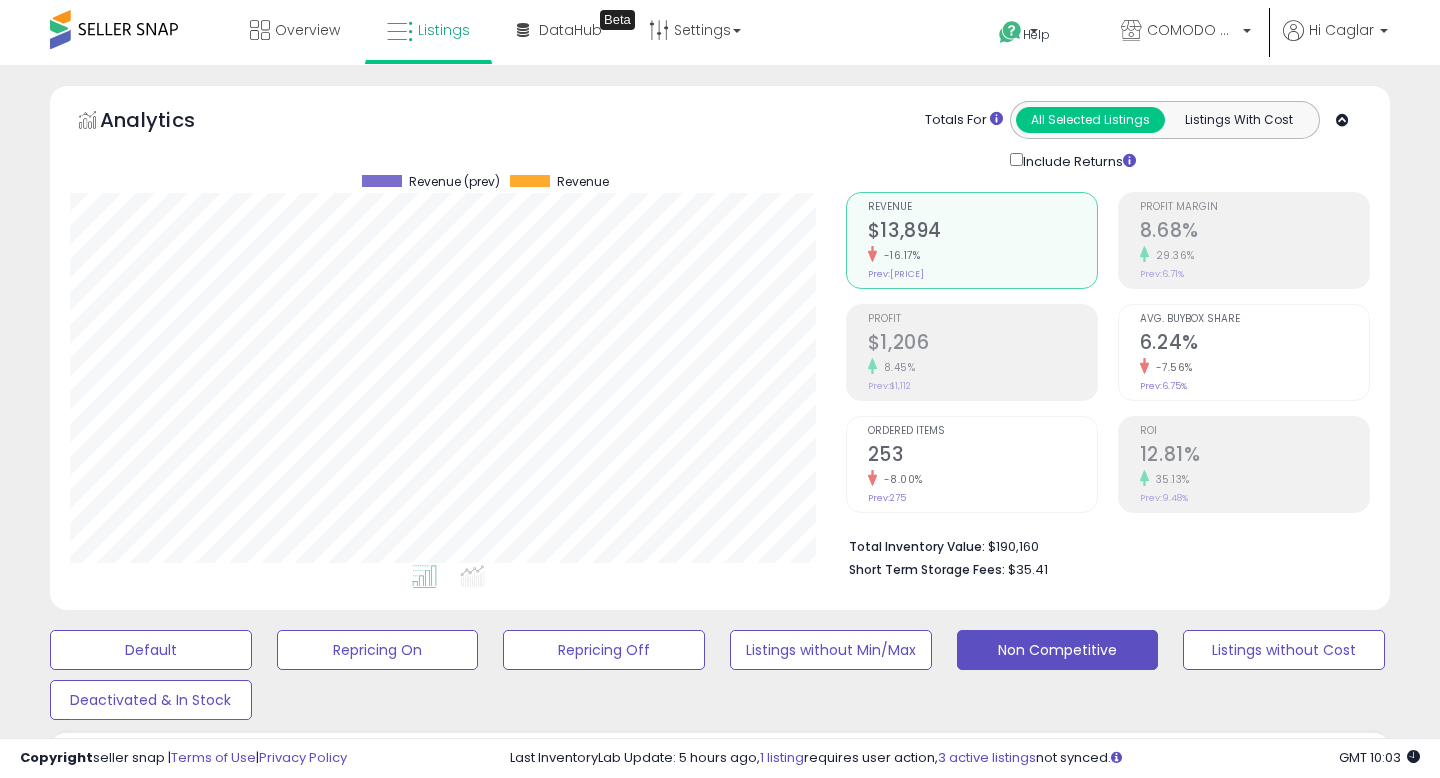 click at bounding box center [1076, 3196] 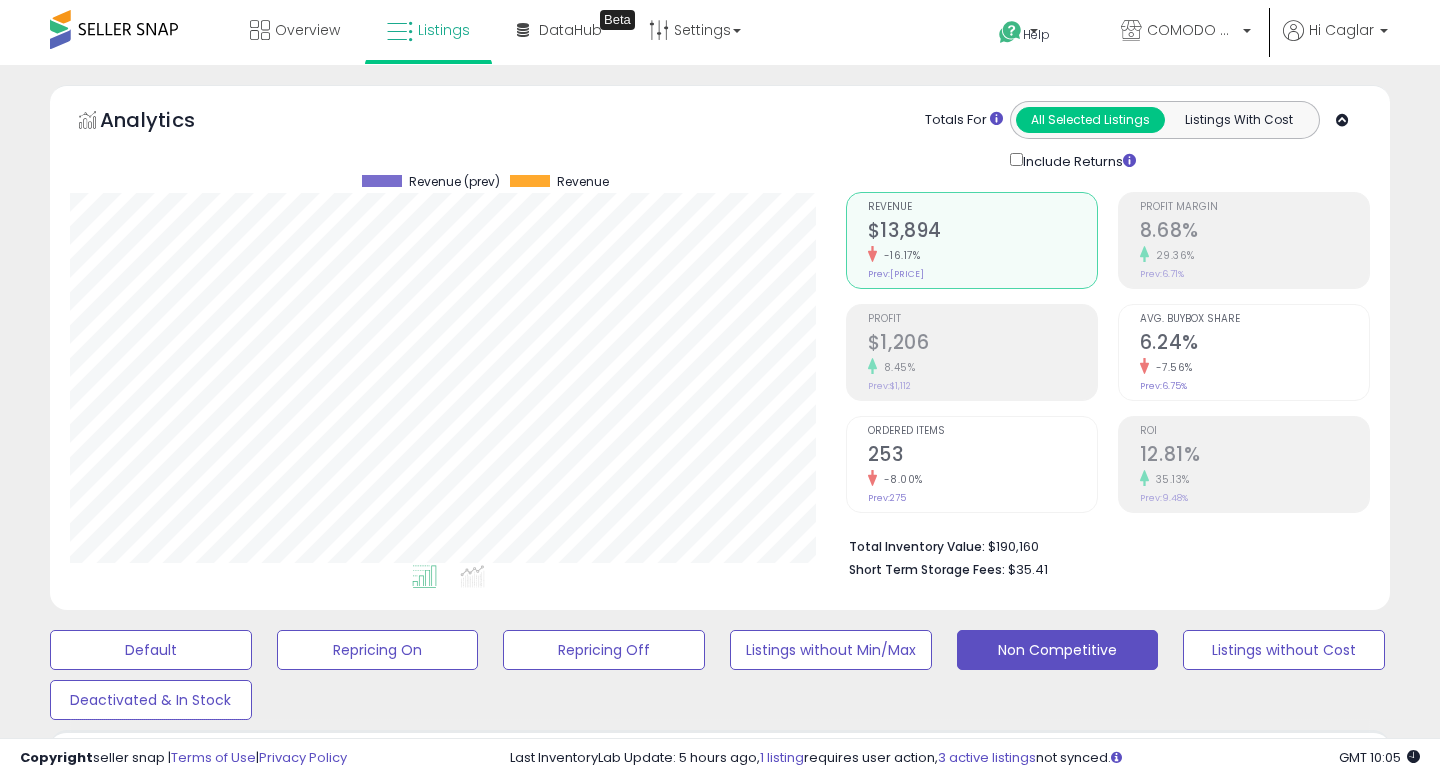 click on "8" 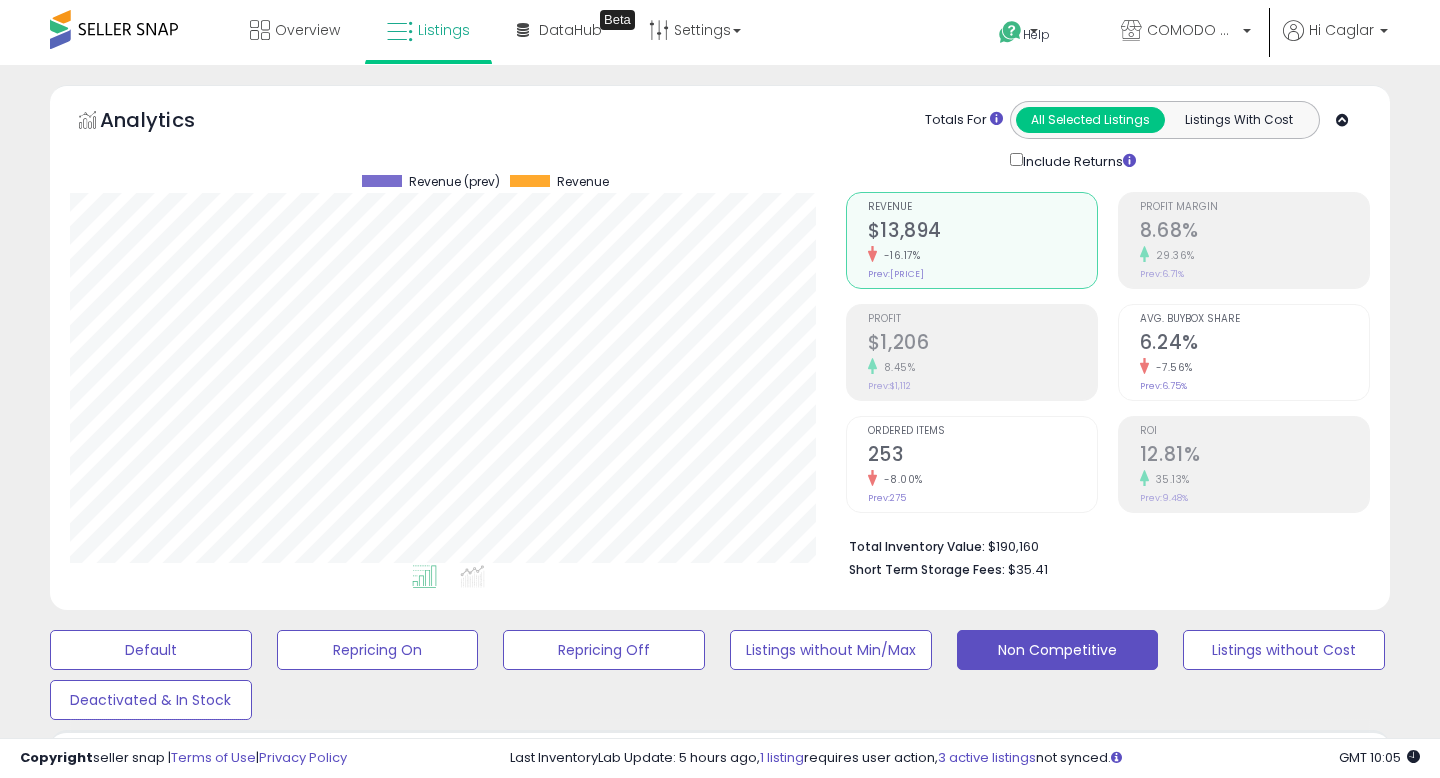 click on "72.77" at bounding box center [1030, 1074] 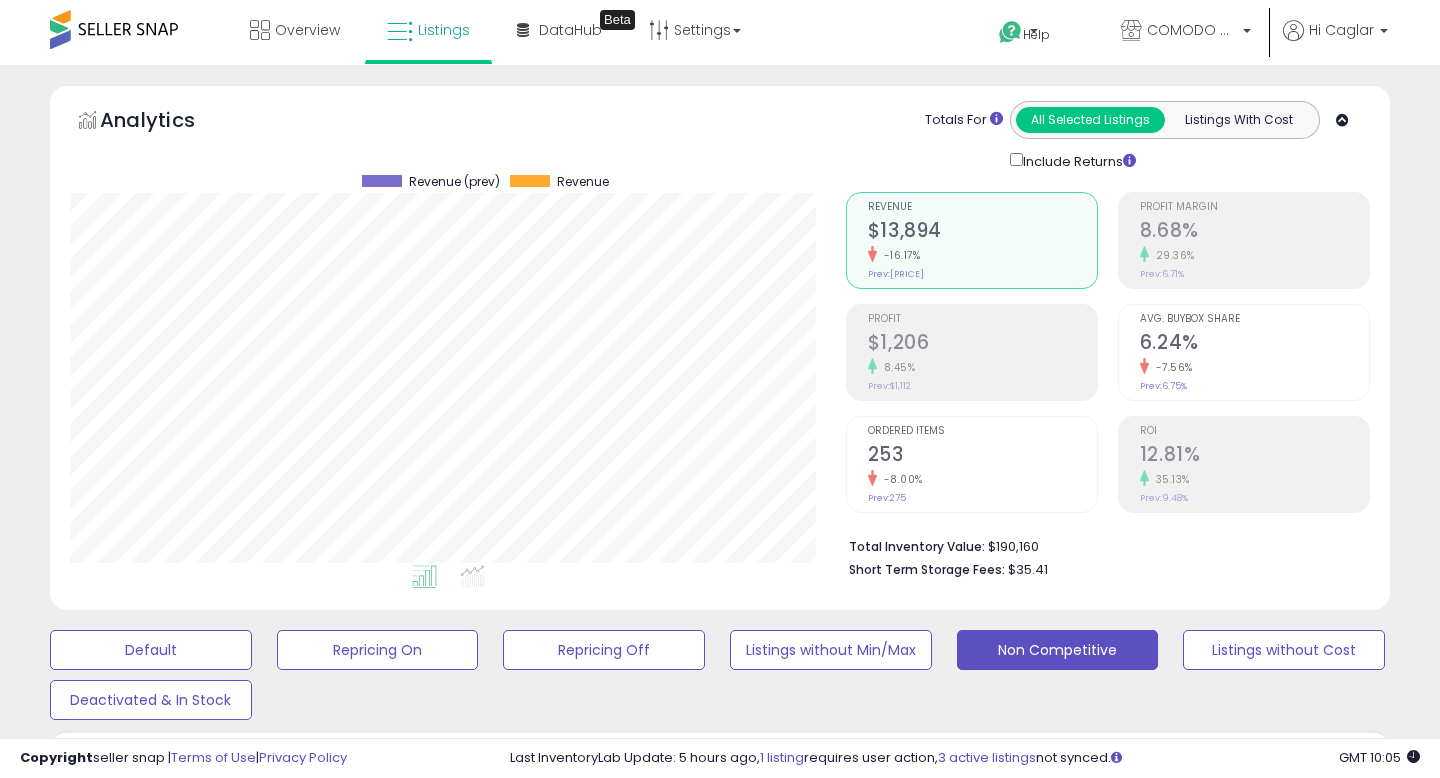click on "*****" at bounding box center [964, 3489] 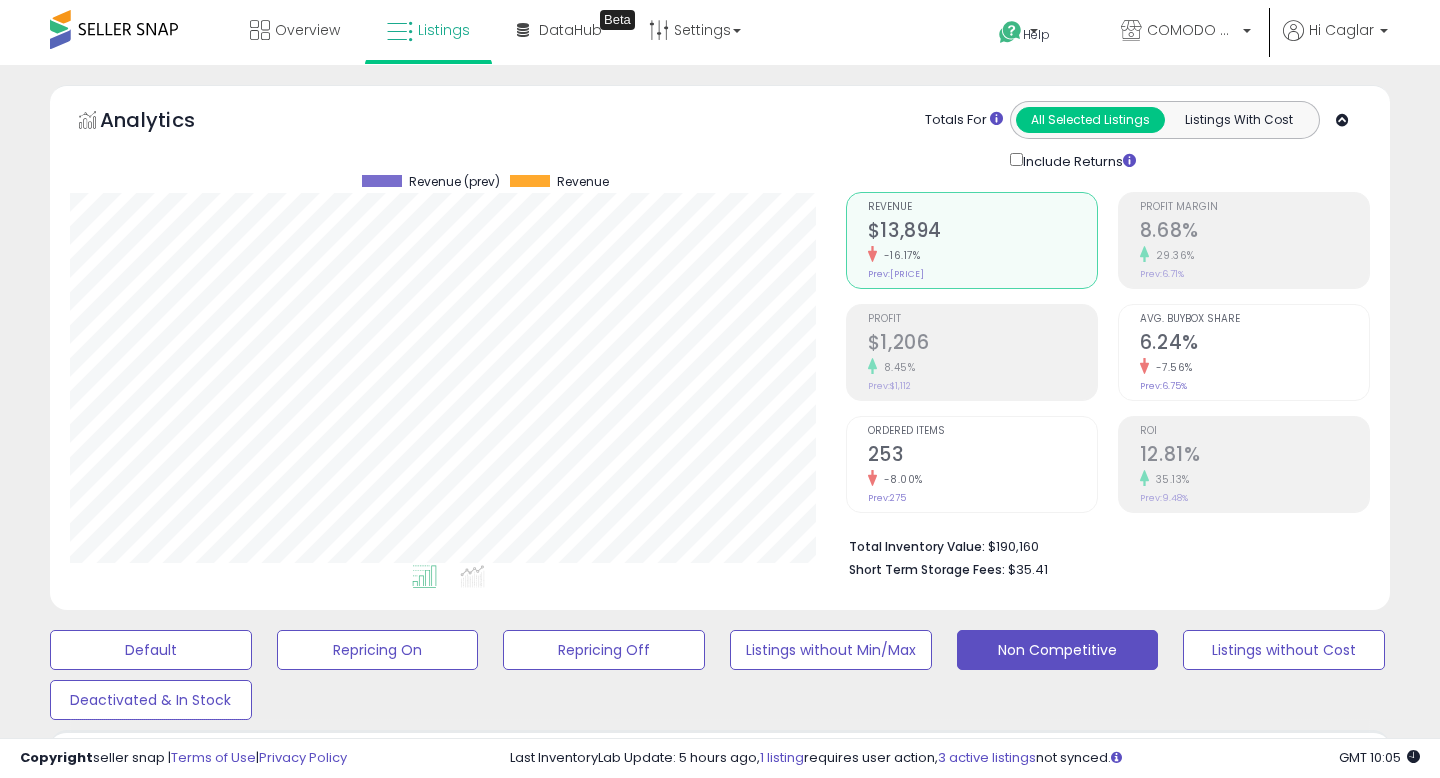 click at bounding box center [1077, 3487] 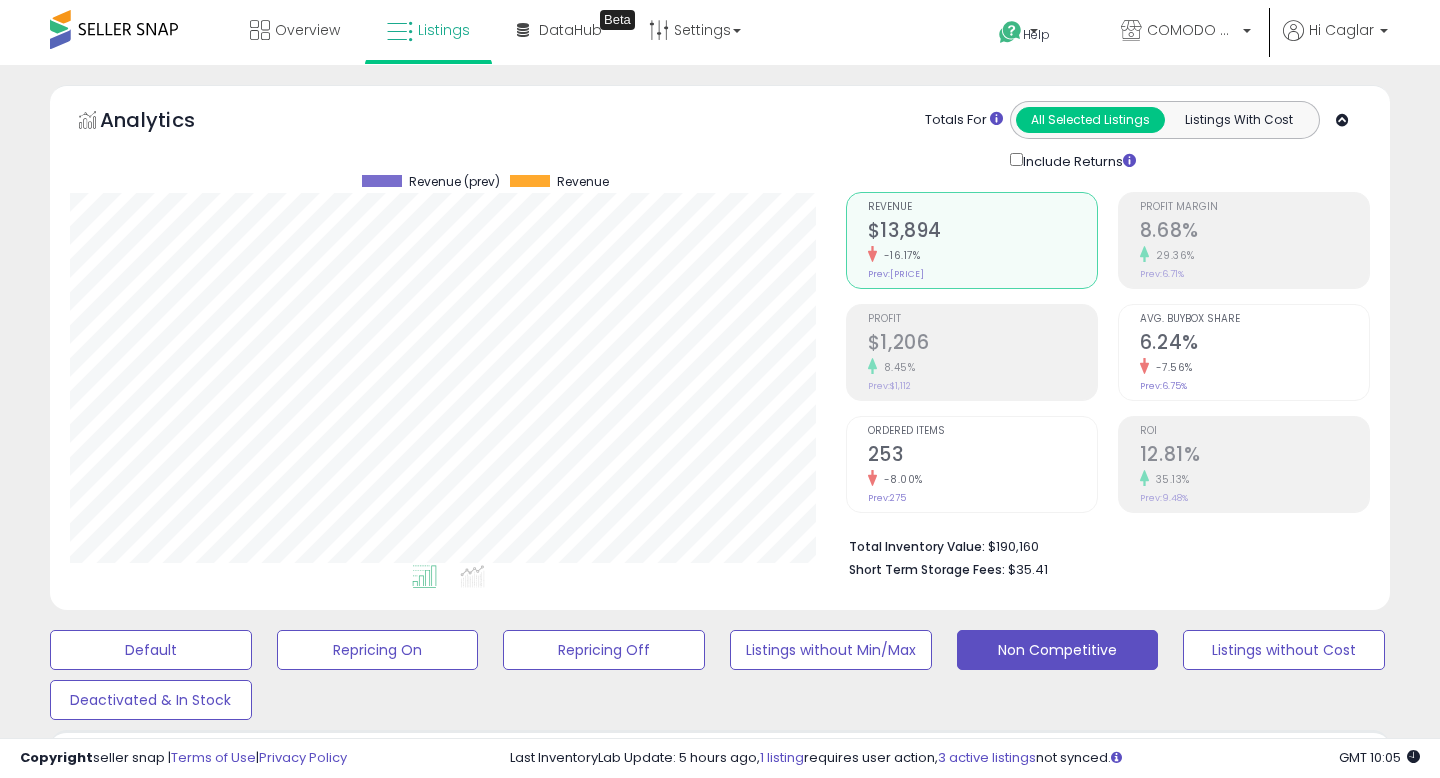 click at bounding box center (134, 4296) 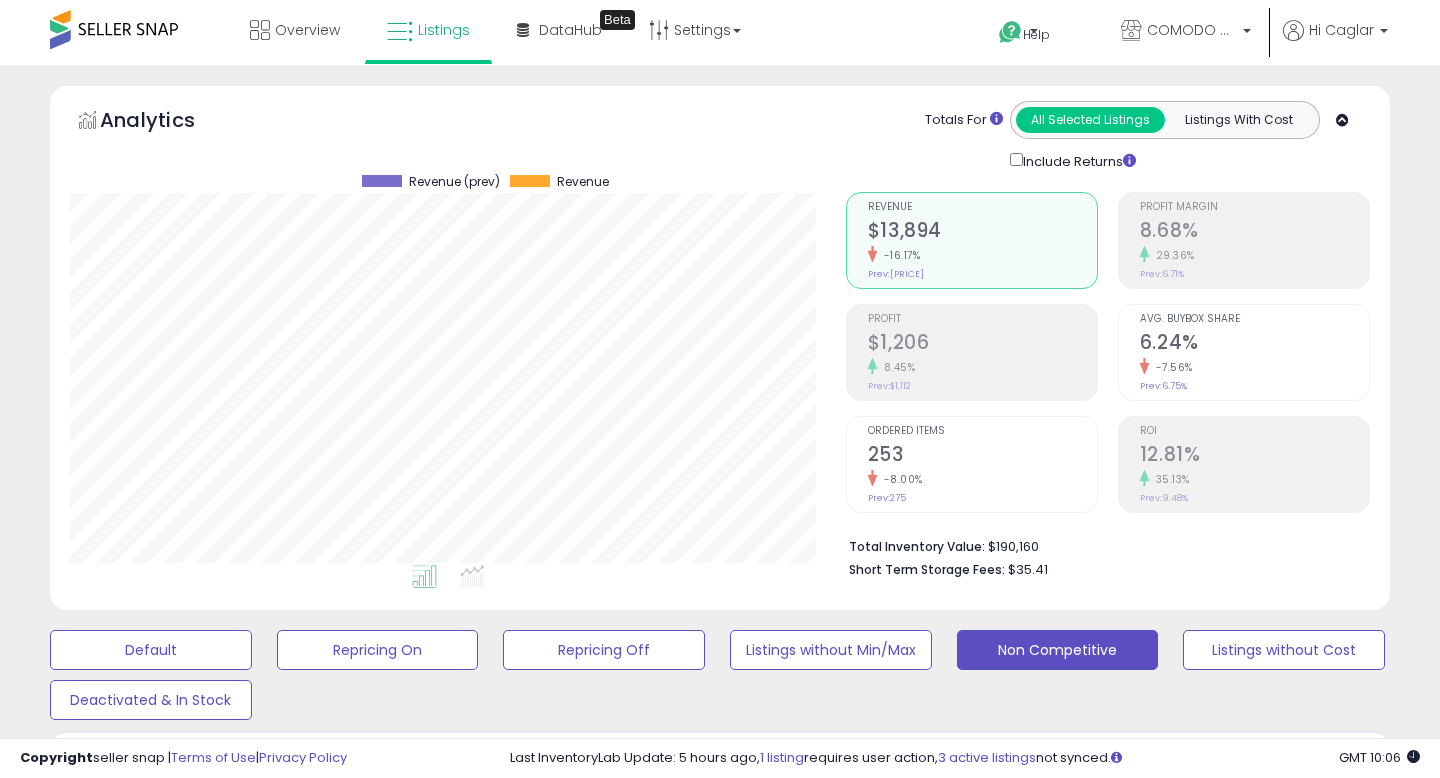 click on "194.00" at bounding box center (1030, 1074) 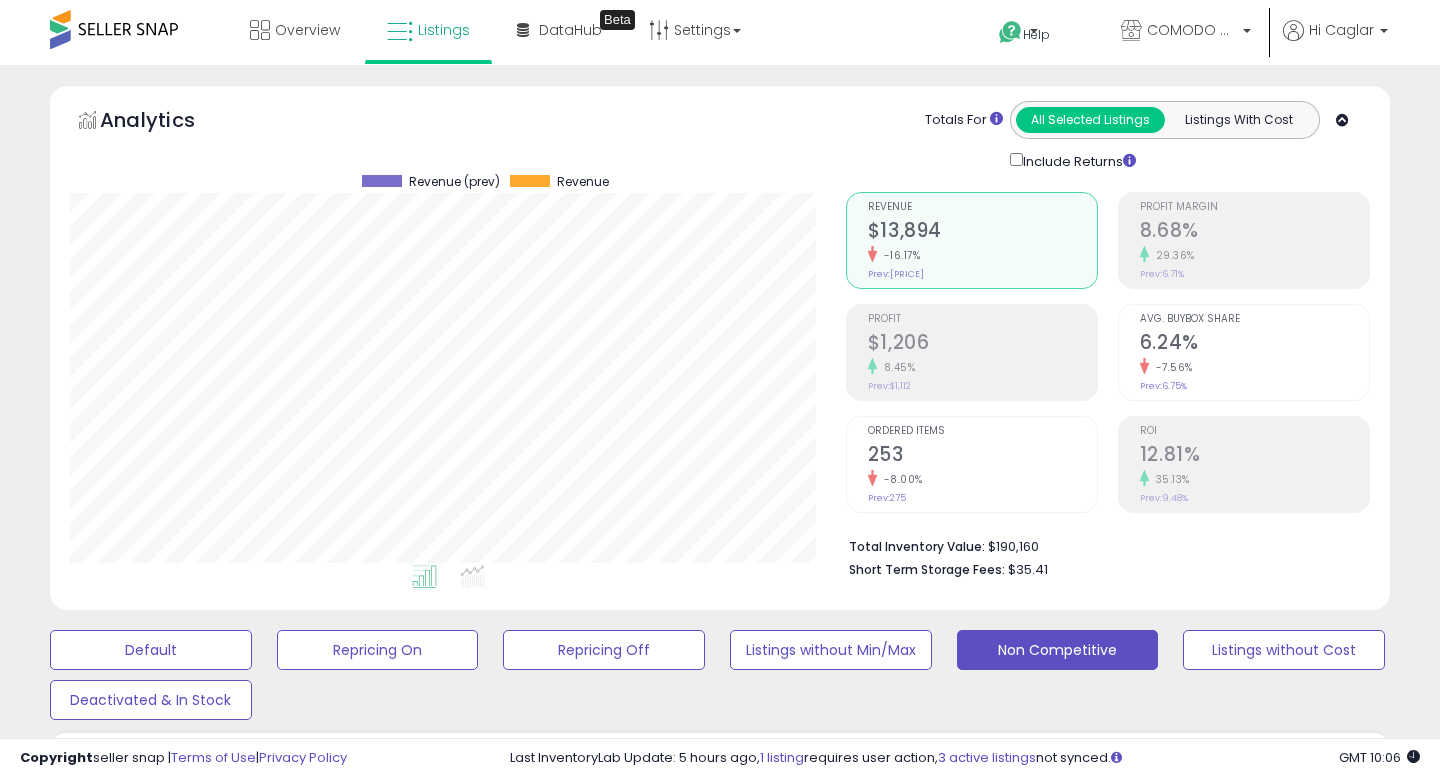 click at bounding box center [1081, 4234] 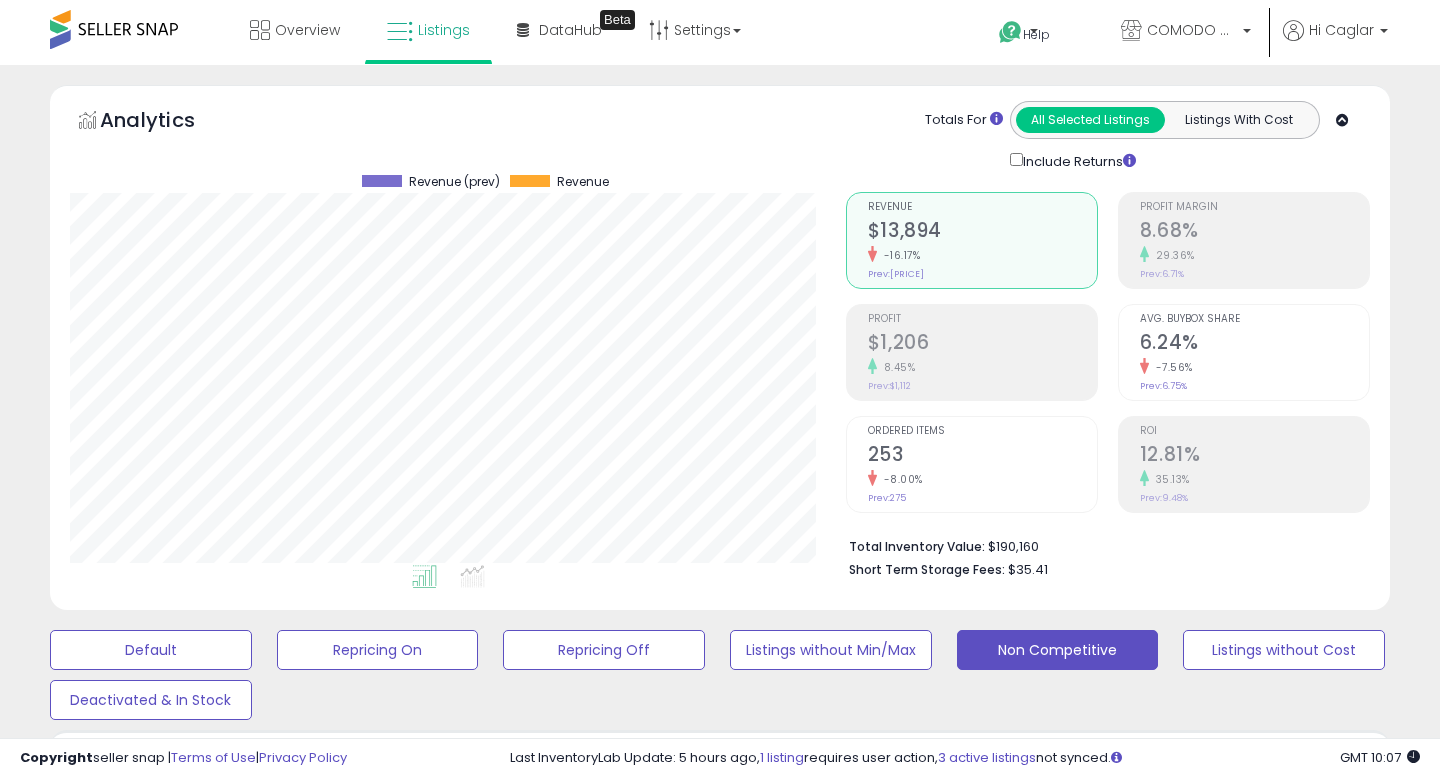click on "4" 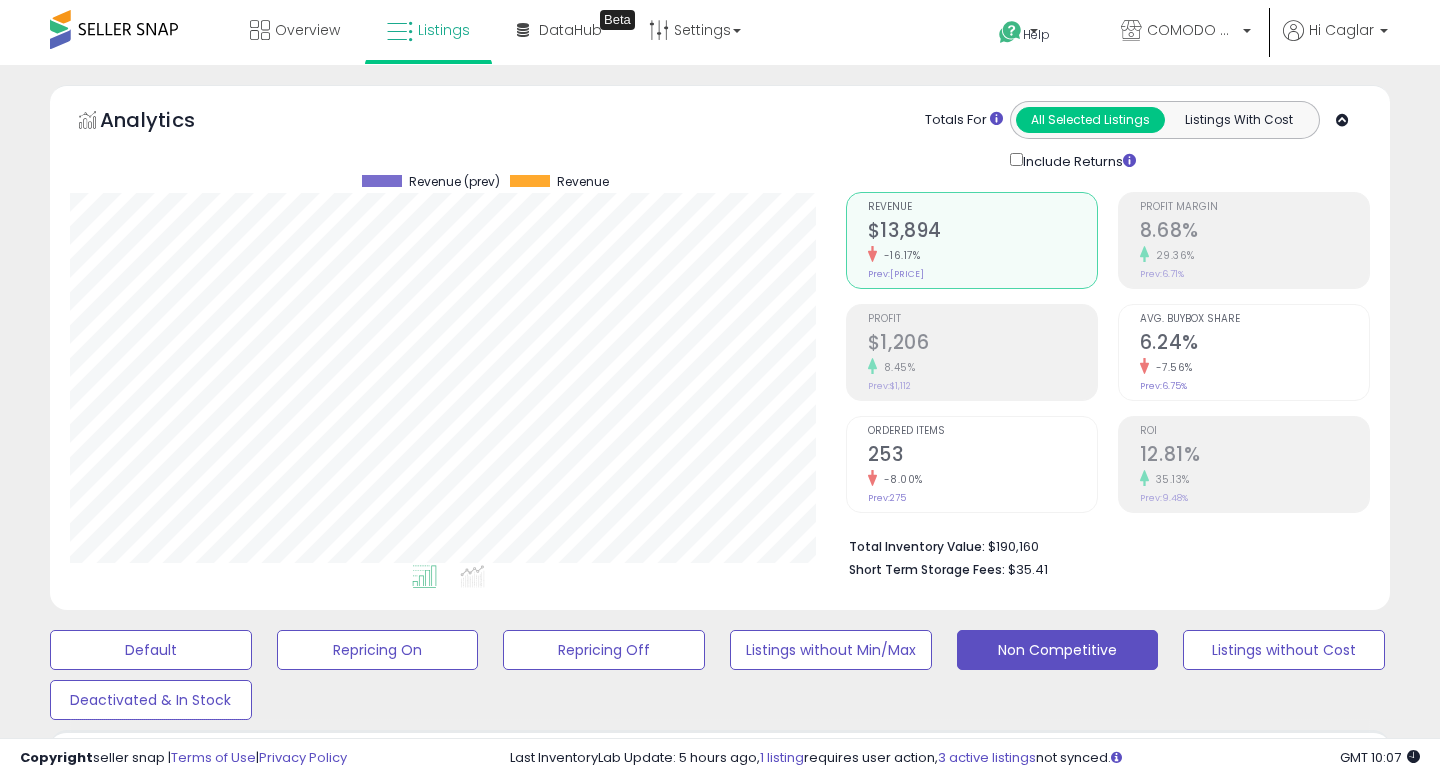 click on "71.11" at bounding box center (1027, 1074) 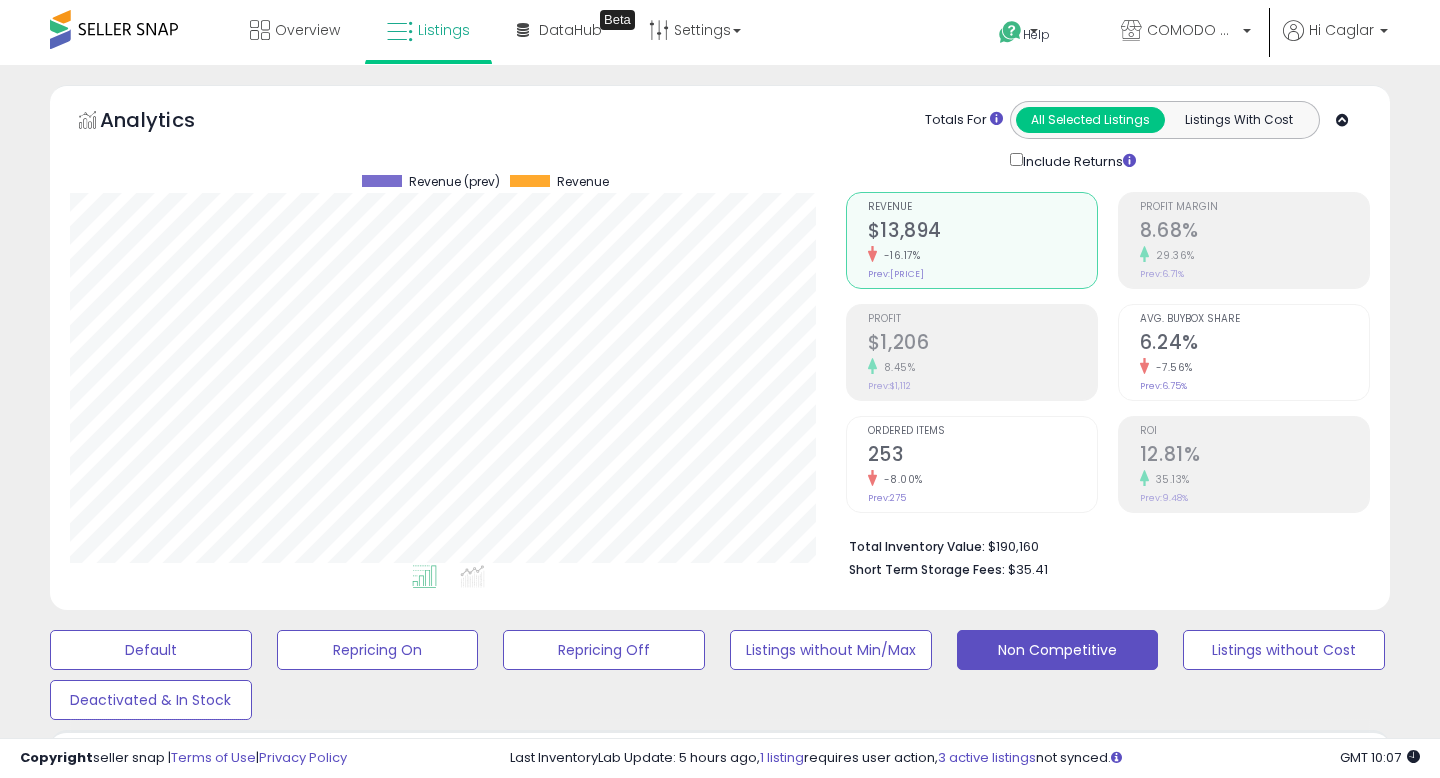 drag, startPoint x: 361, startPoint y: 312, endPoint x: 376, endPoint y: 313, distance: 15.033297 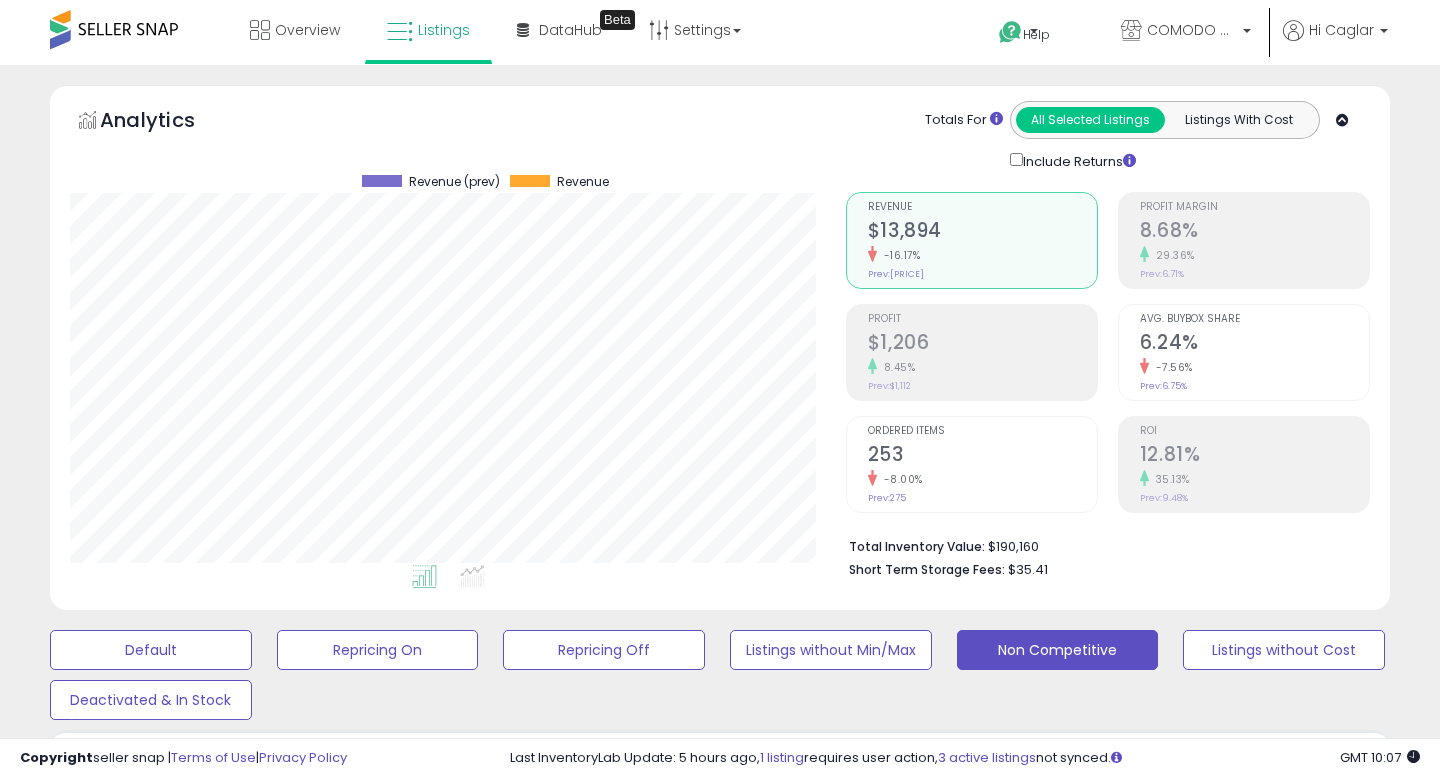 click at bounding box center (1071, 1177) 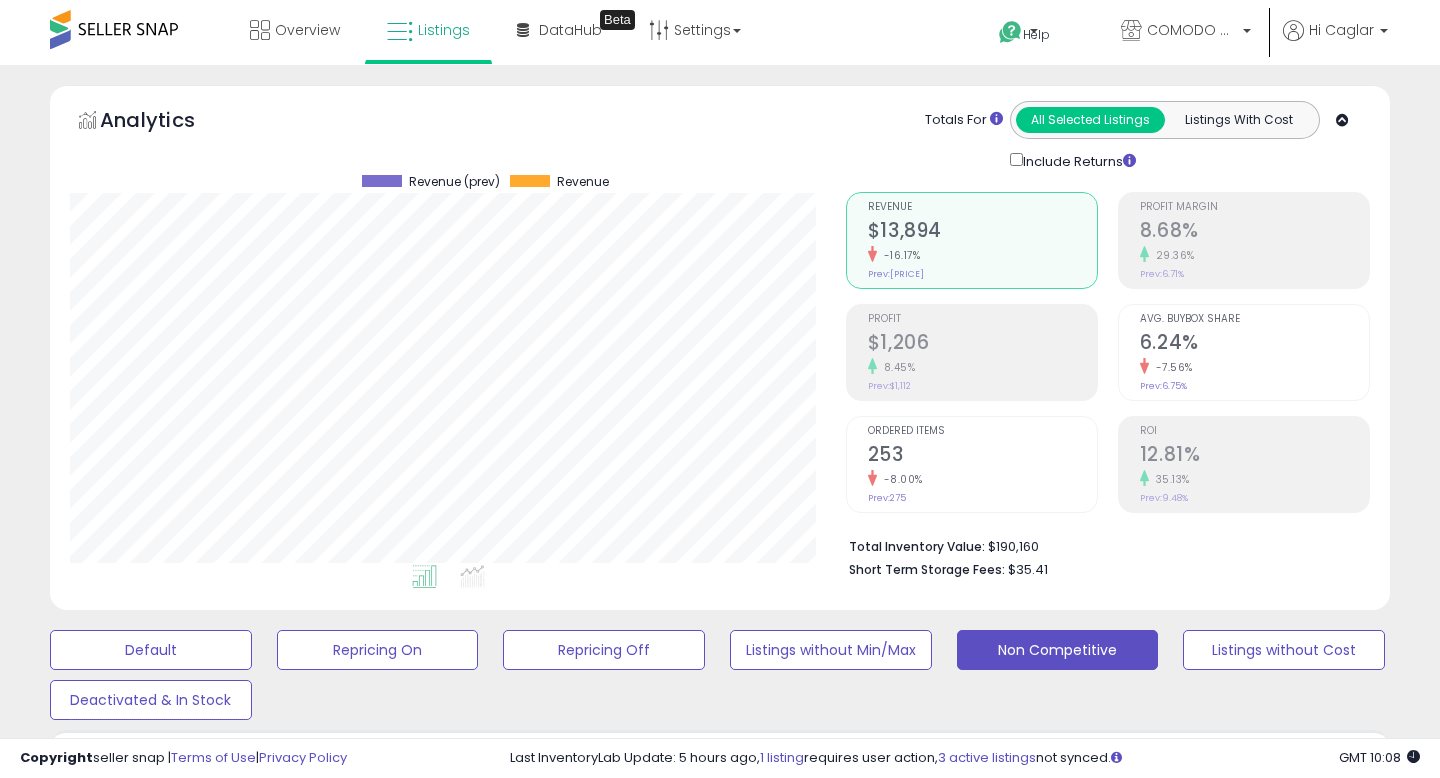 click at bounding box center (658, 2144) 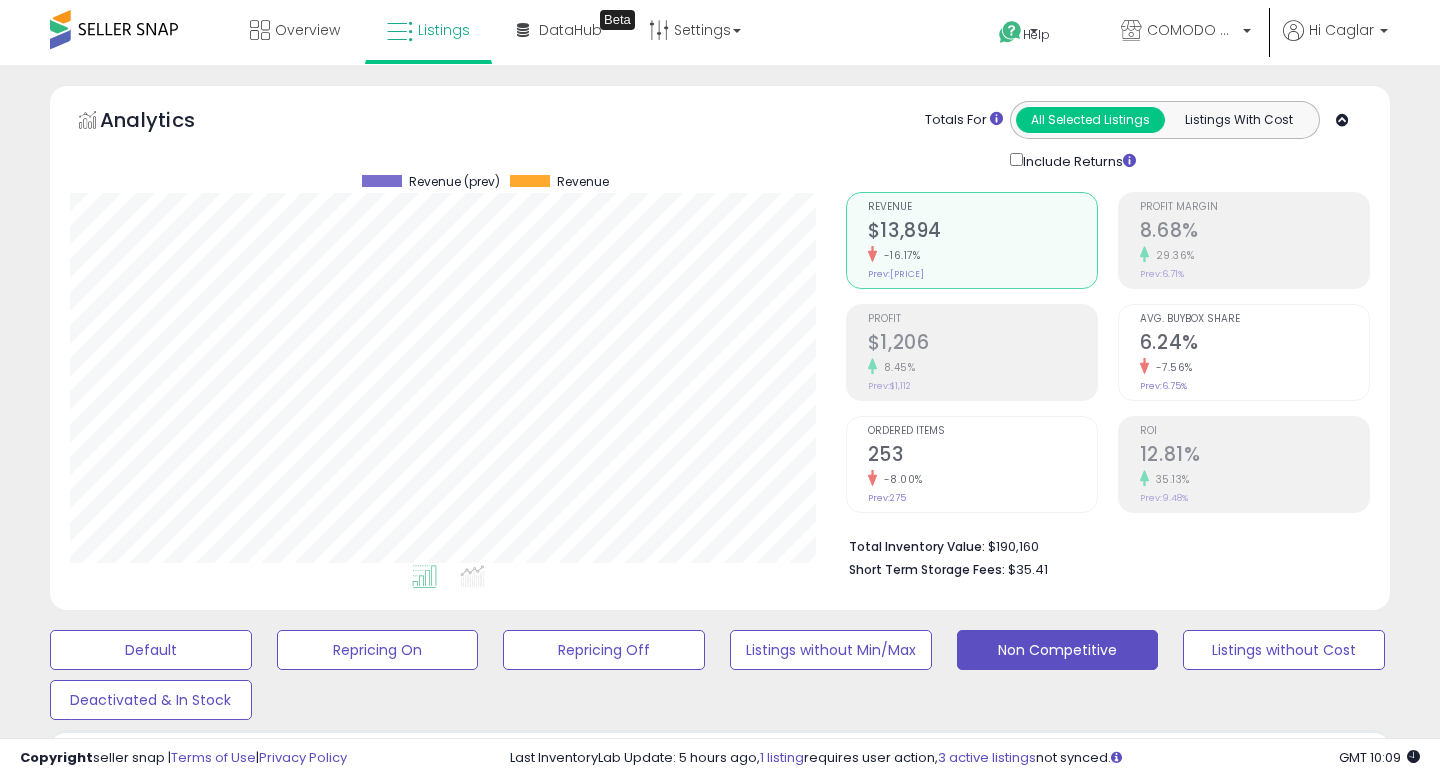 click on "93.49" at bounding box center [1027, 1074] 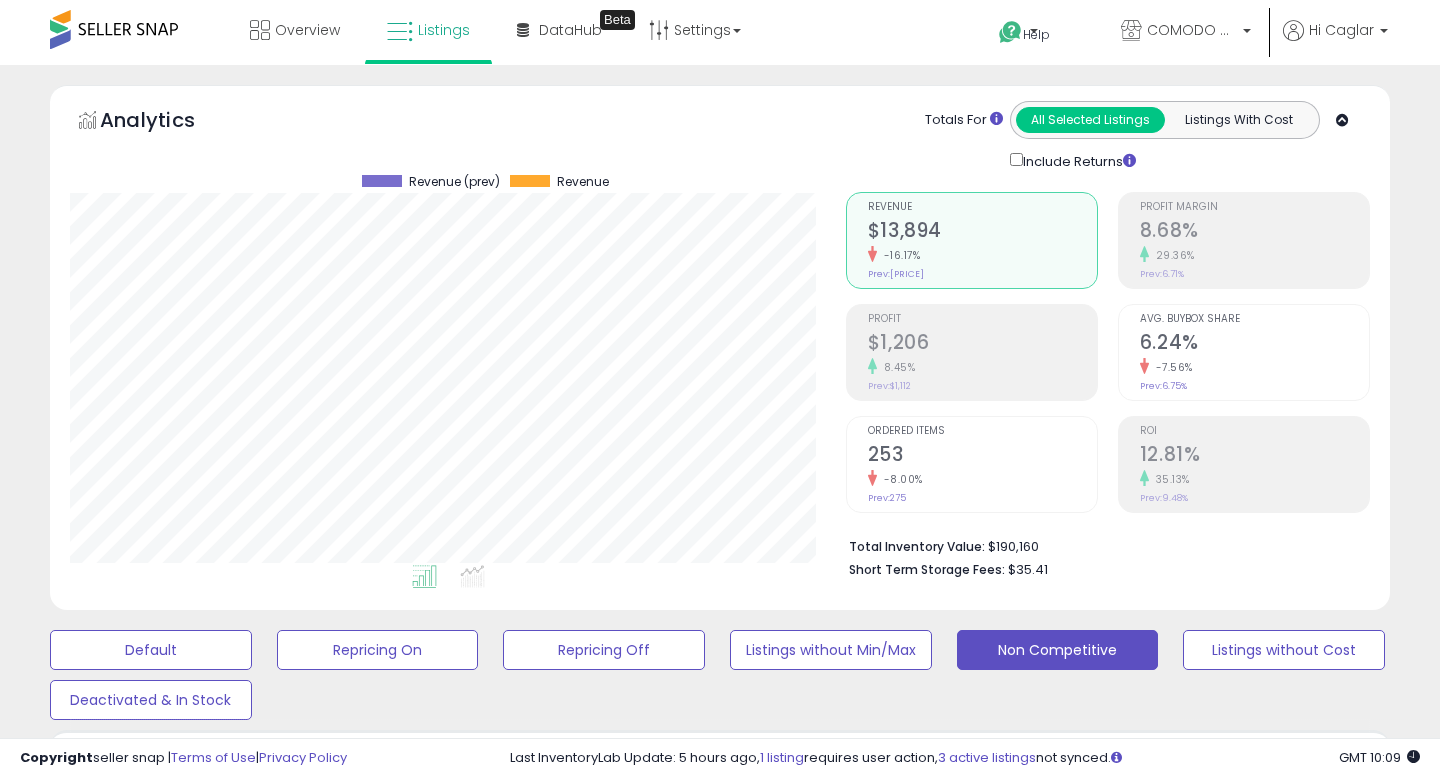 type on "*****" 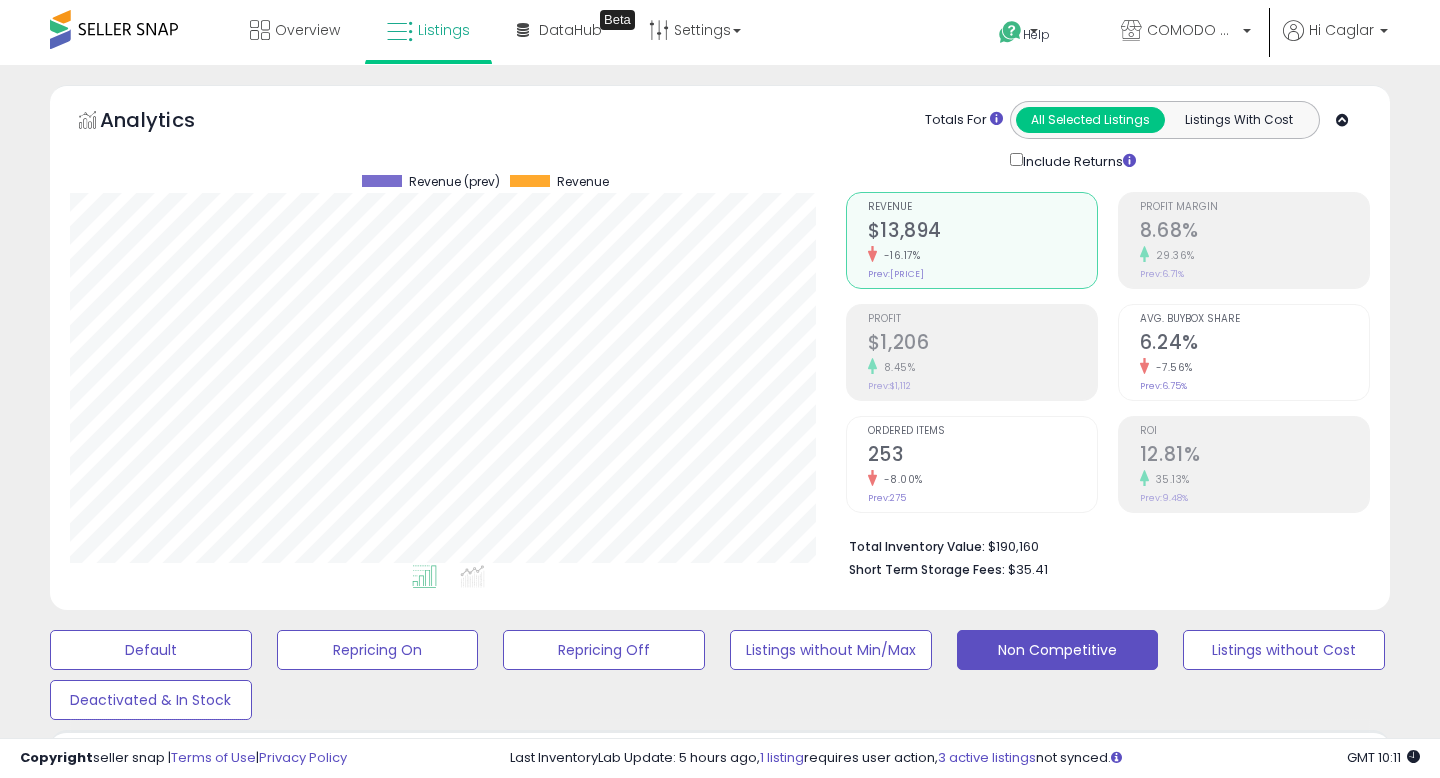 click on "93.47" at bounding box center (1643, 2121) 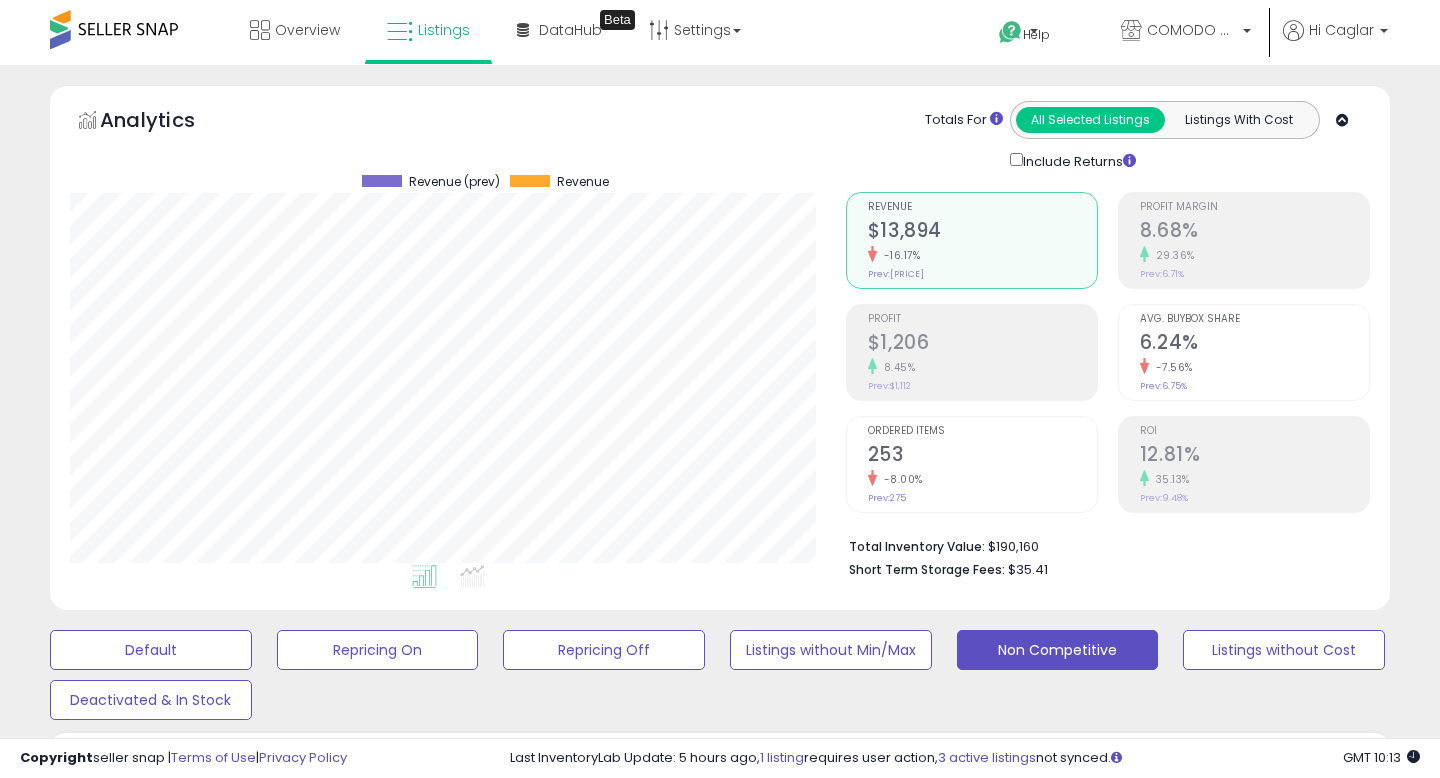 click on "98.19" at bounding box center [1027, 1074] 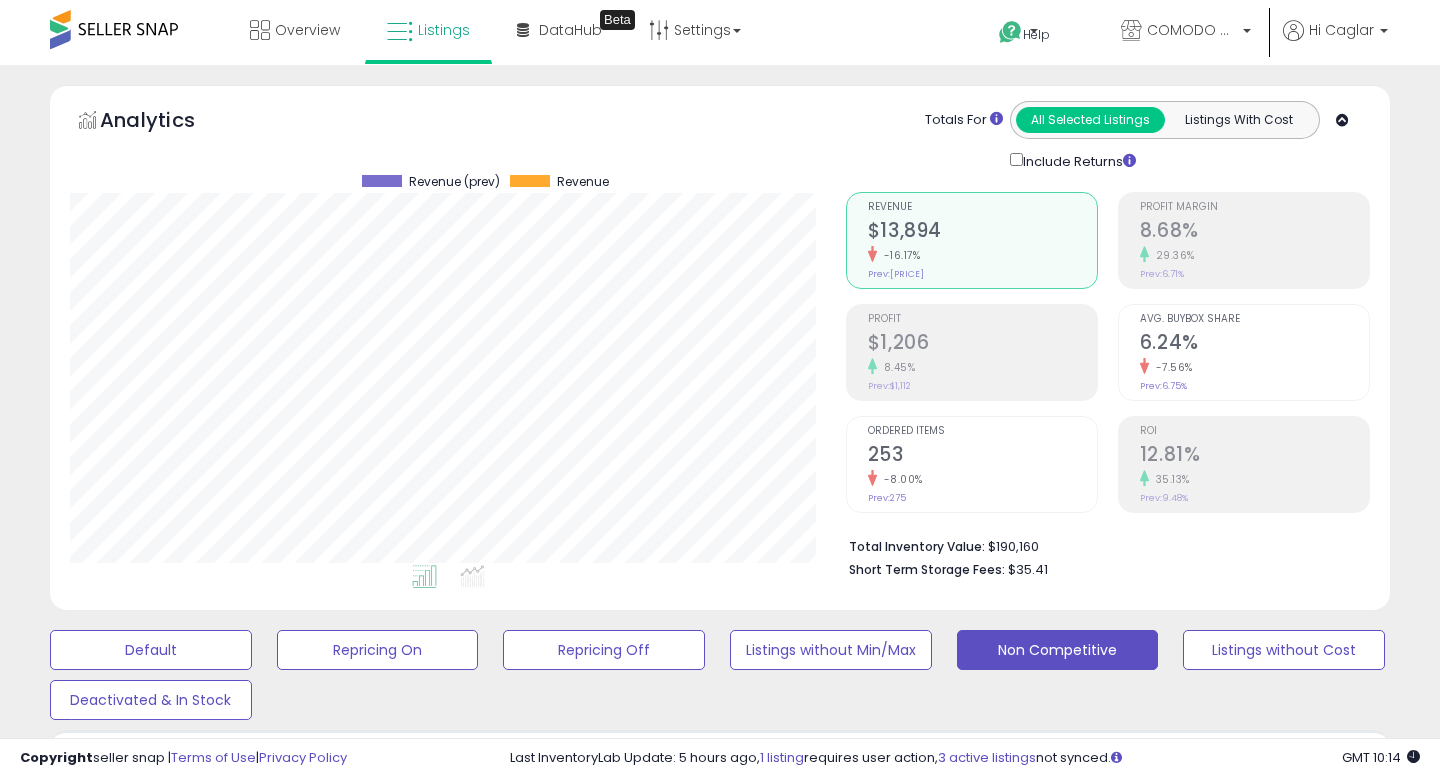 click at bounding box center [1076, 2134] 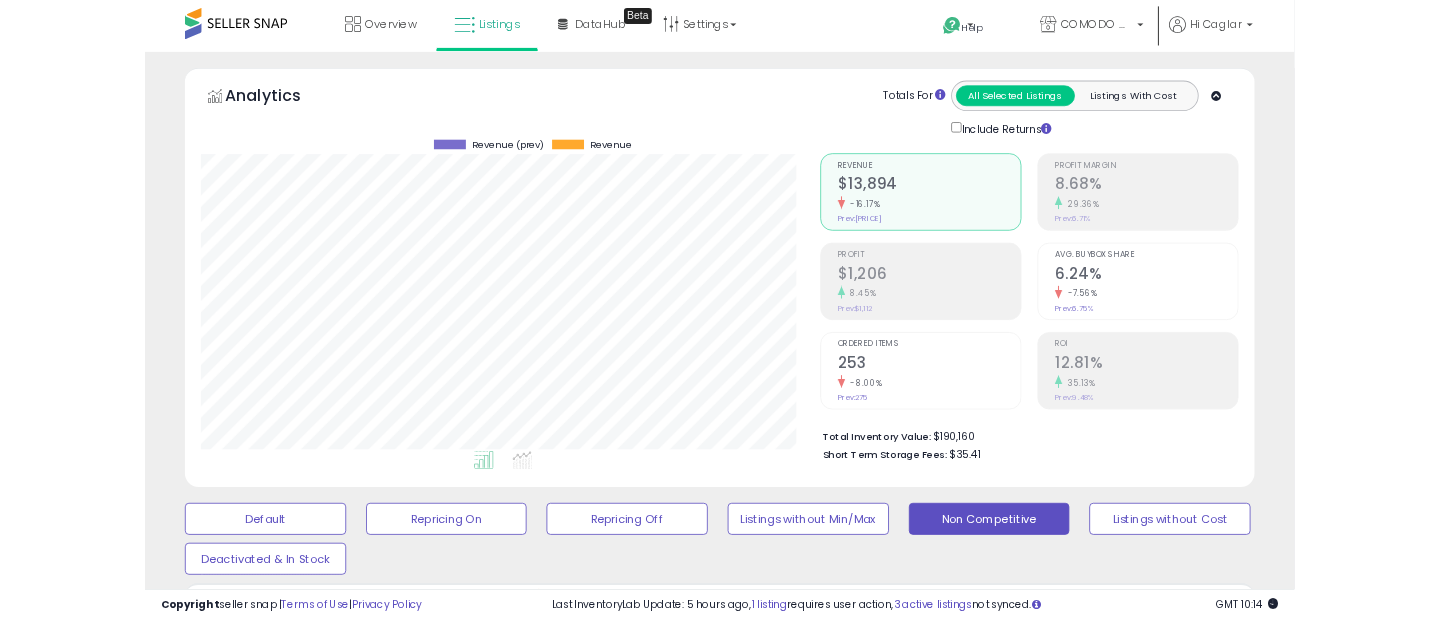scroll, scrollTop: 2472, scrollLeft: 0, axis: vertical 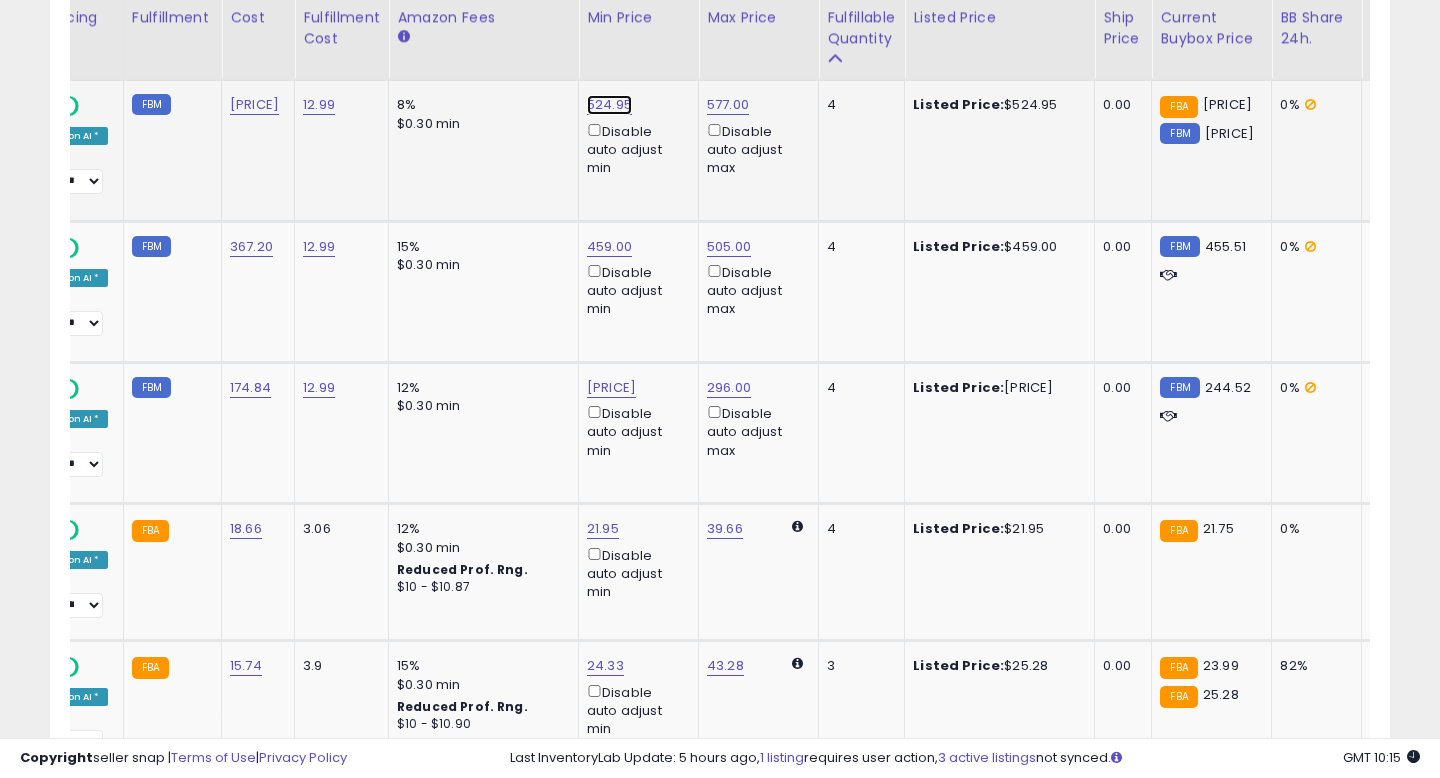click on "524.95" at bounding box center (605, -1398) 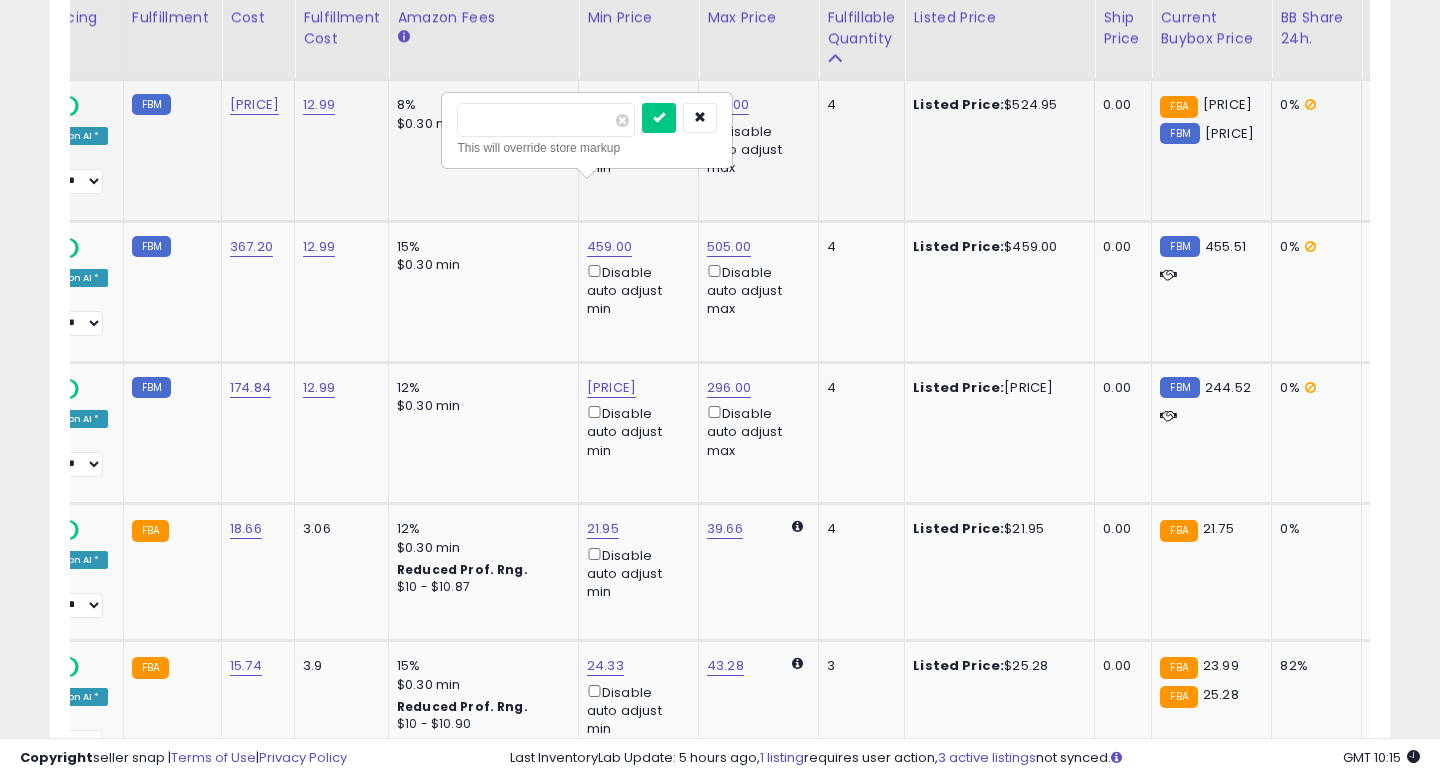 click on "******" at bounding box center (546, 120) 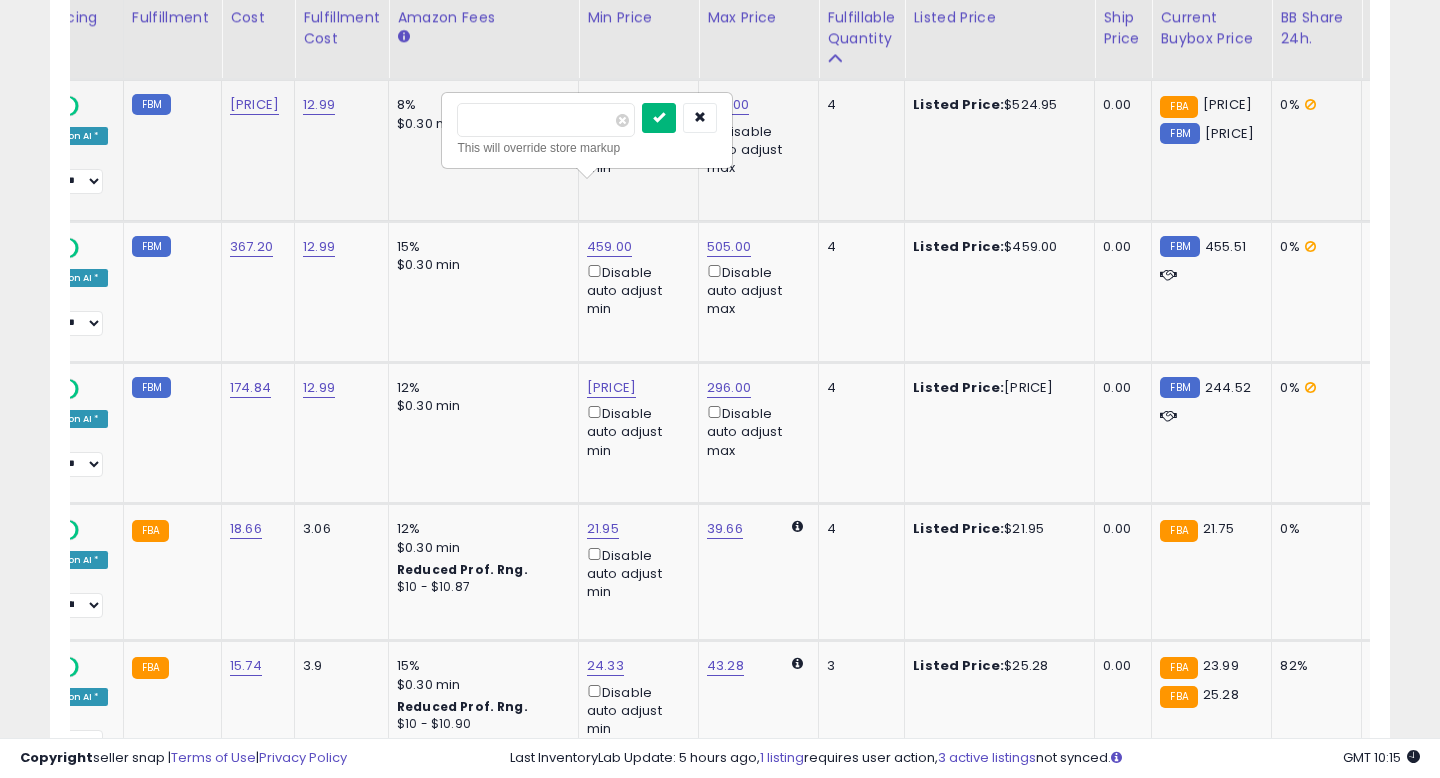 type on "******" 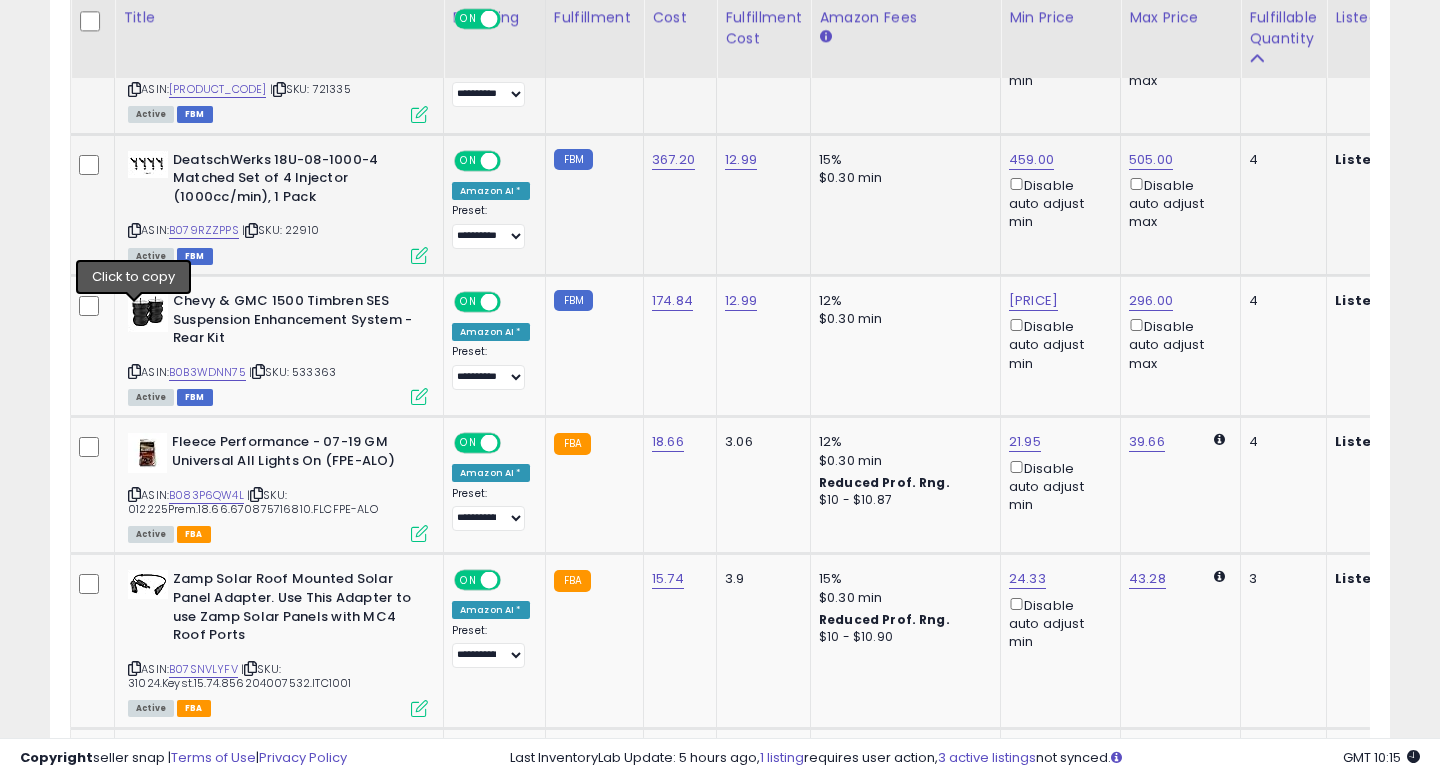 click at bounding box center [134, 230] 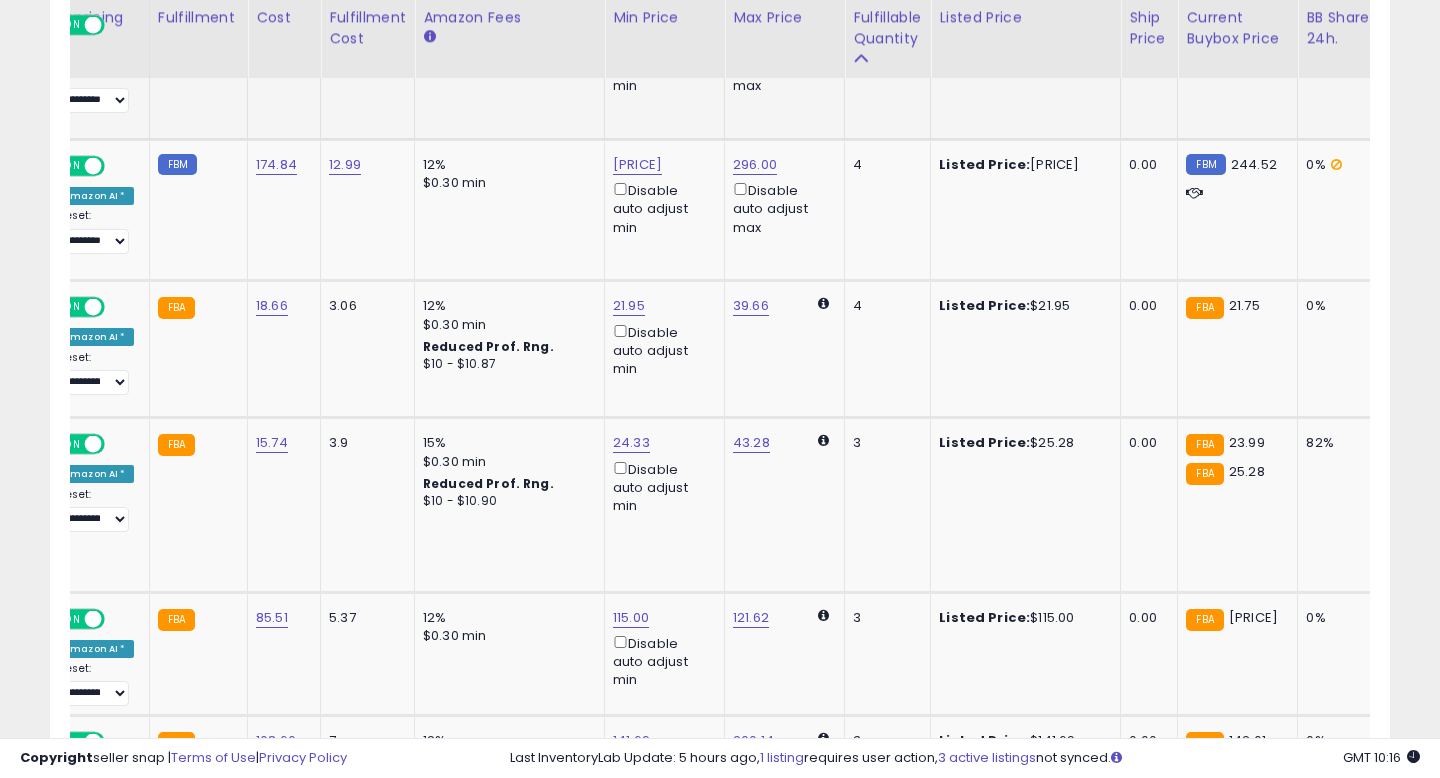 click on "459.00" at bounding box center [631, -1621] 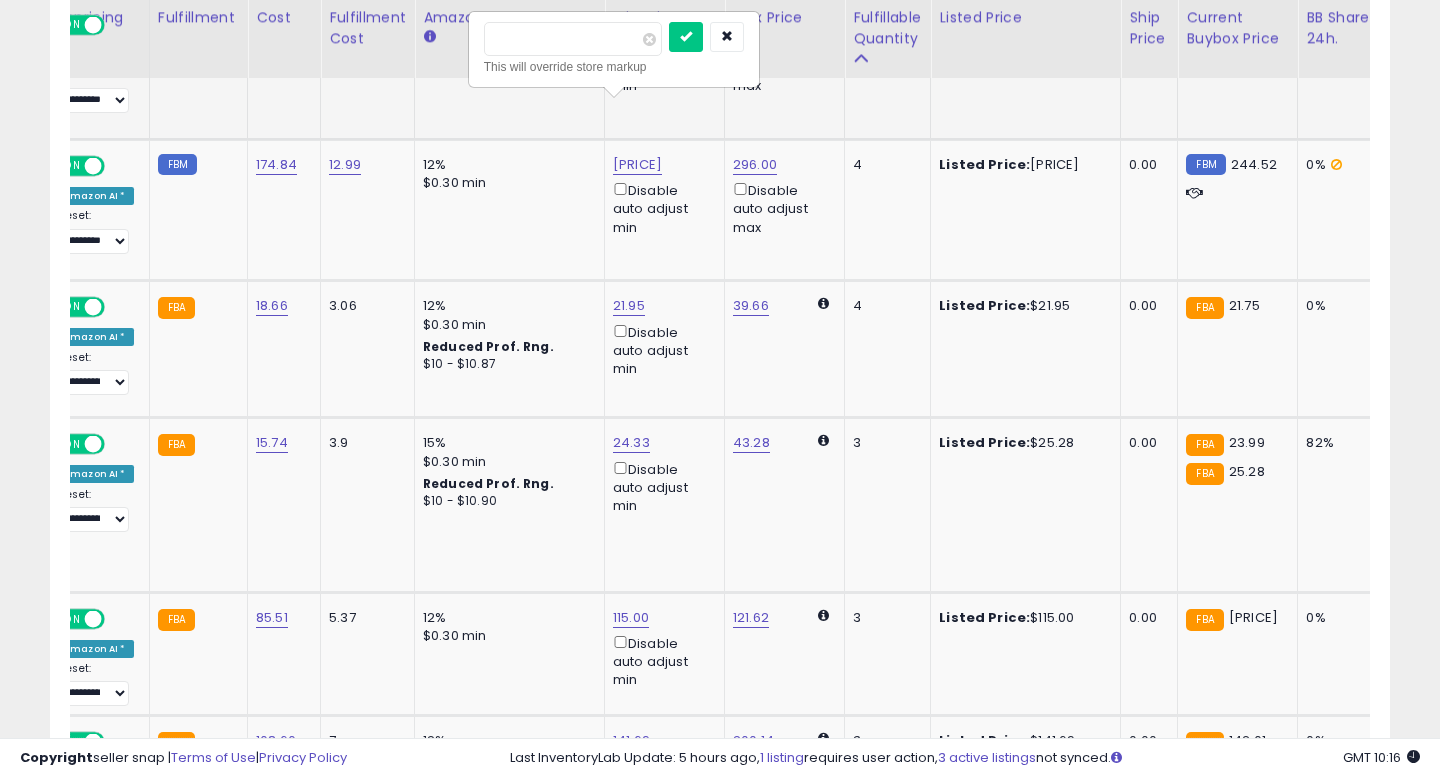 drag, startPoint x: 506, startPoint y: 33, endPoint x: 520, endPoint y: 36, distance: 14.3178215 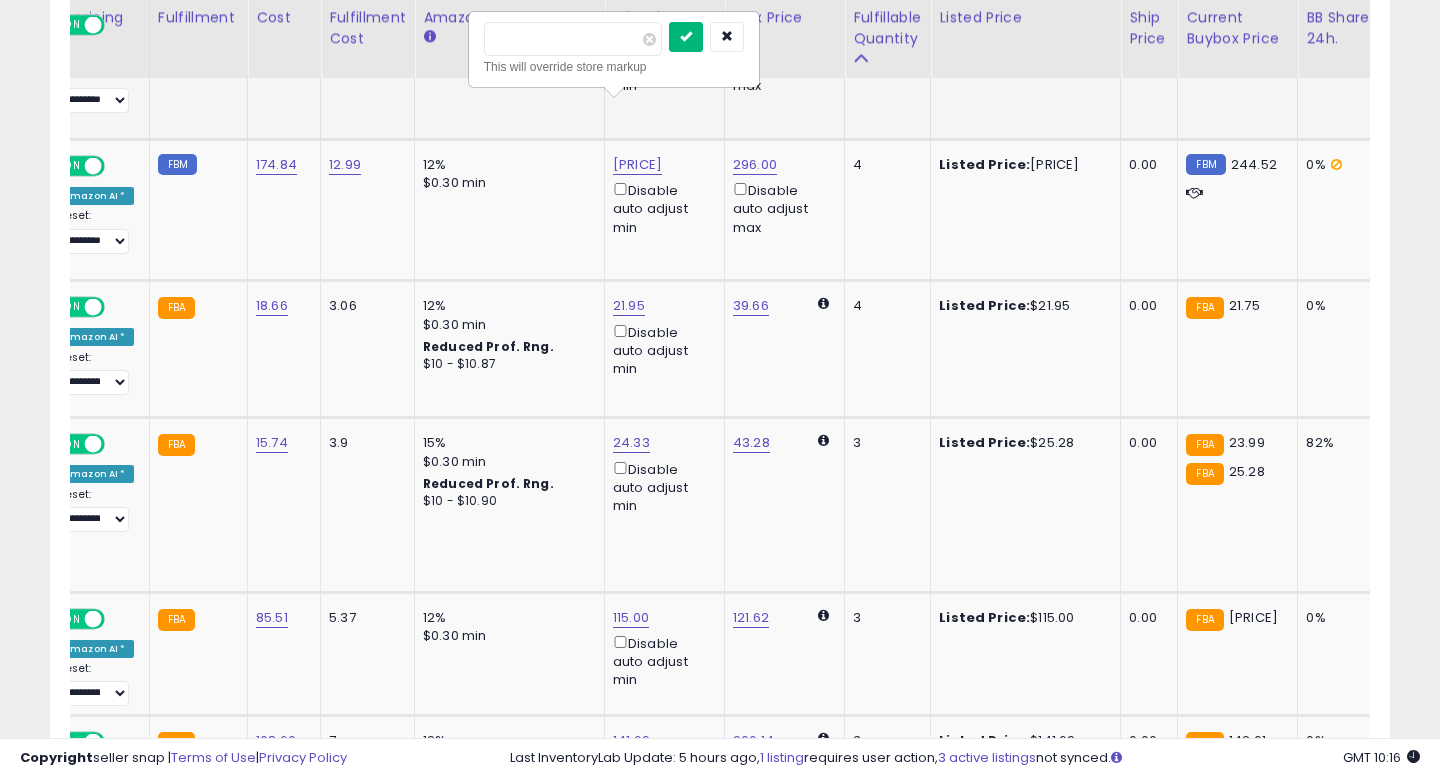 type on "******" 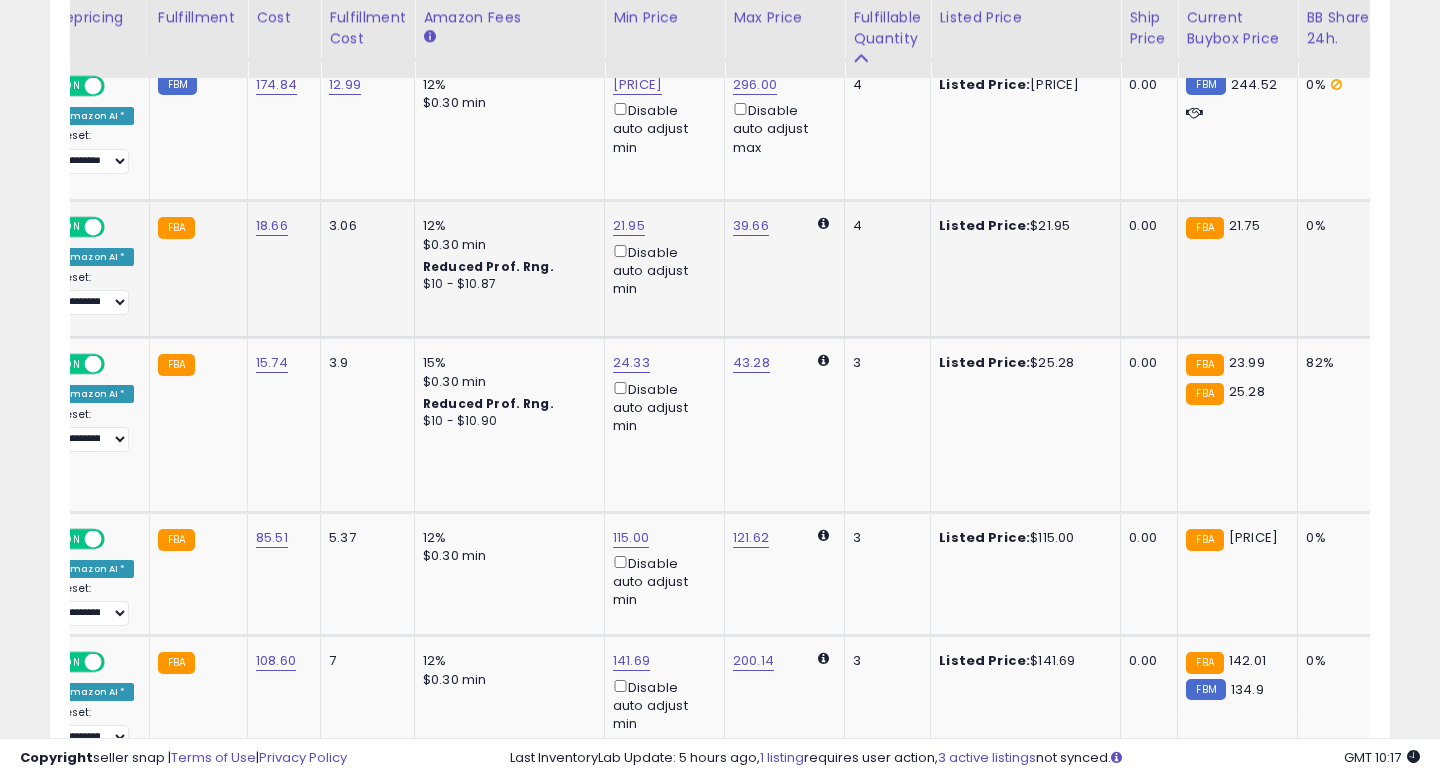 scroll, scrollTop: 2780, scrollLeft: 0, axis: vertical 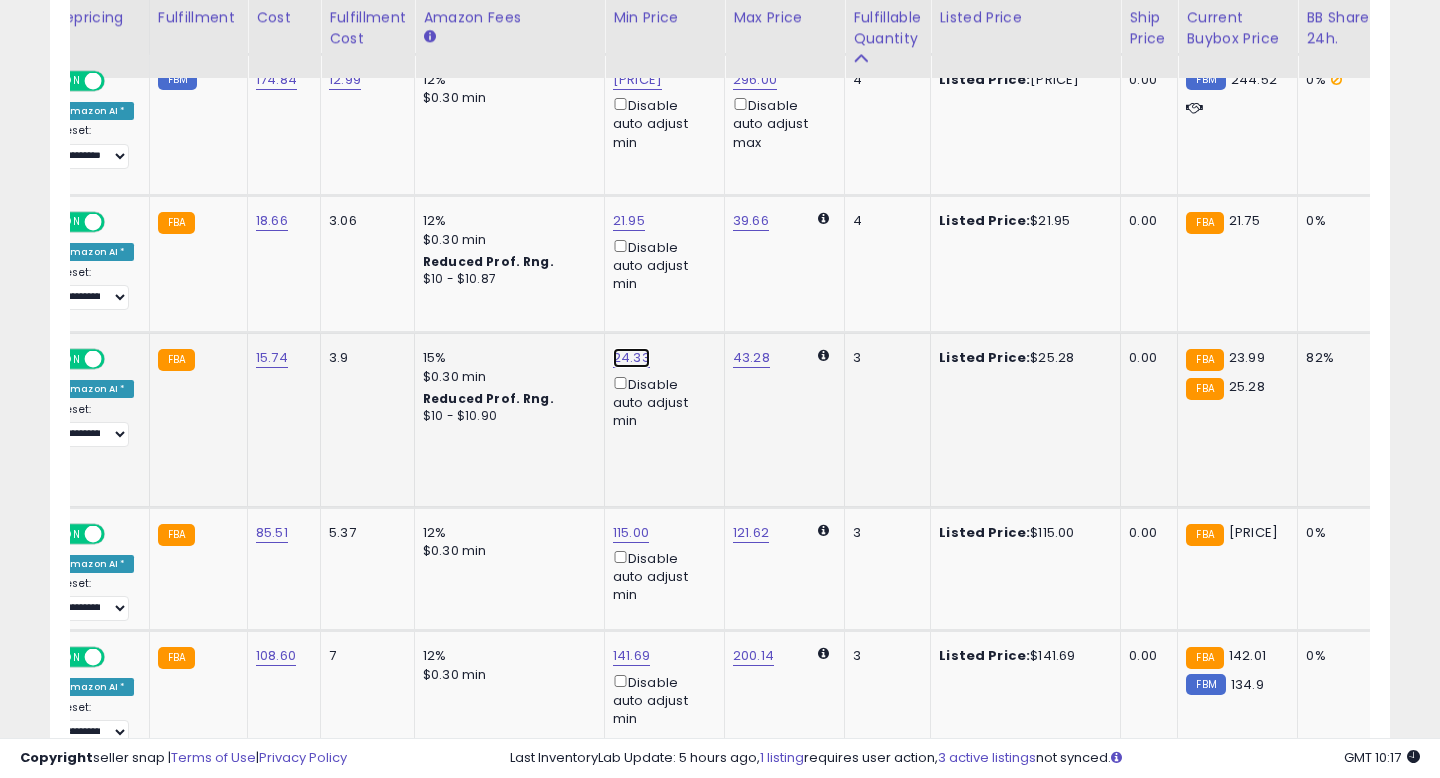 click on "24.33" at bounding box center [631, -1706] 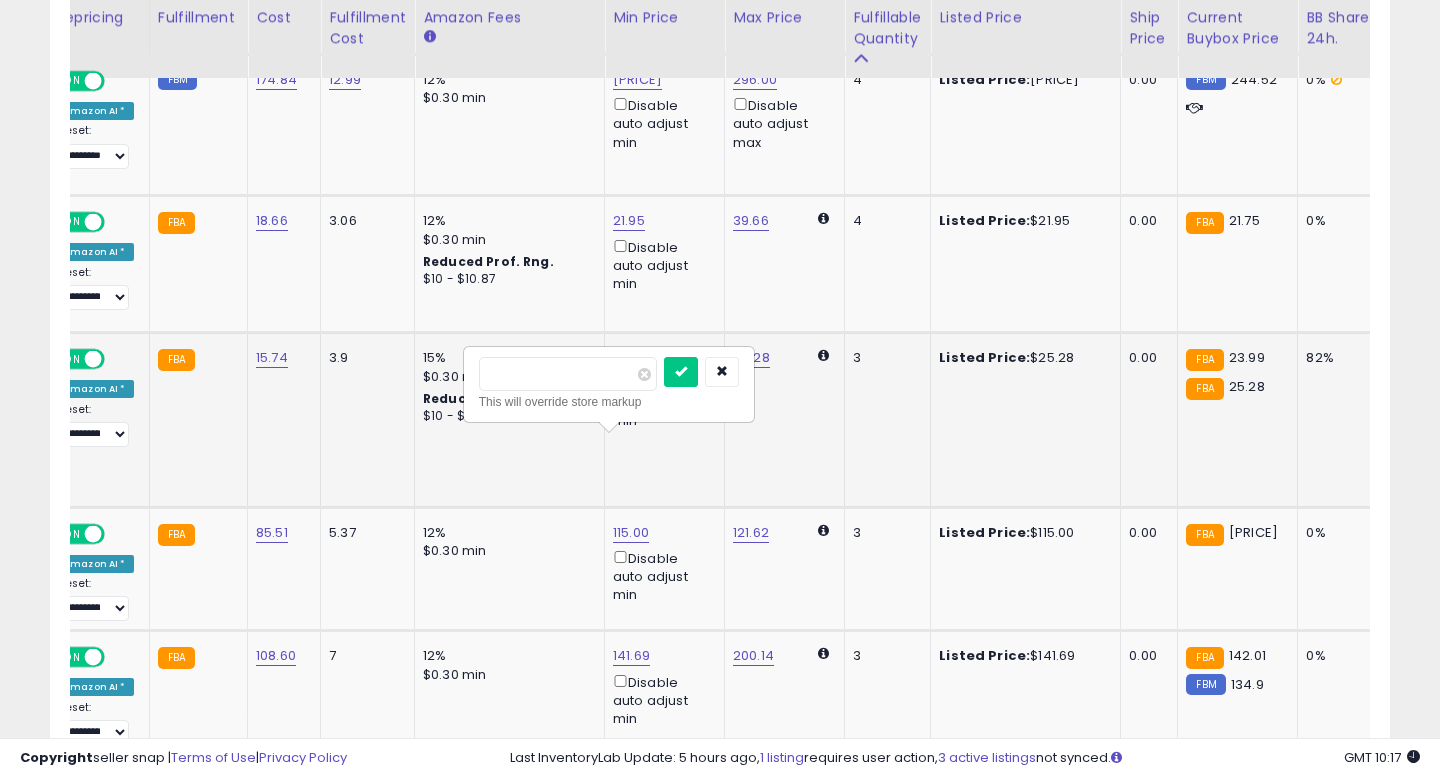 drag, startPoint x: 495, startPoint y: 378, endPoint x: 511, endPoint y: 377, distance: 16.03122 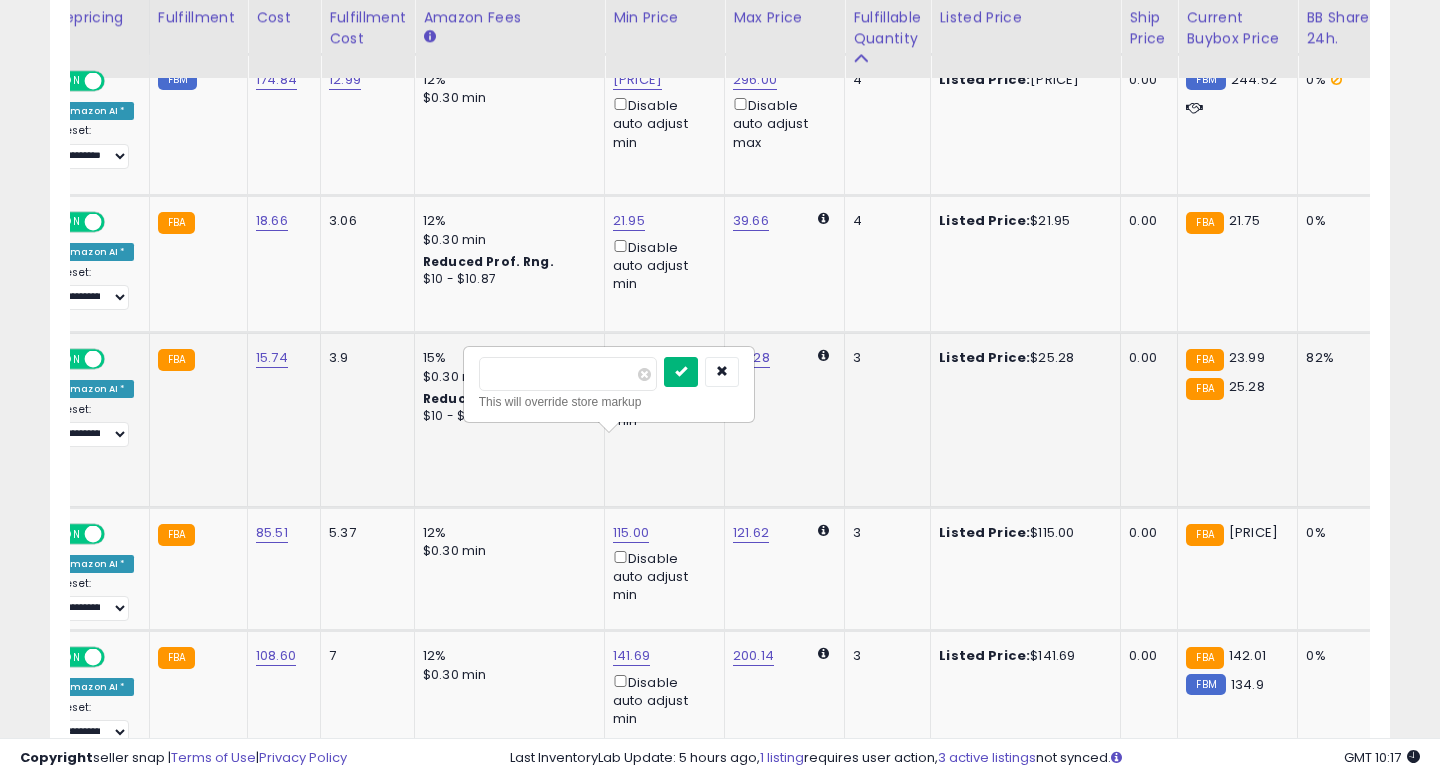 type on "*****" 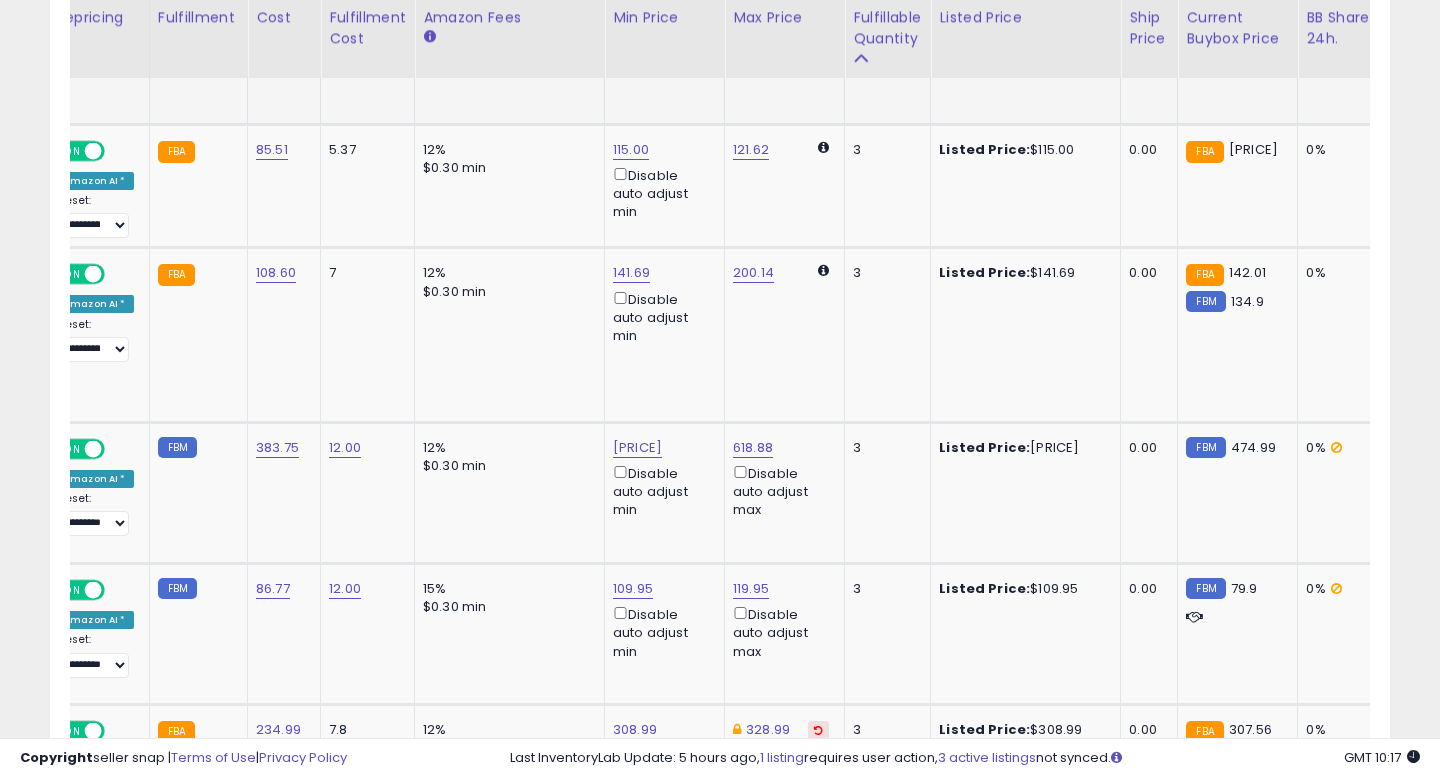 scroll, scrollTop: 3153, scrollLeft: 0, axis: vertical 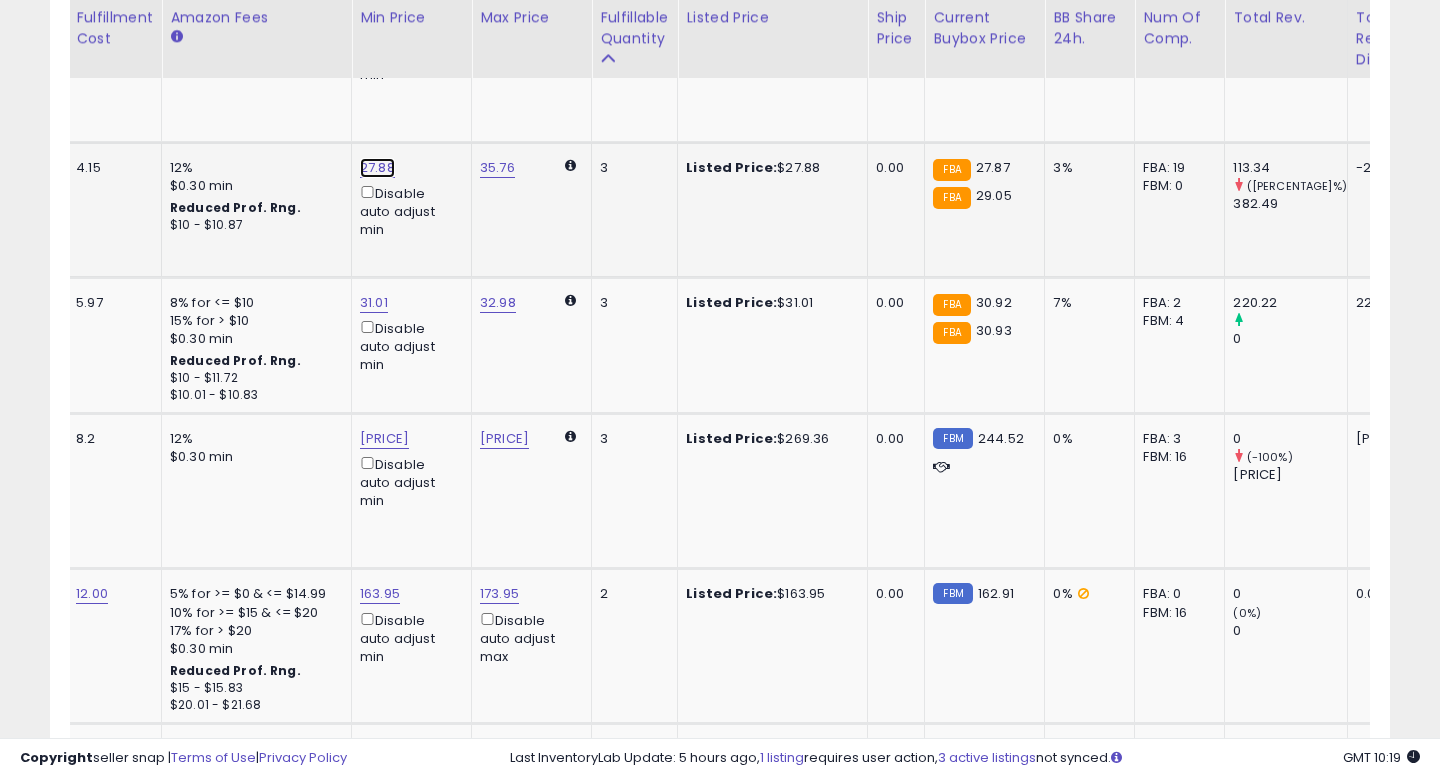 click on "27.88" at bounding box center [378, -2807] 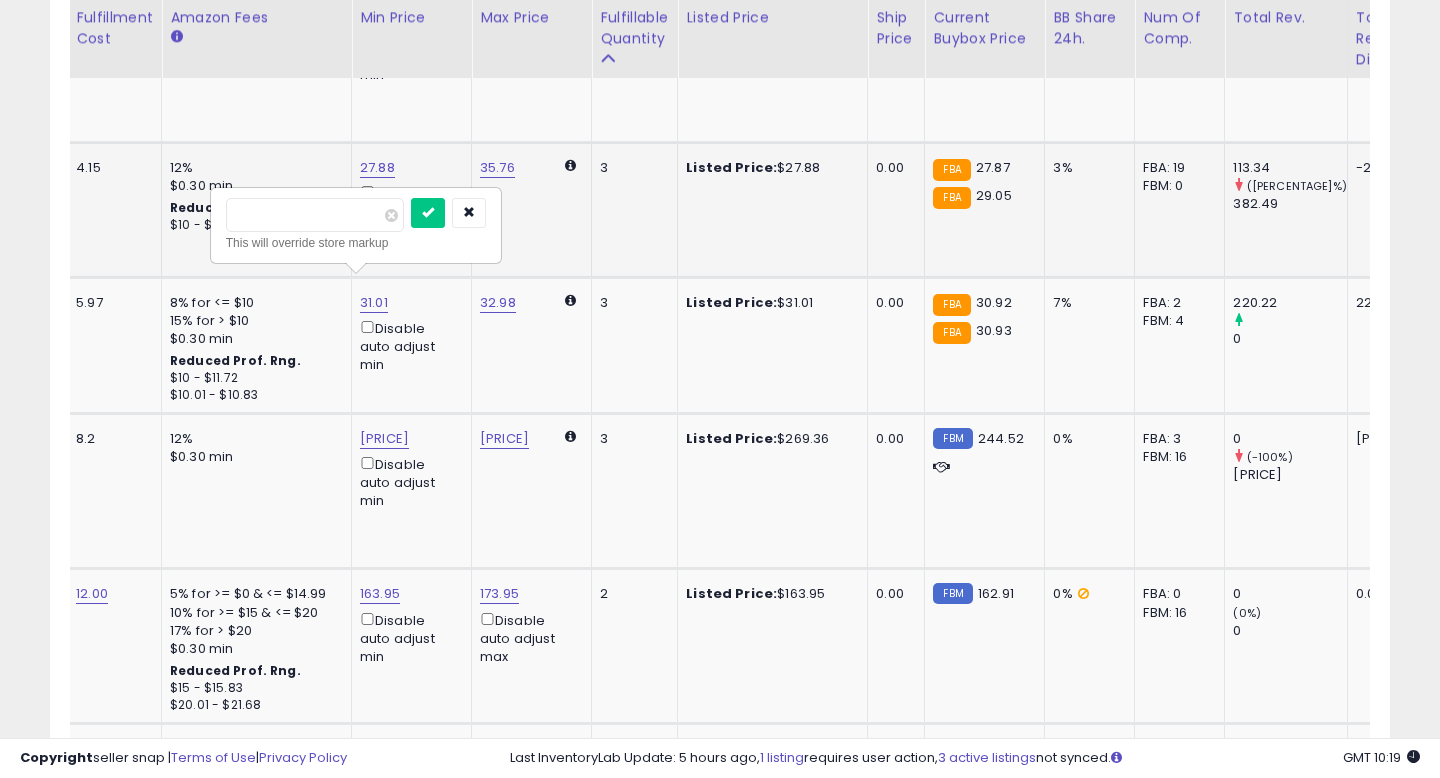 click on "*****" at bounding box center (315, 215) 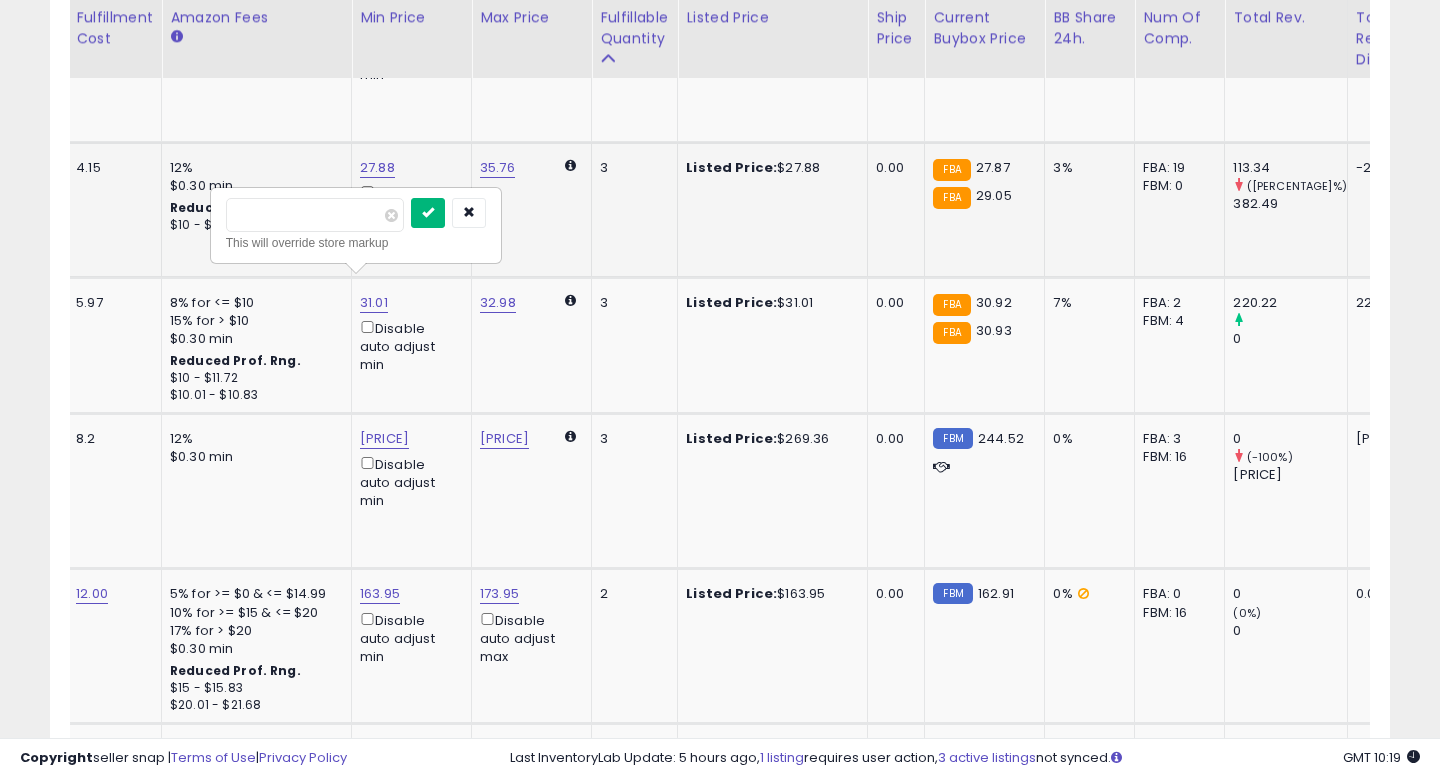 type on "*****" 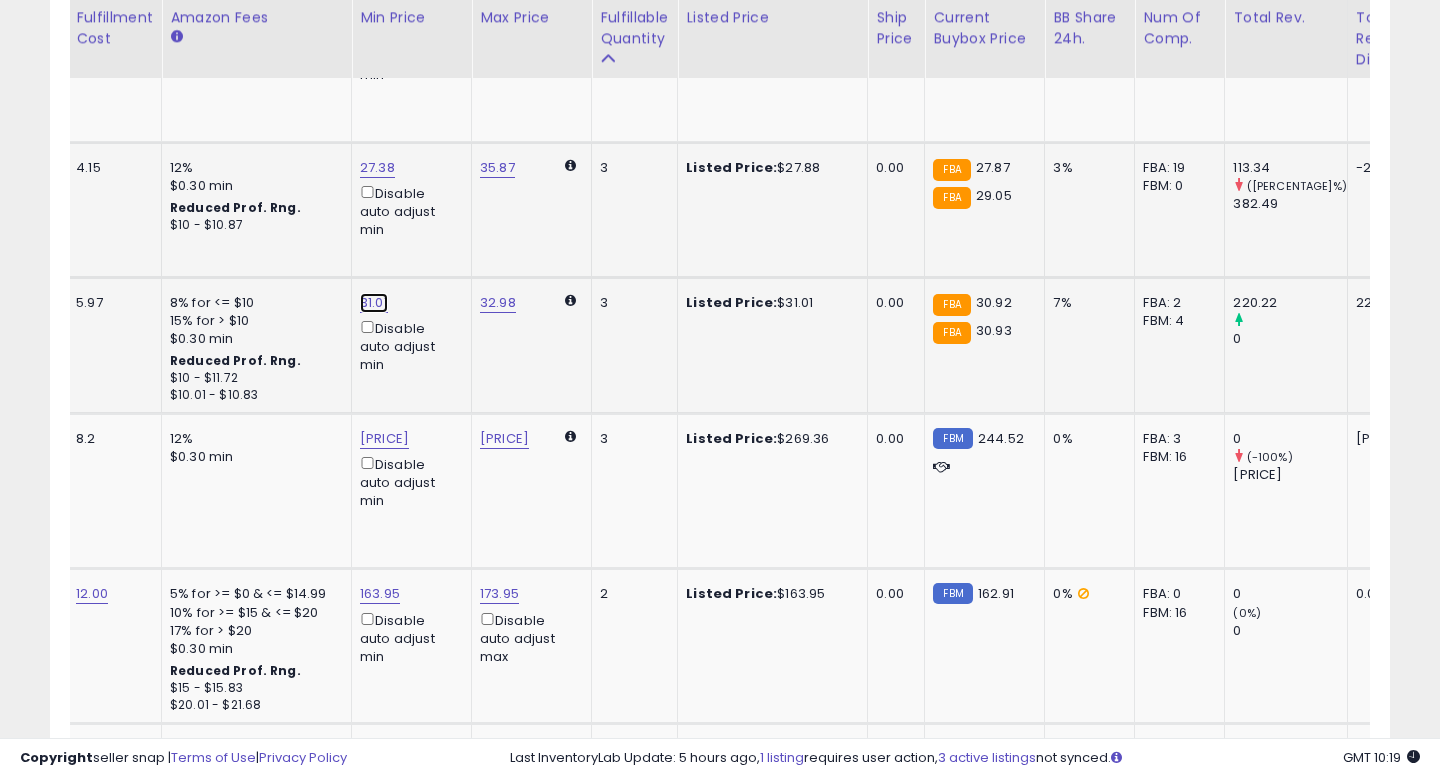 click on "31.01" at bounding box center [378, -2807] 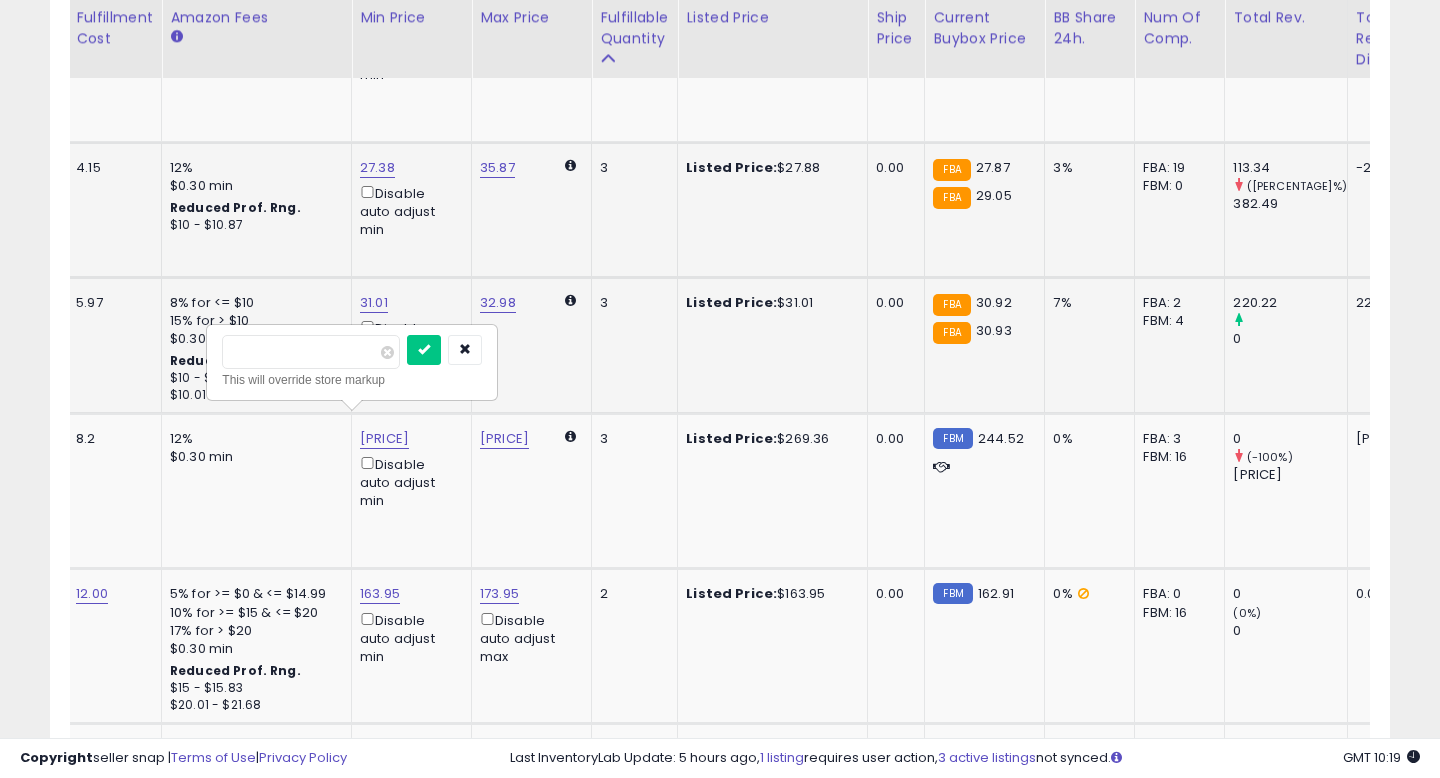 click on "*****" at bounding box center (311, 352) 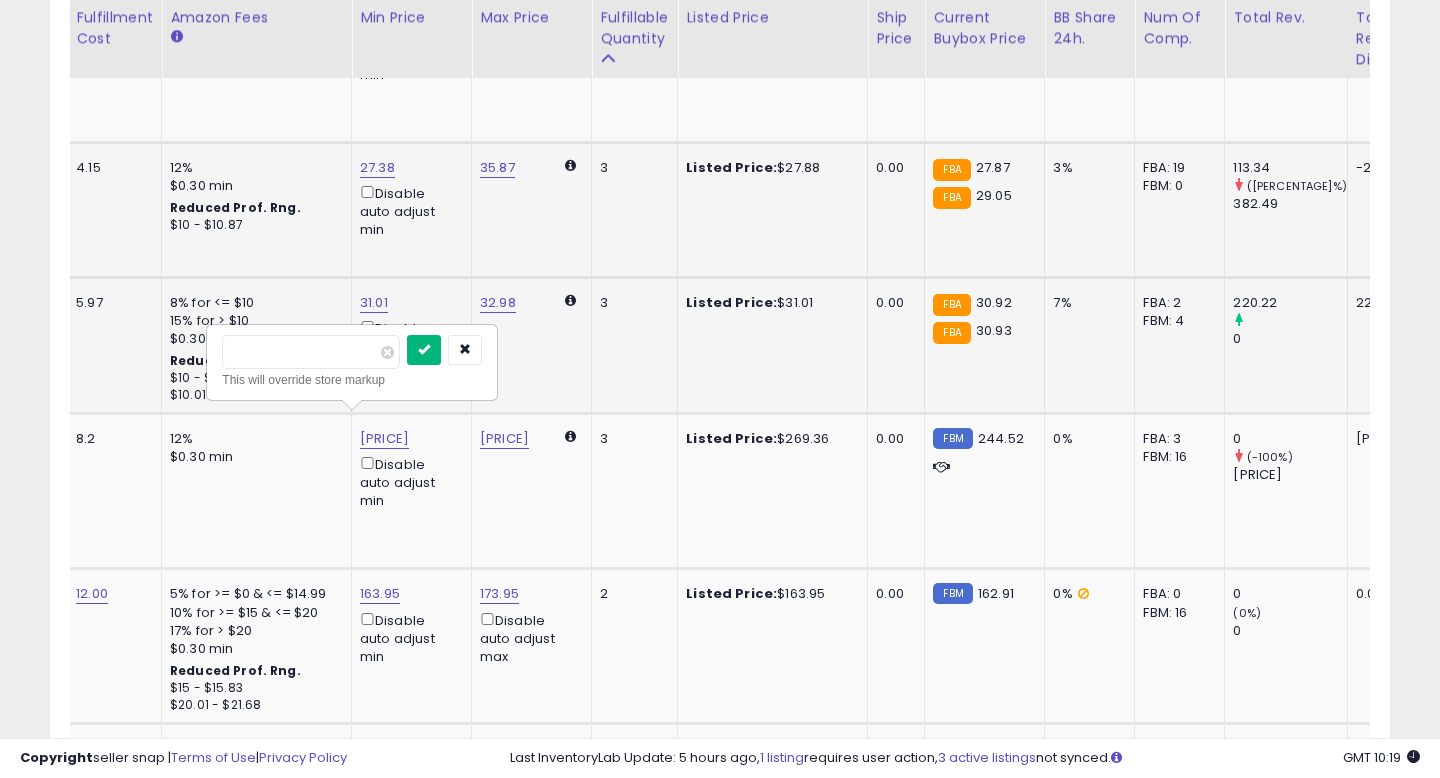 type on "*****" 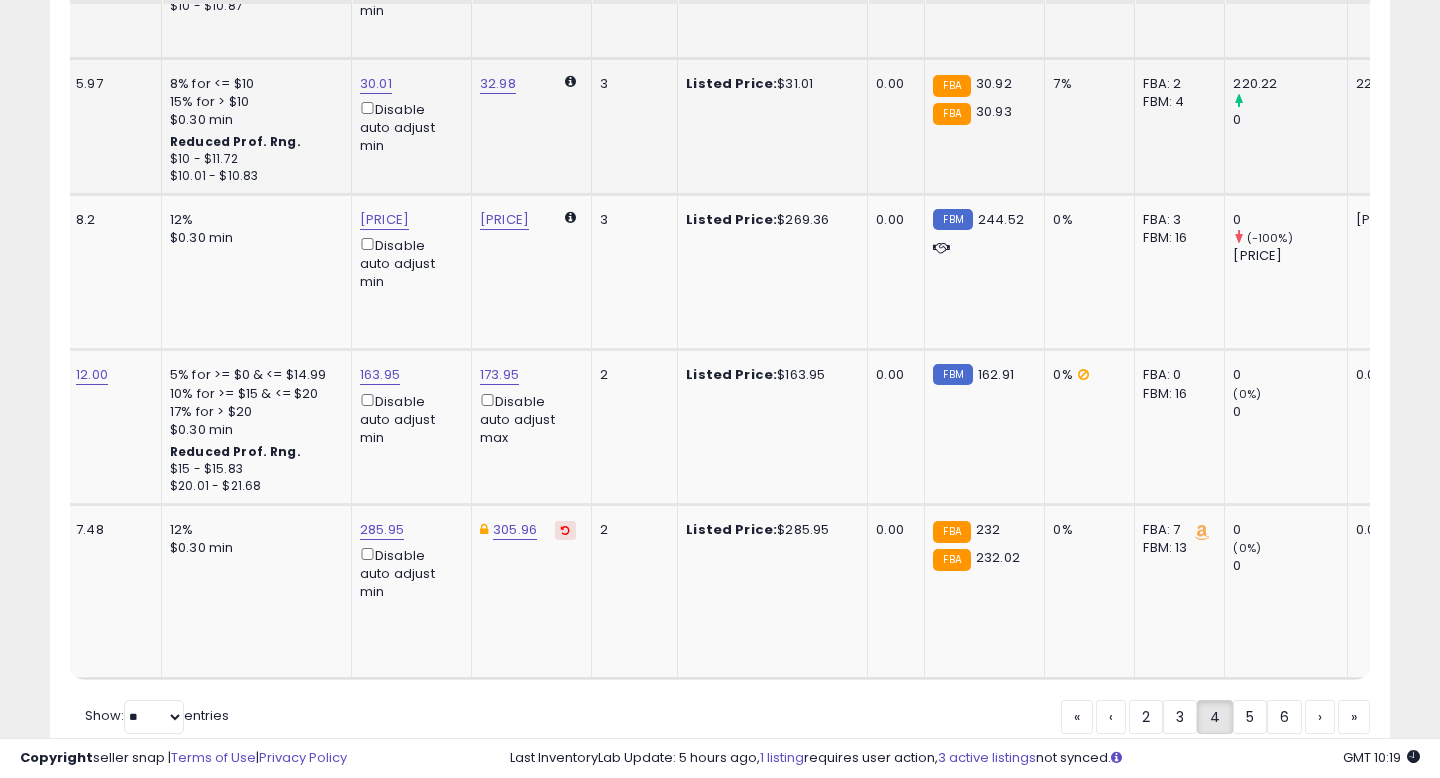 scroll, scrollTop: 4296, scrollLeft: 0, axis: vertical 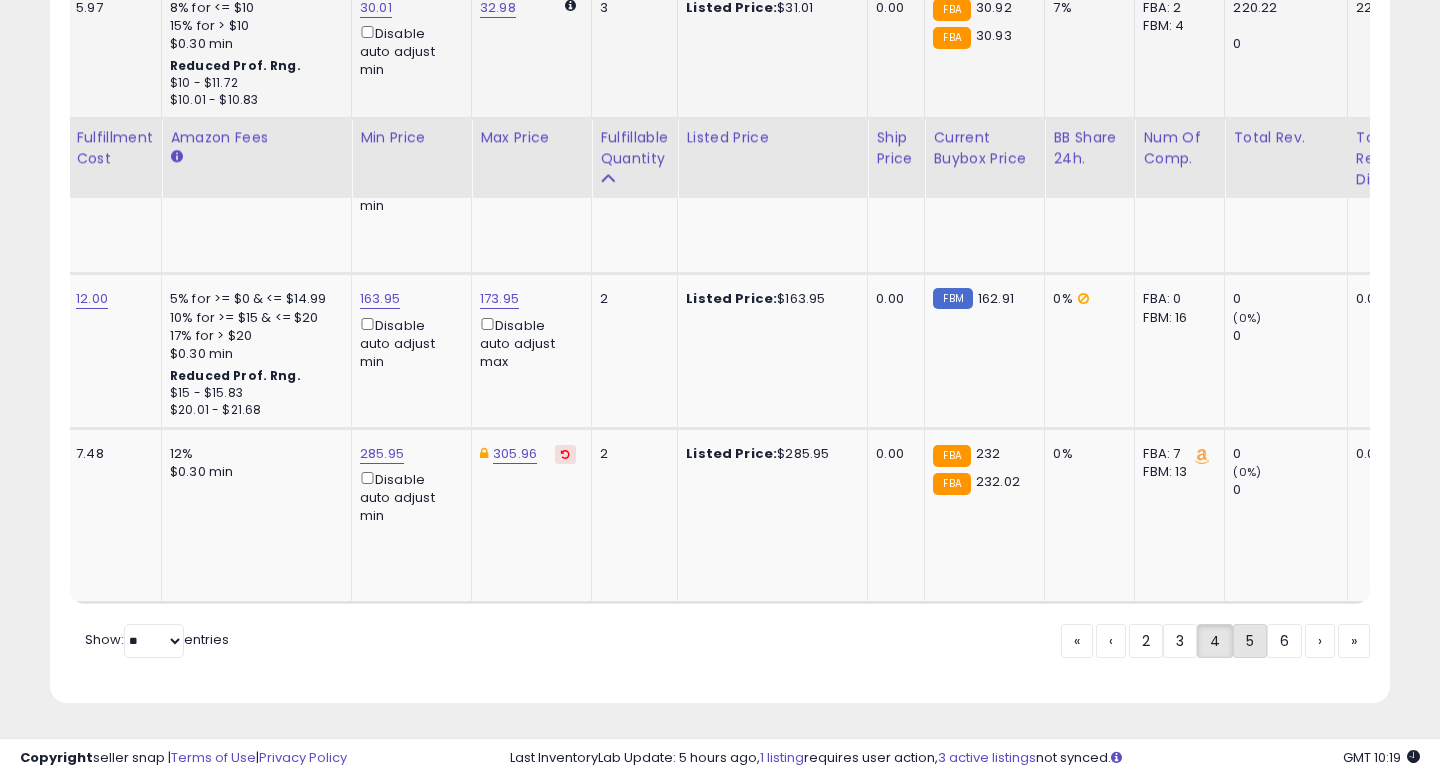click on "5" 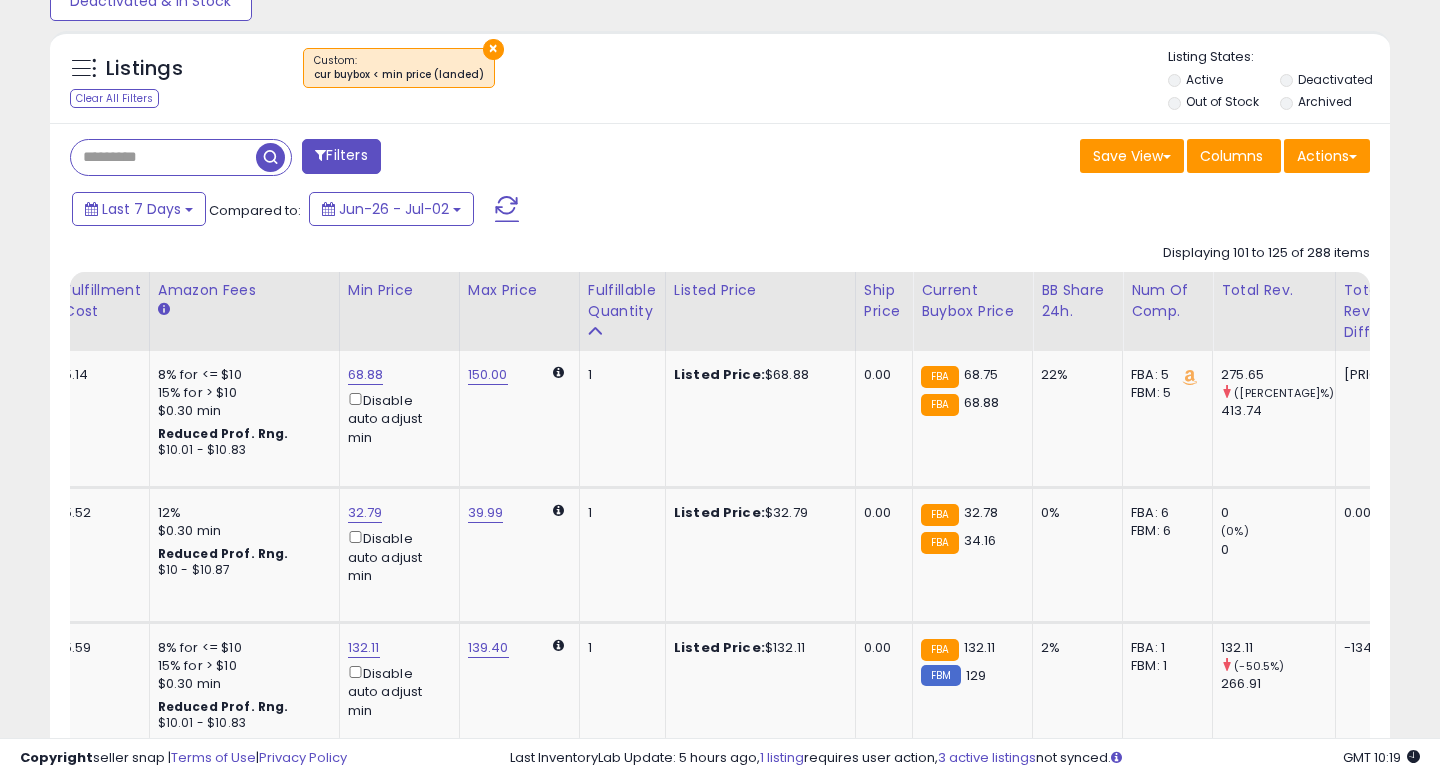 scroll, scrollTop: 942, scrollLeft: 0, axis: vertical 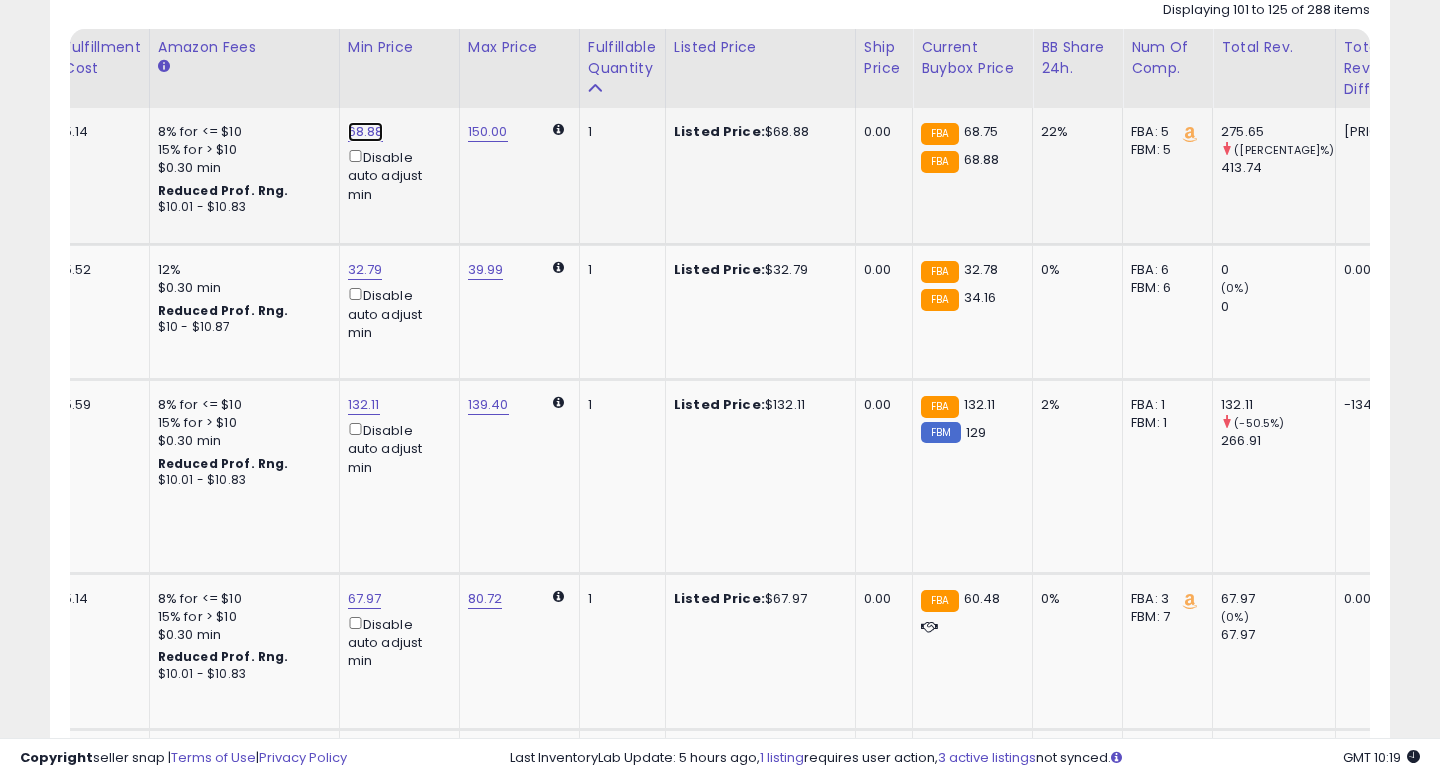 click on "68.88" at bounding box center (366, 132) 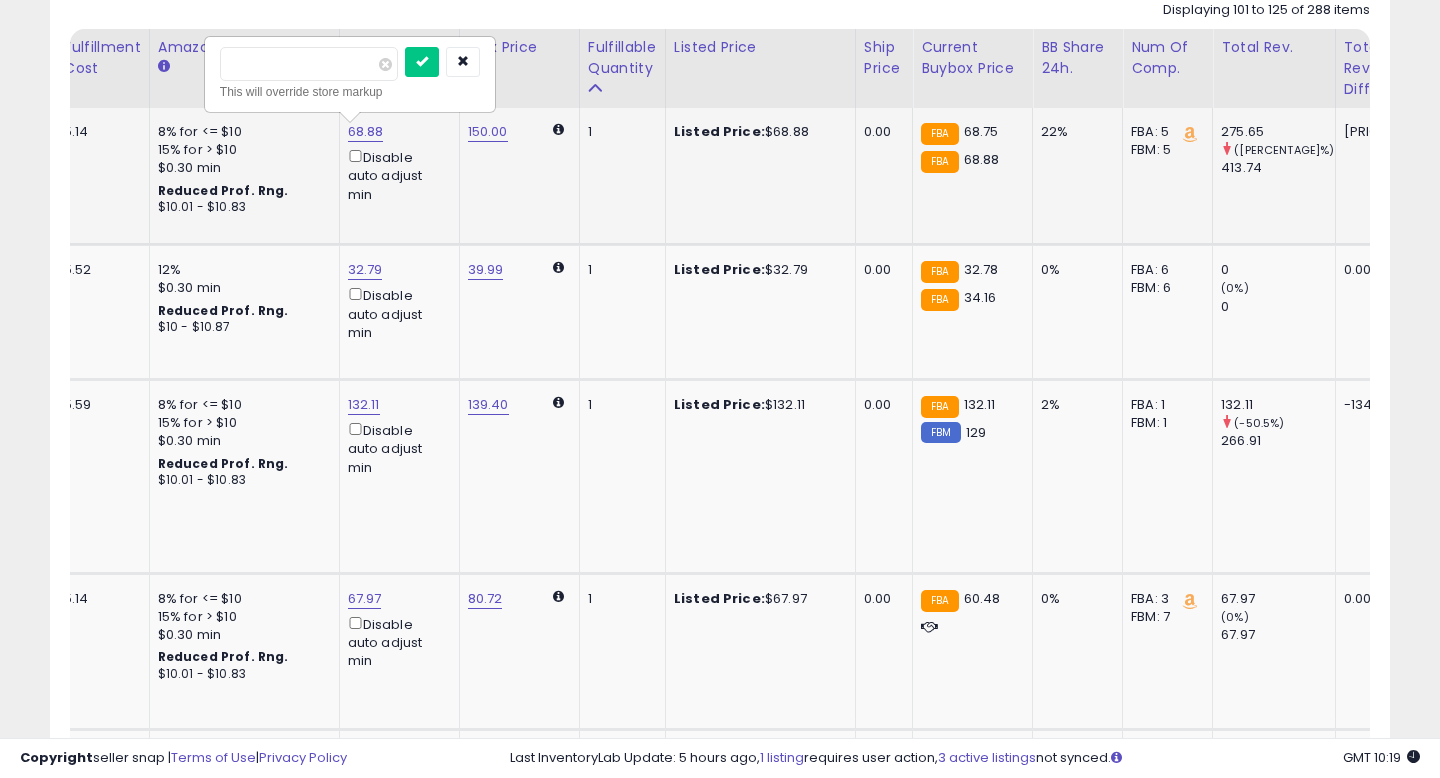 click on "*****" at bounding box center [309, 64] 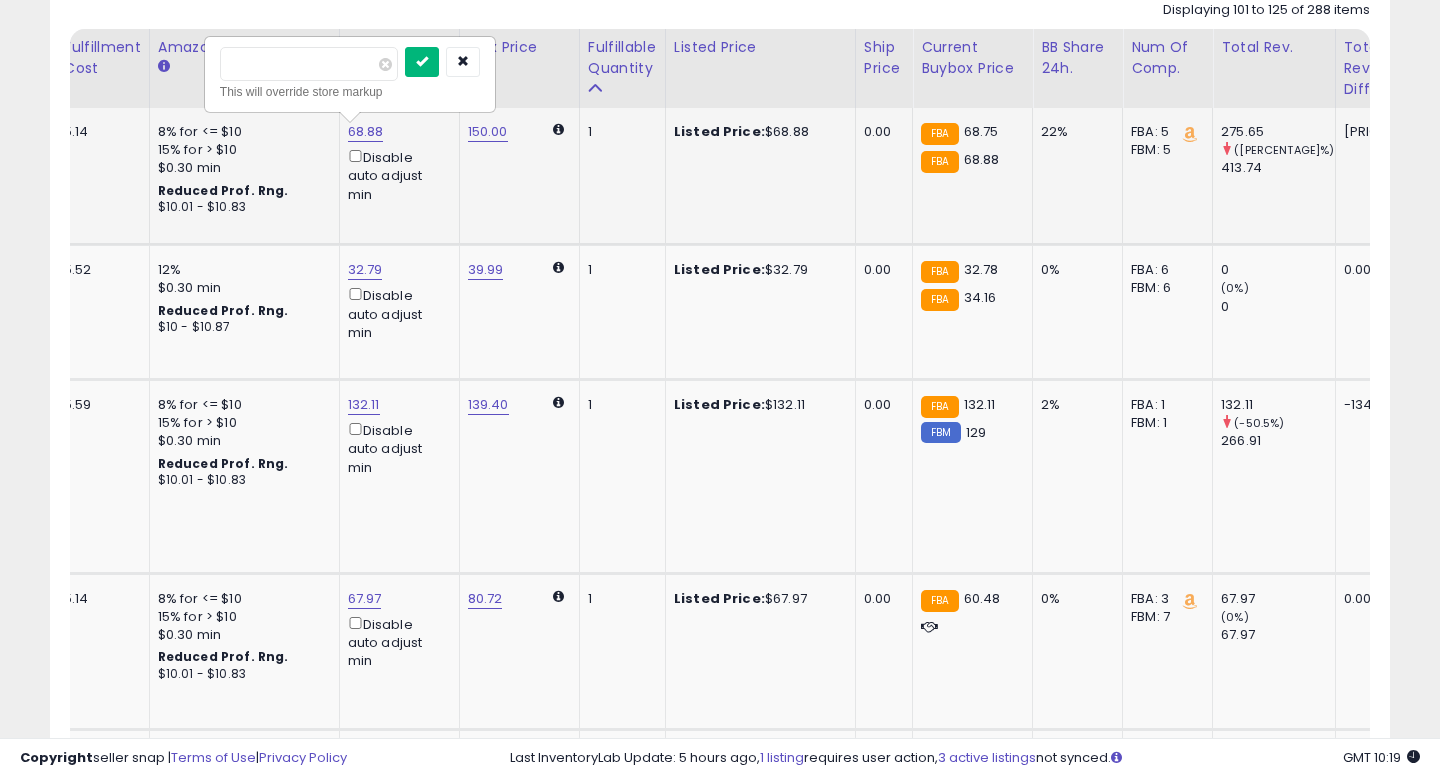 type on "*****" 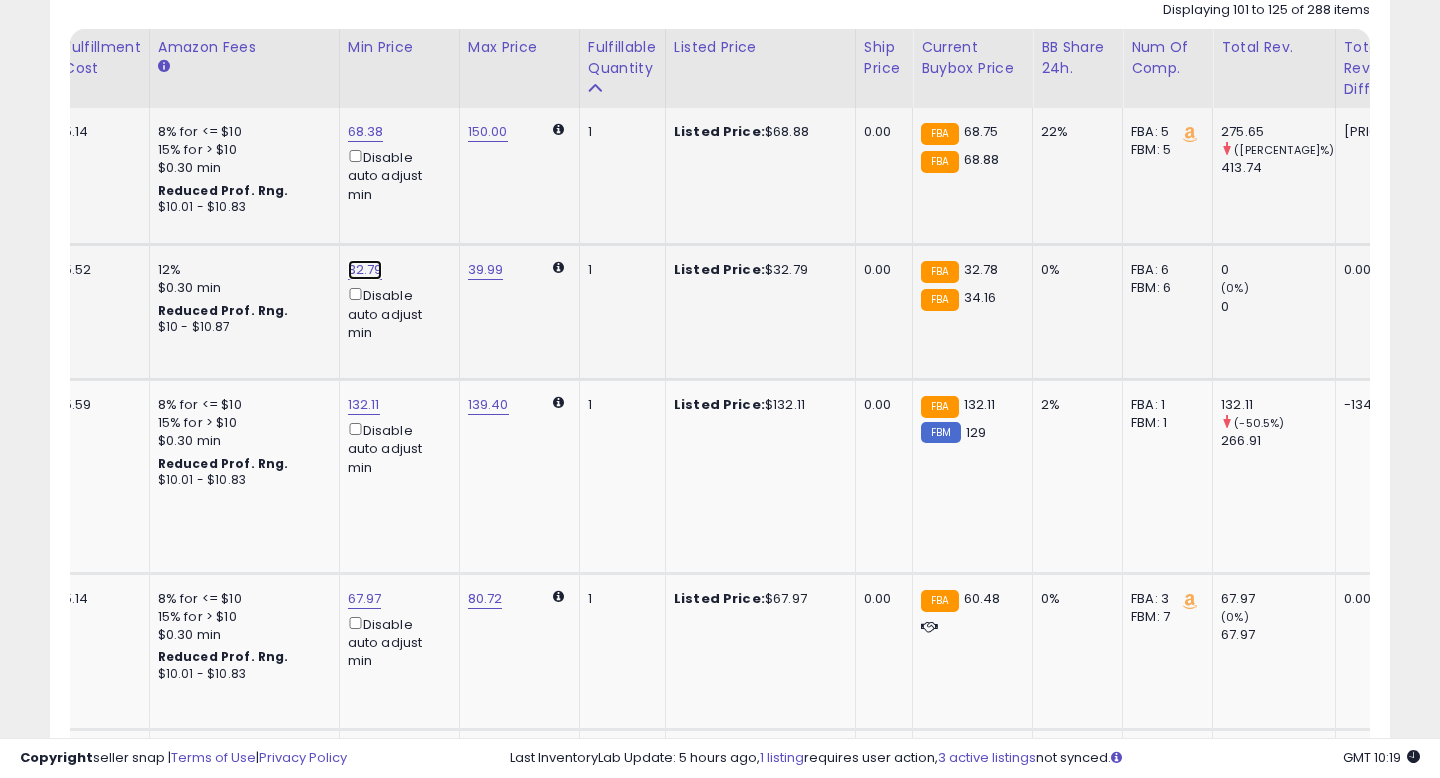 click on "32.79" at bounding box center (366, 132) 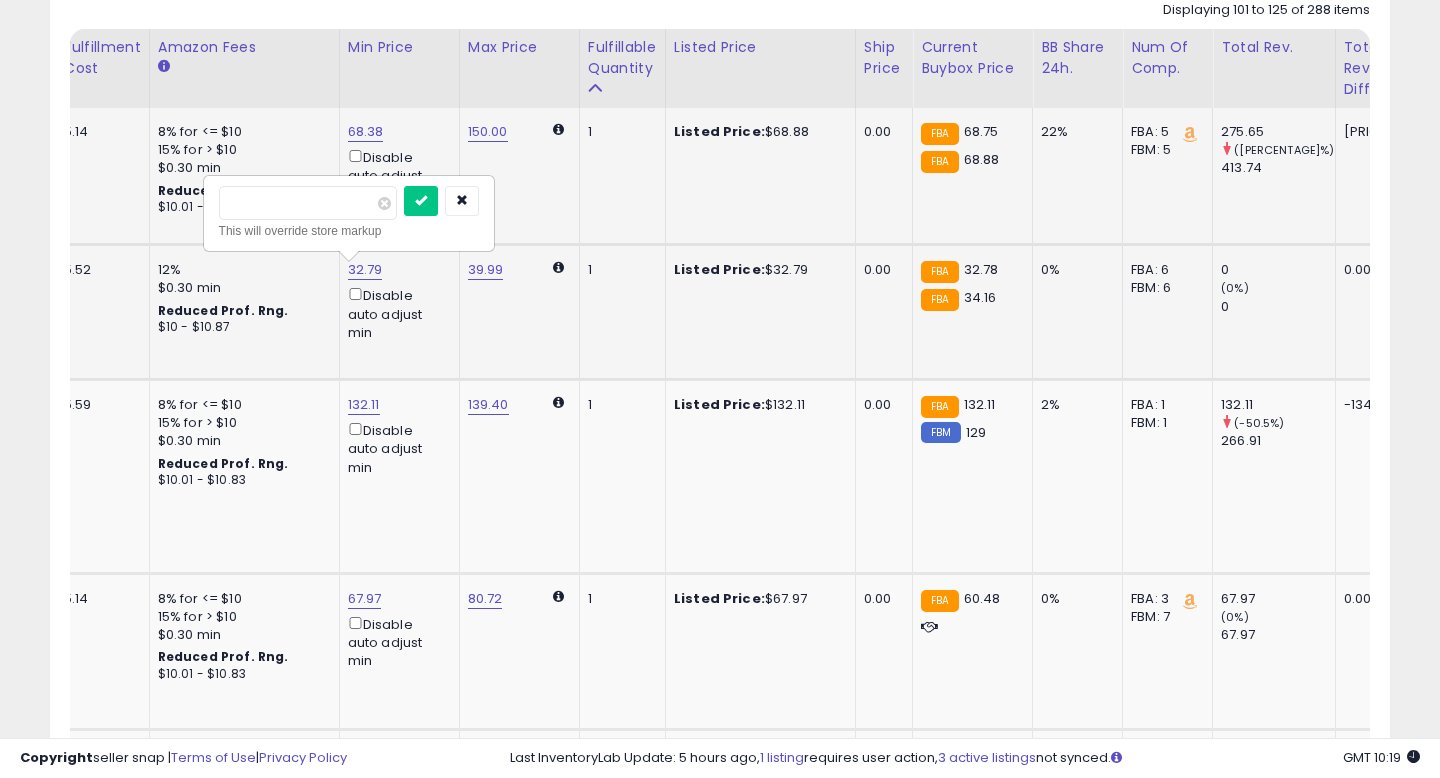 click on "*****" at bounding box center [308, 203] 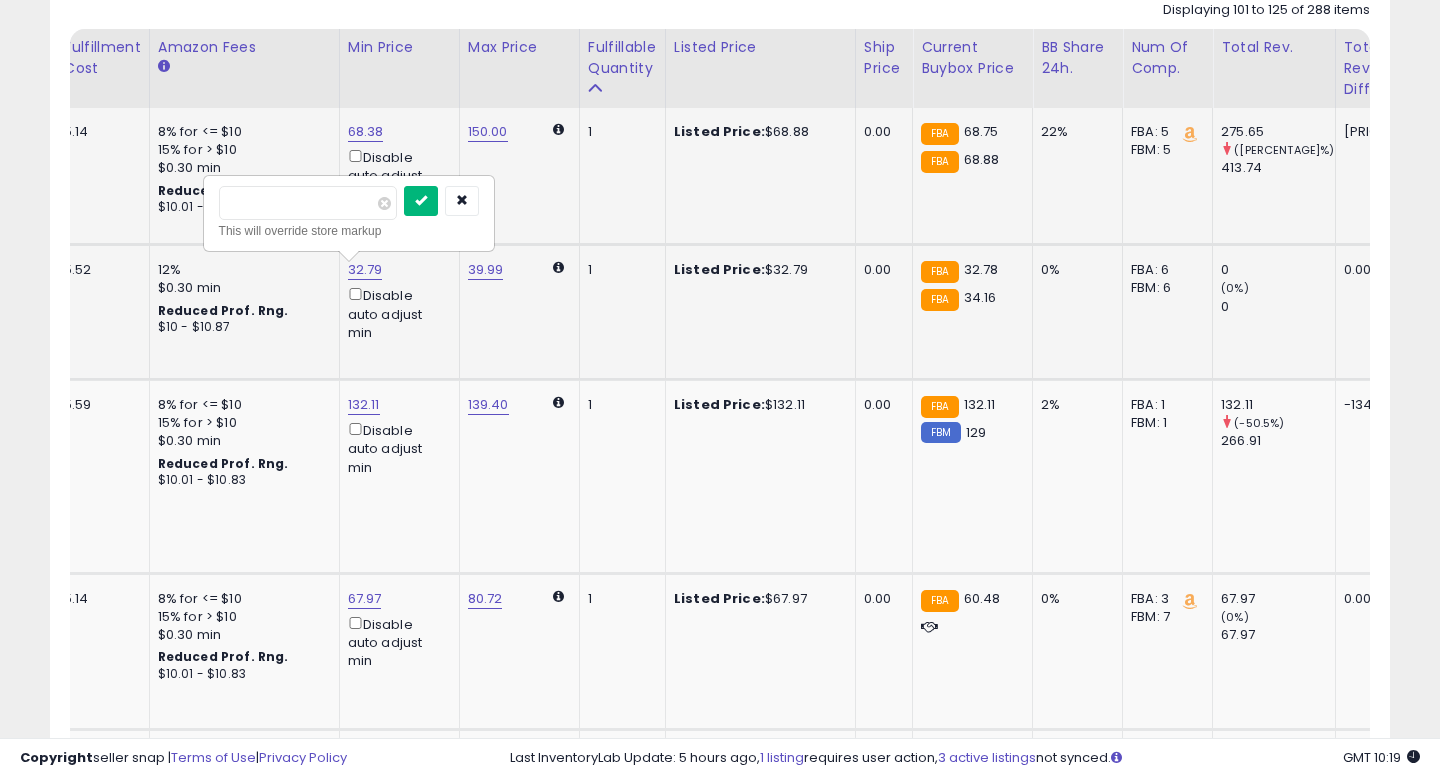 type on "*****" 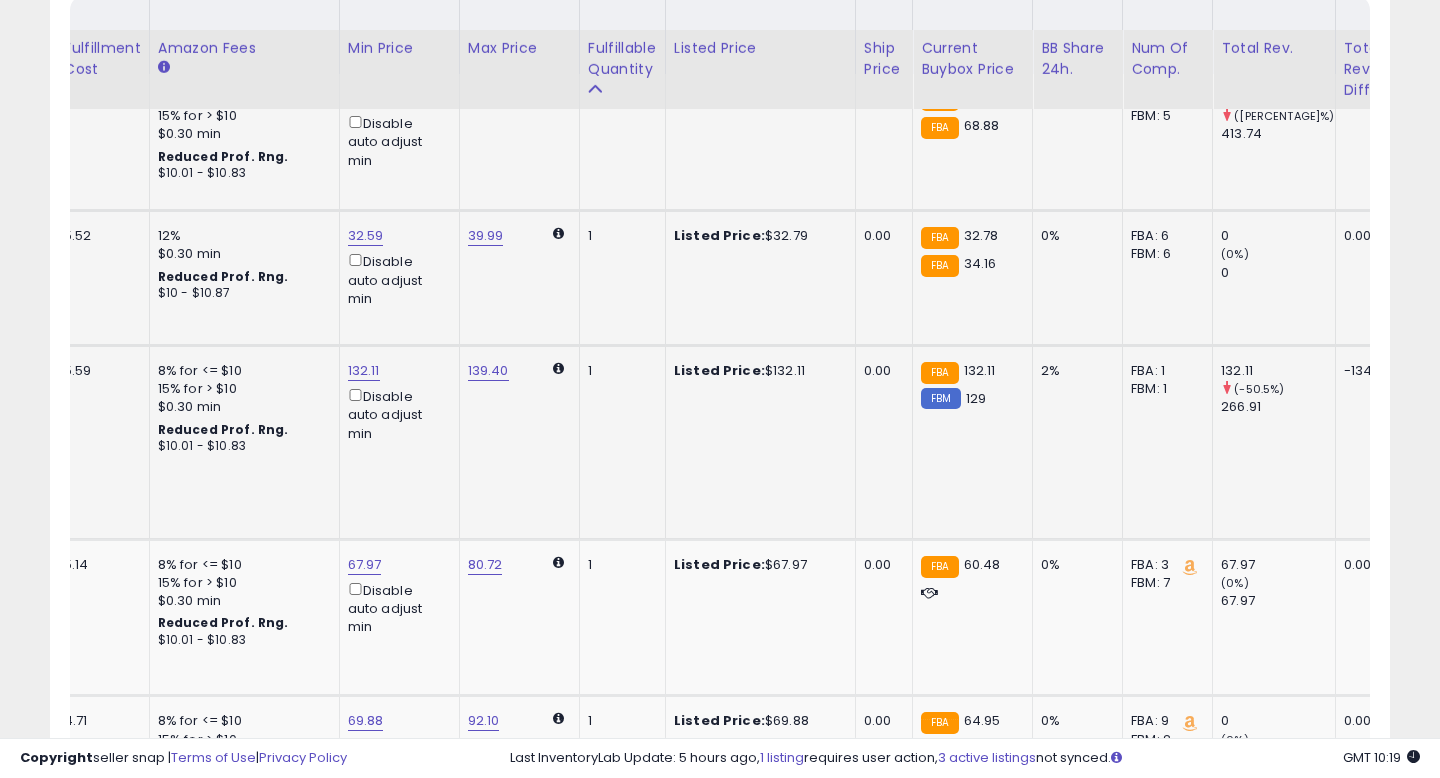 scroll, scrollTop: 1019, scrollLeft: 0, axis: vertical 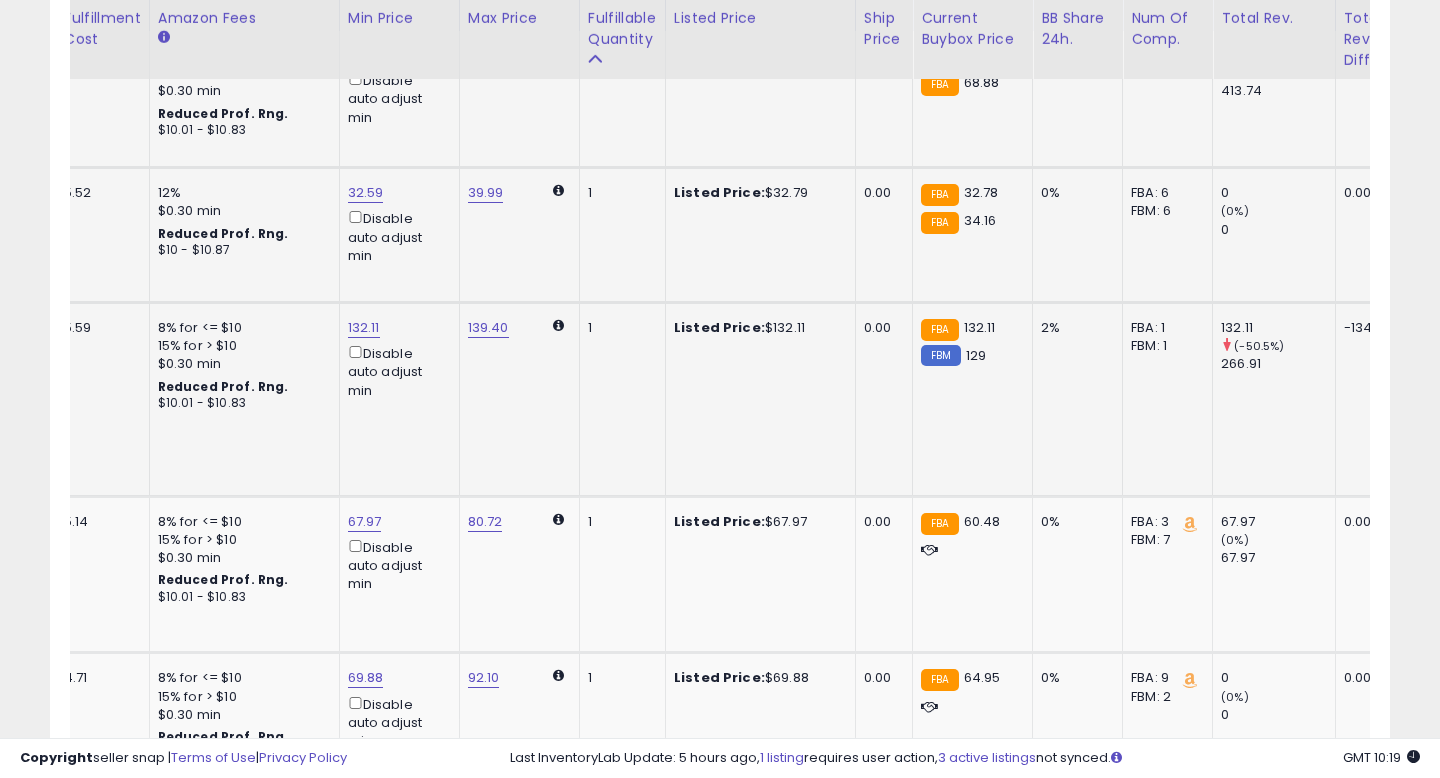 click on "Disable auto adjust min" at bounding box center (396, 371) 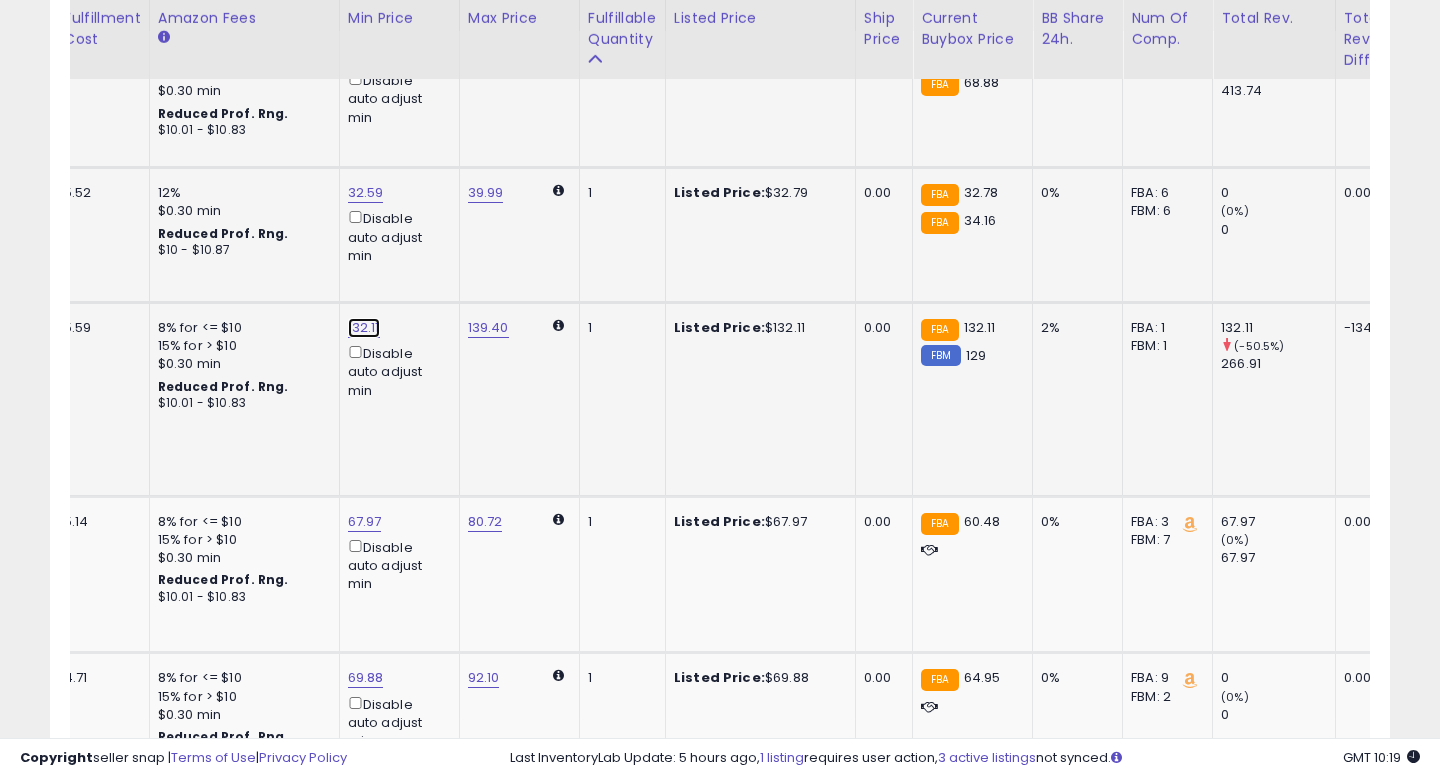click on "132.11" at bounding box center (366, 55) 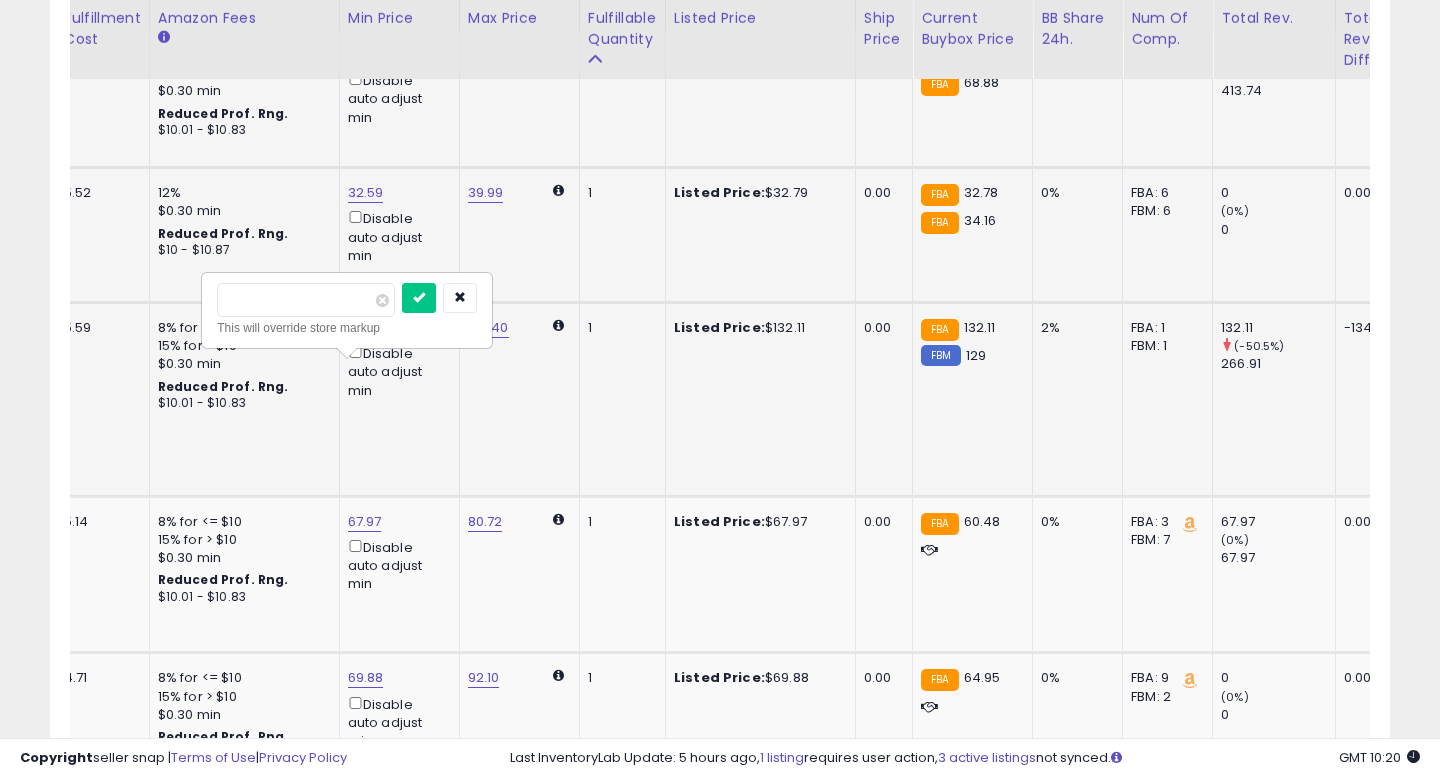 click on "******" at bounding box center [306, 300] 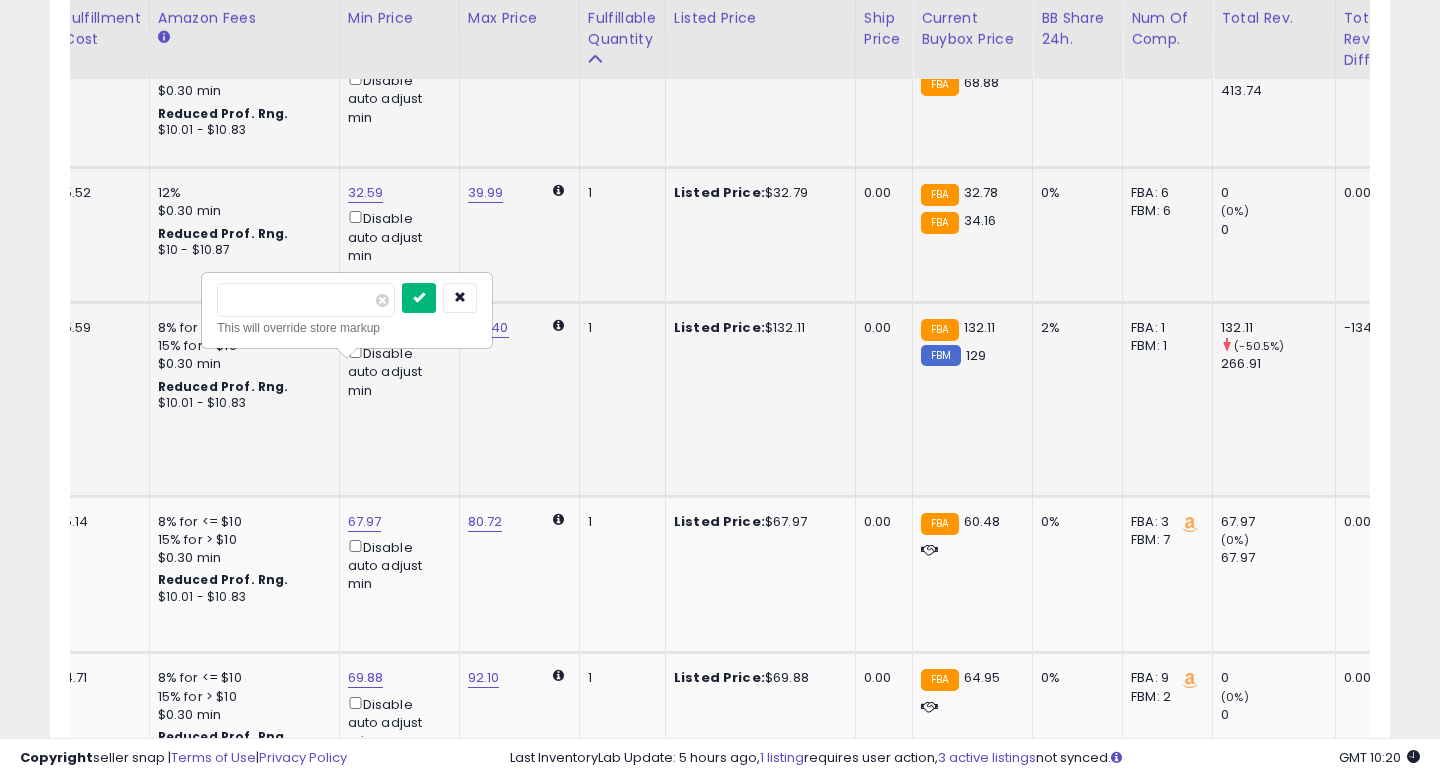 type on "******" 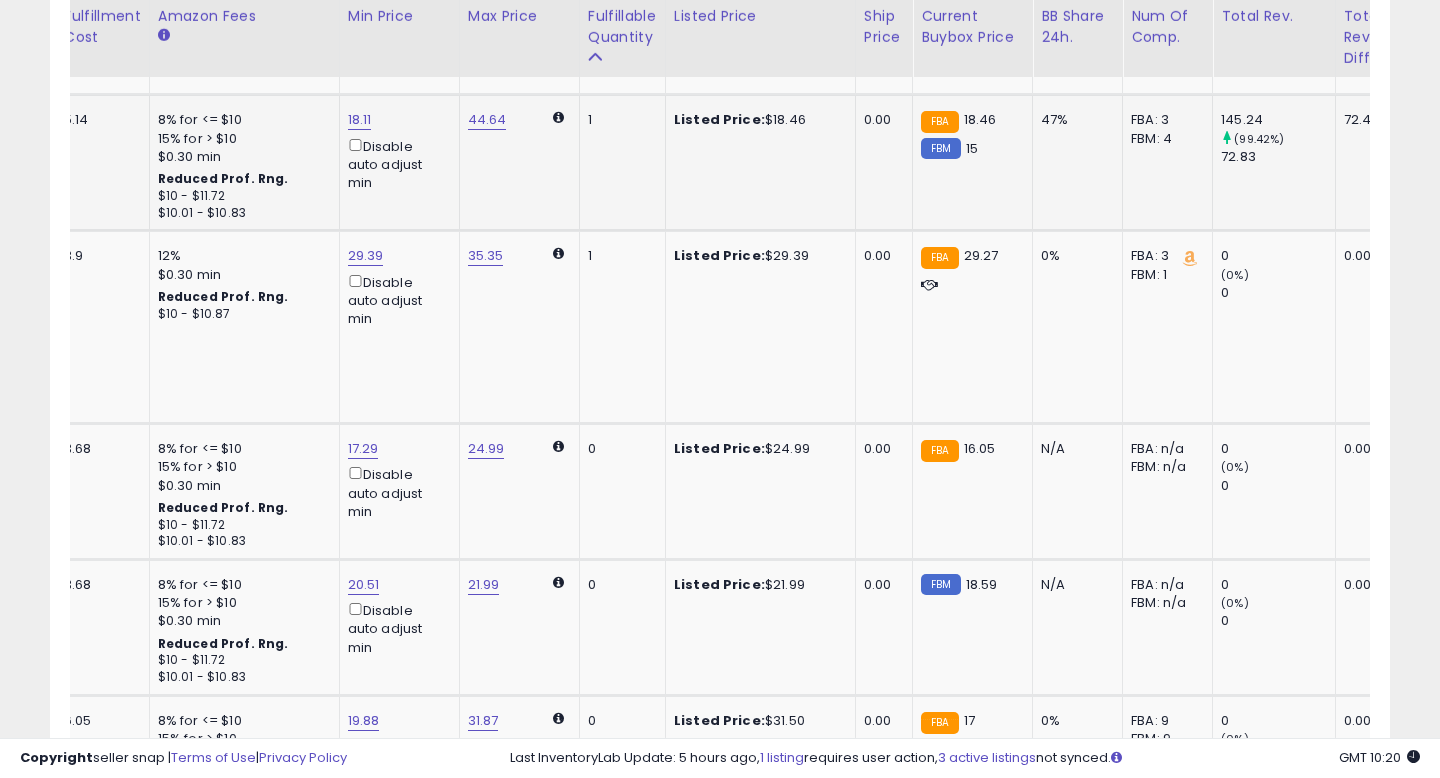 scroll, scrollTop: 1949, scrollLeft: 0, axis: vertical 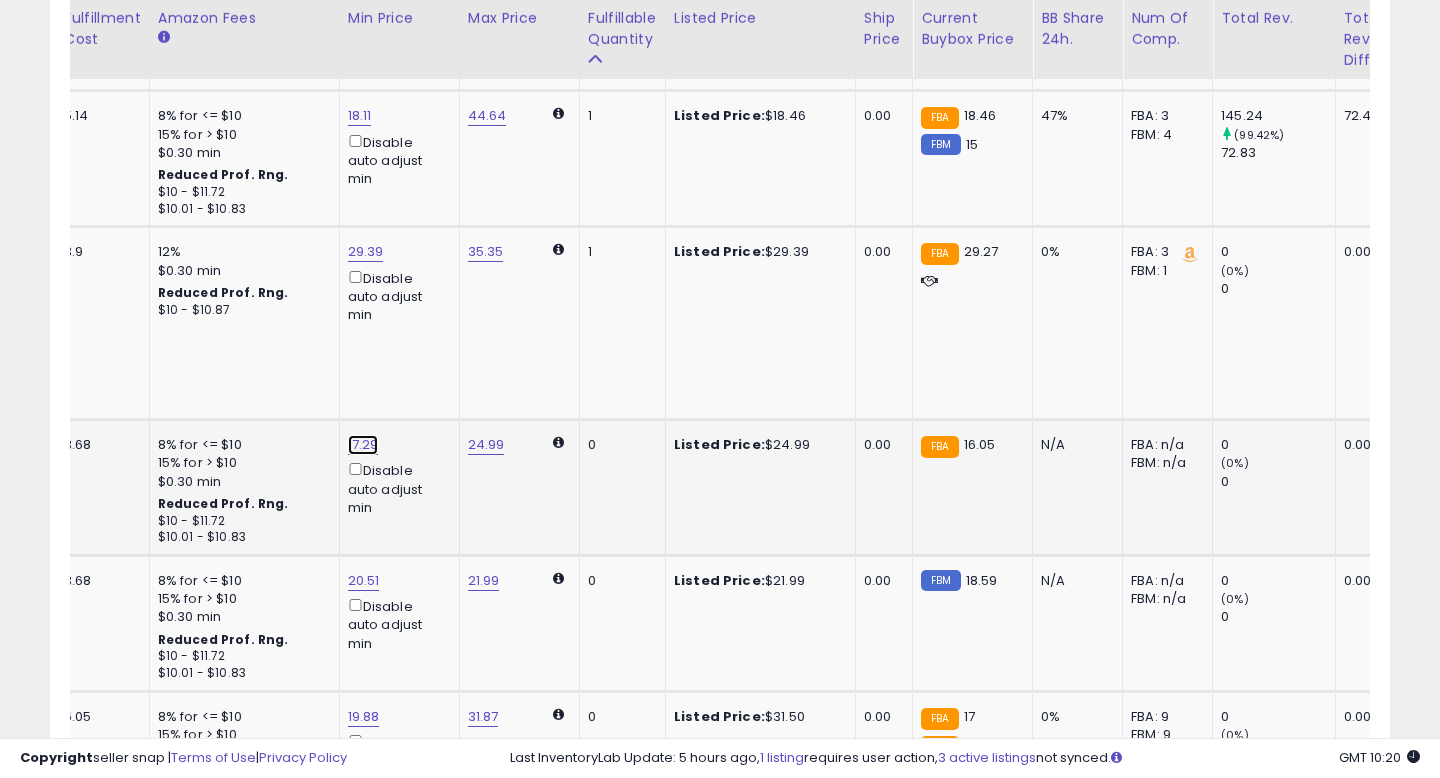 click on "17.29" at bounding box center [366, -875] 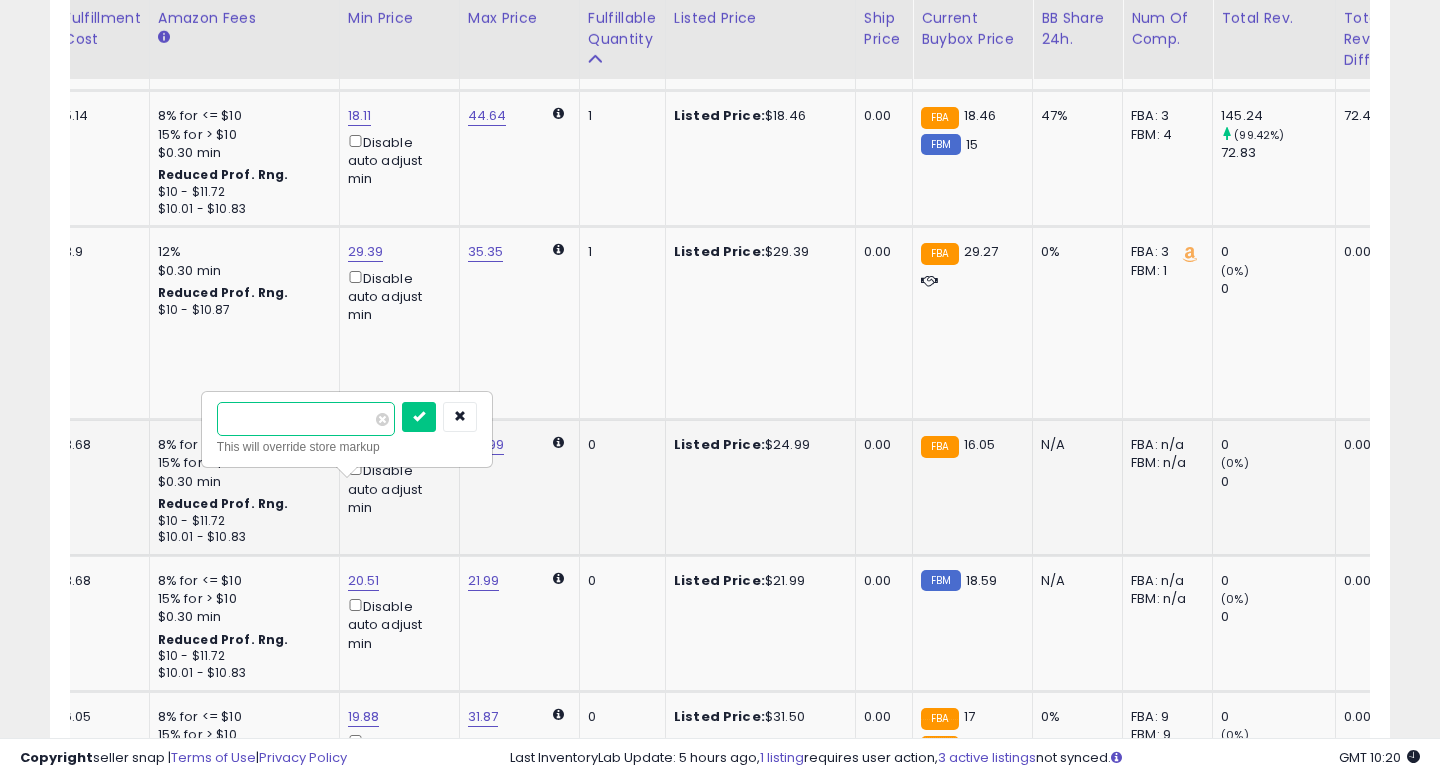 click on "*****" at bounding box center [306, 419] 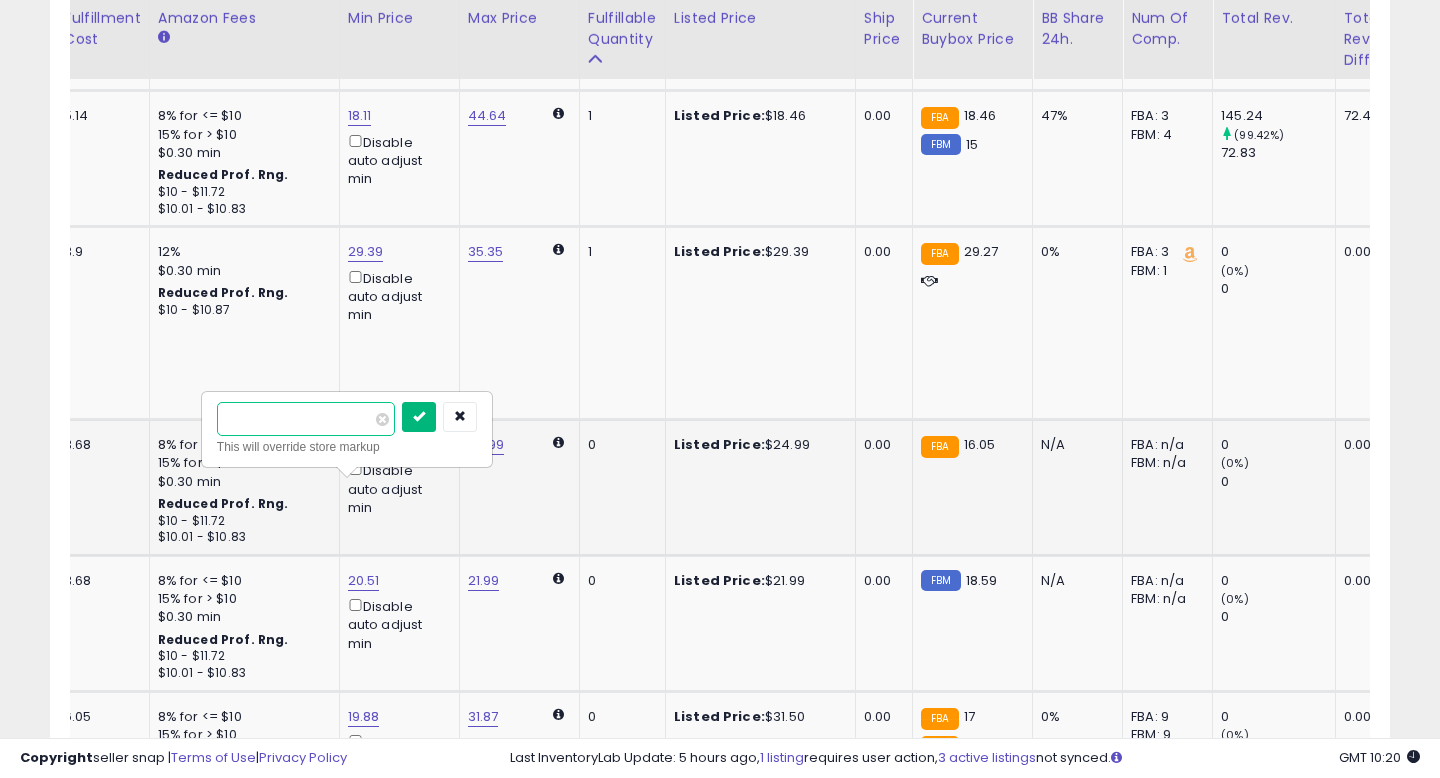 type on "*****" 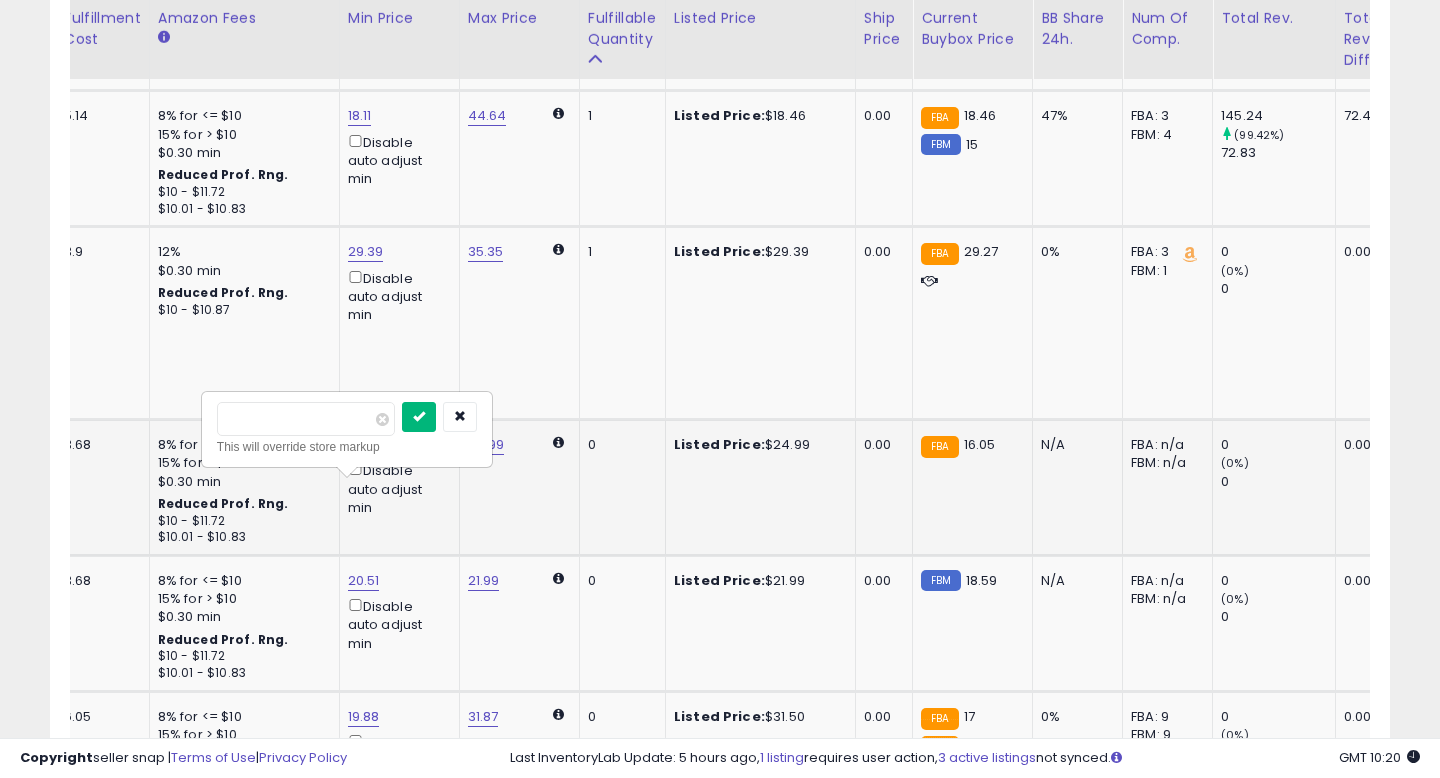 click at bounding box center (419, 416) 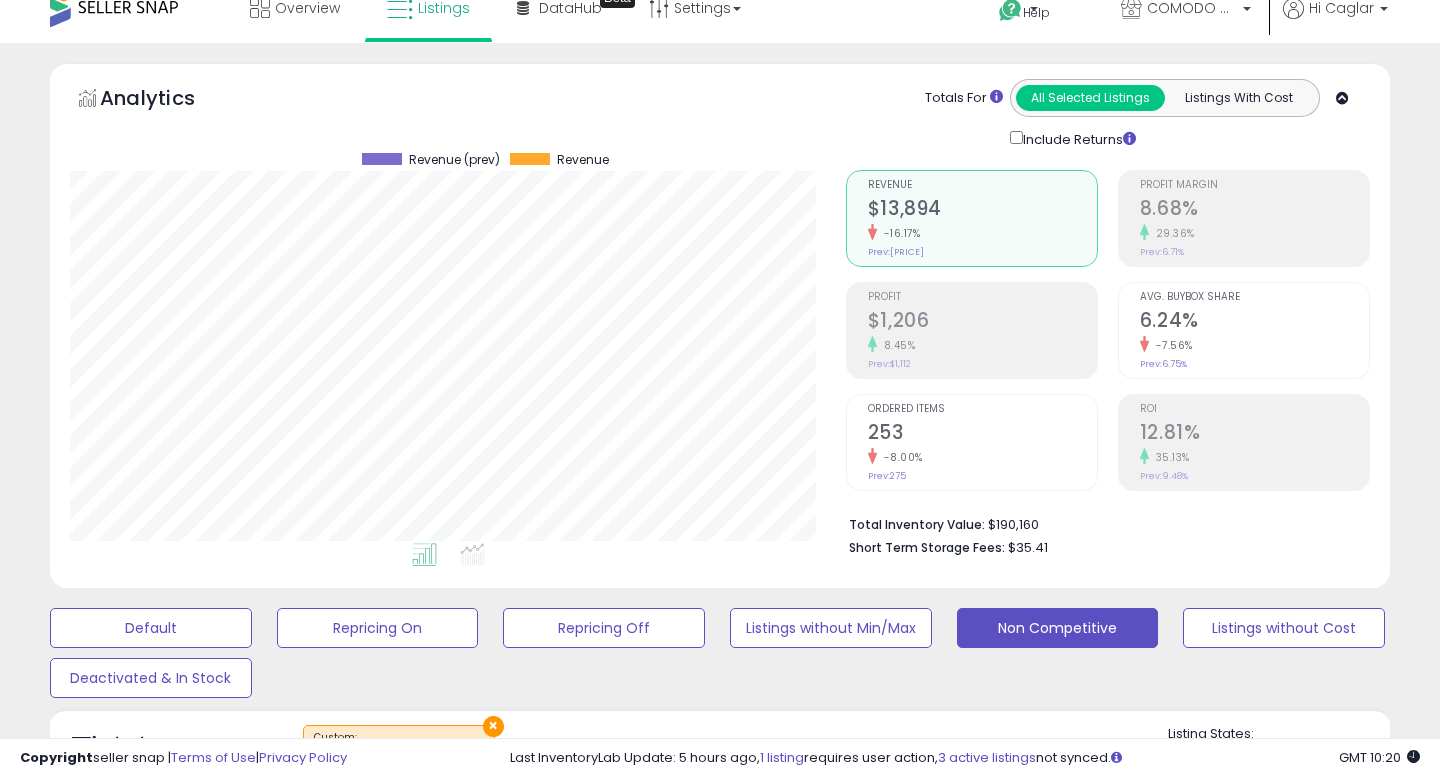 scroll, scrollTop: 0, scrollLeft: 0, axis: both 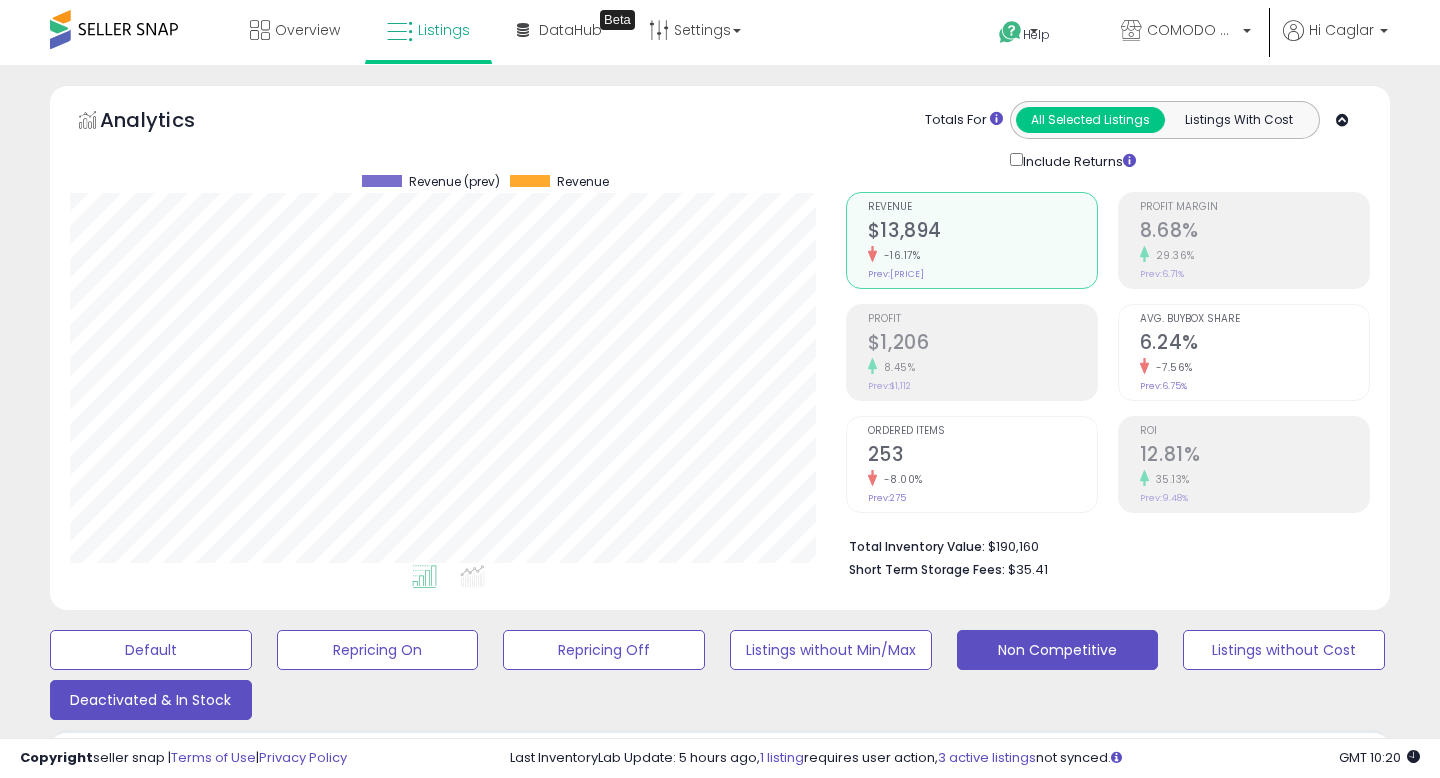 click on "Deactivated & In Stock" at bounding box center [151, 650] 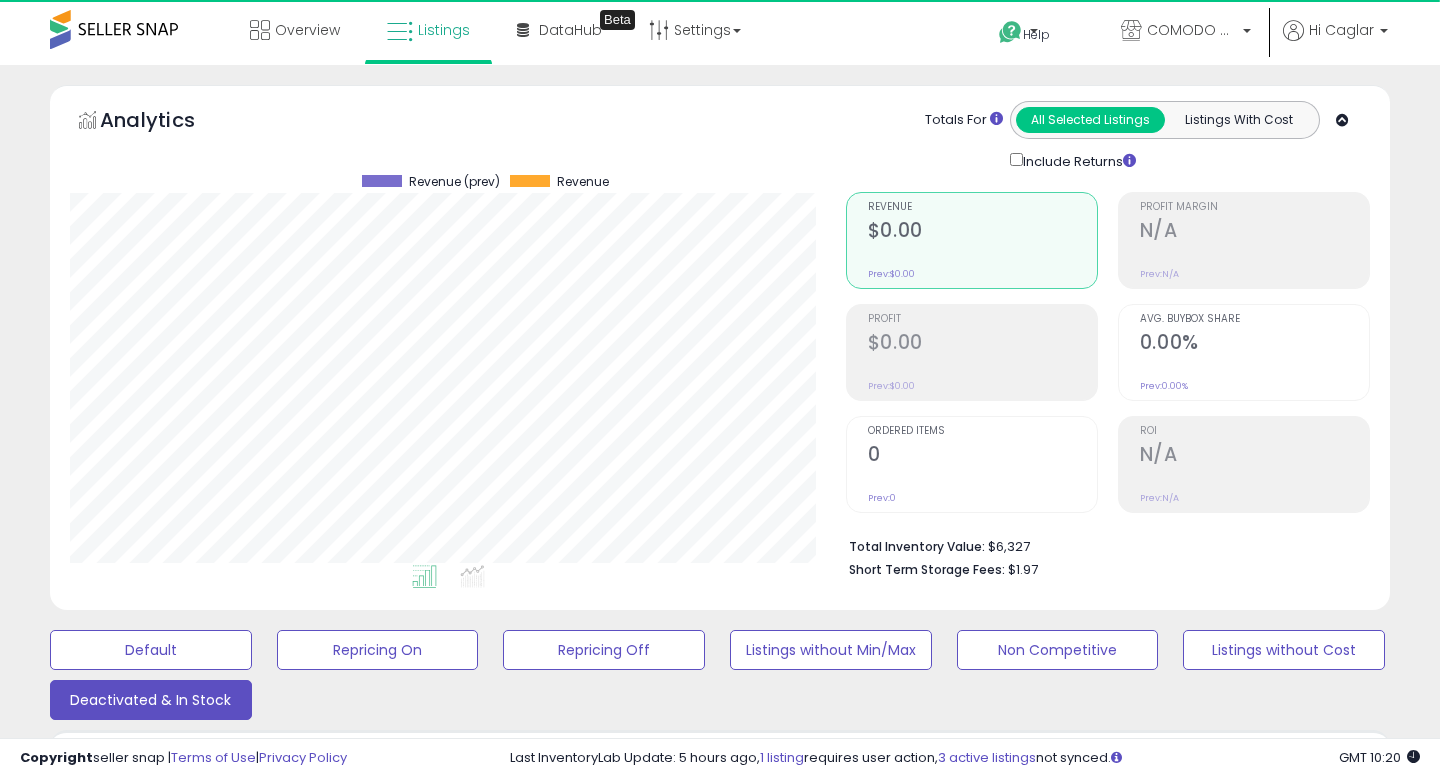 scroll, scrollTop: 999590, scrollLeft: 999224, axis: both 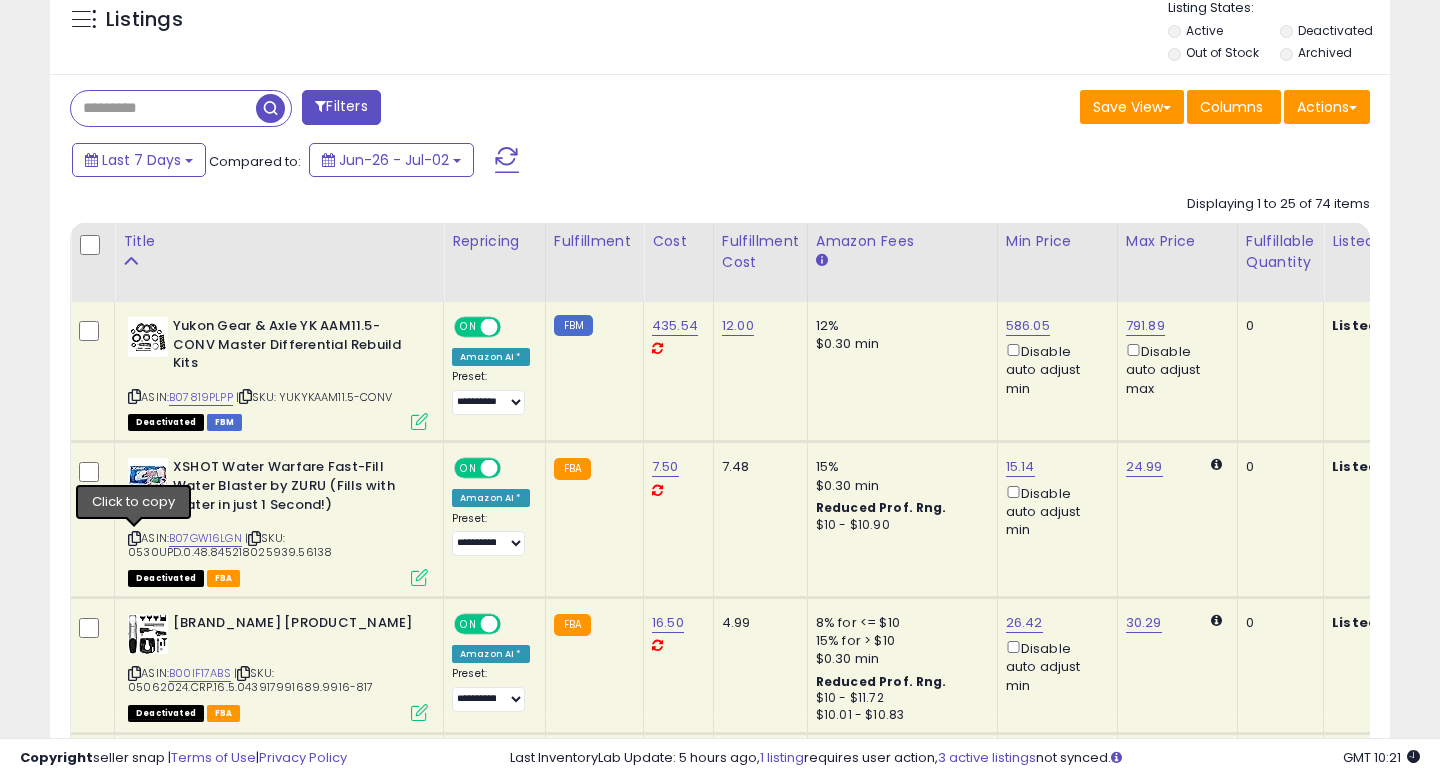 click at bounding box center [134, 538] 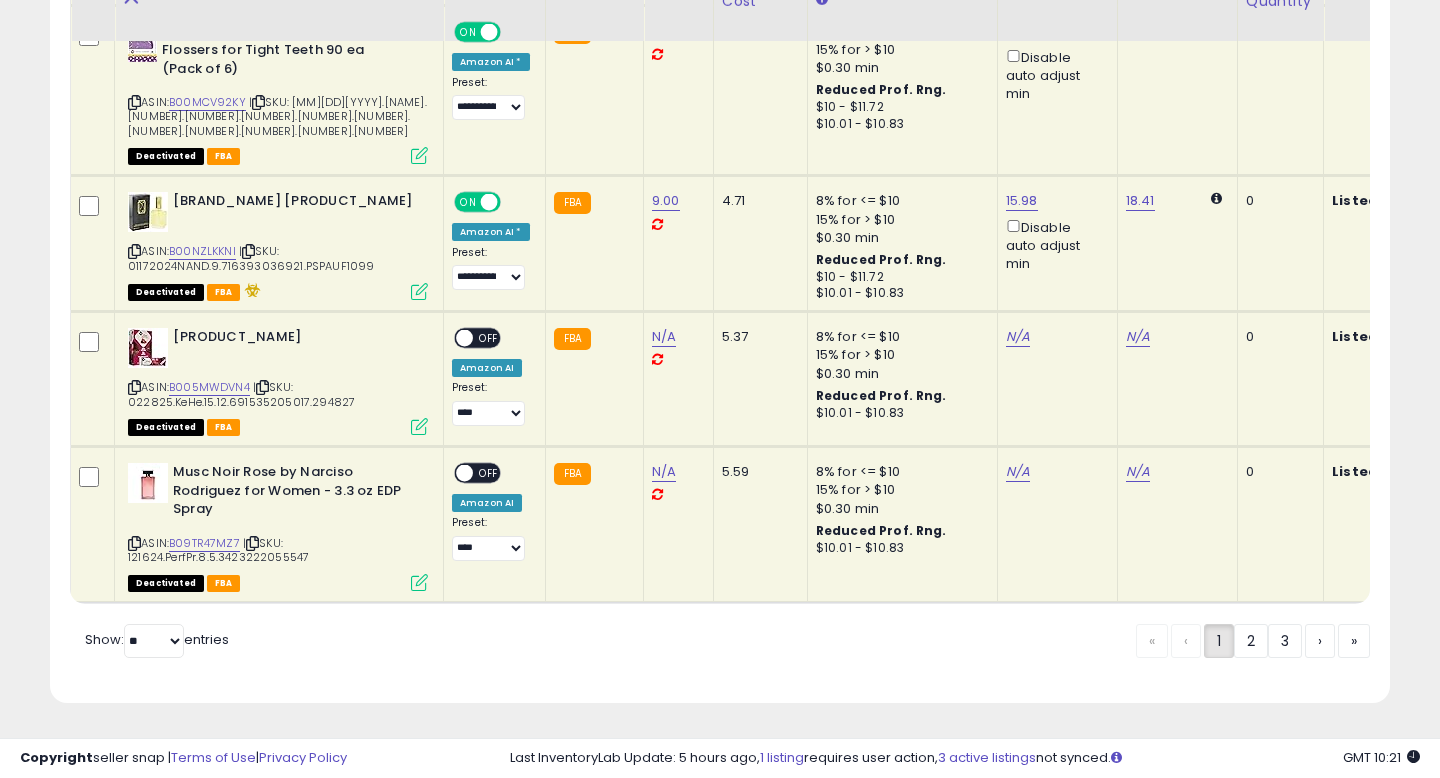 scroll, scrollTop: 4380, scrollLeft: 0, axis: vertical 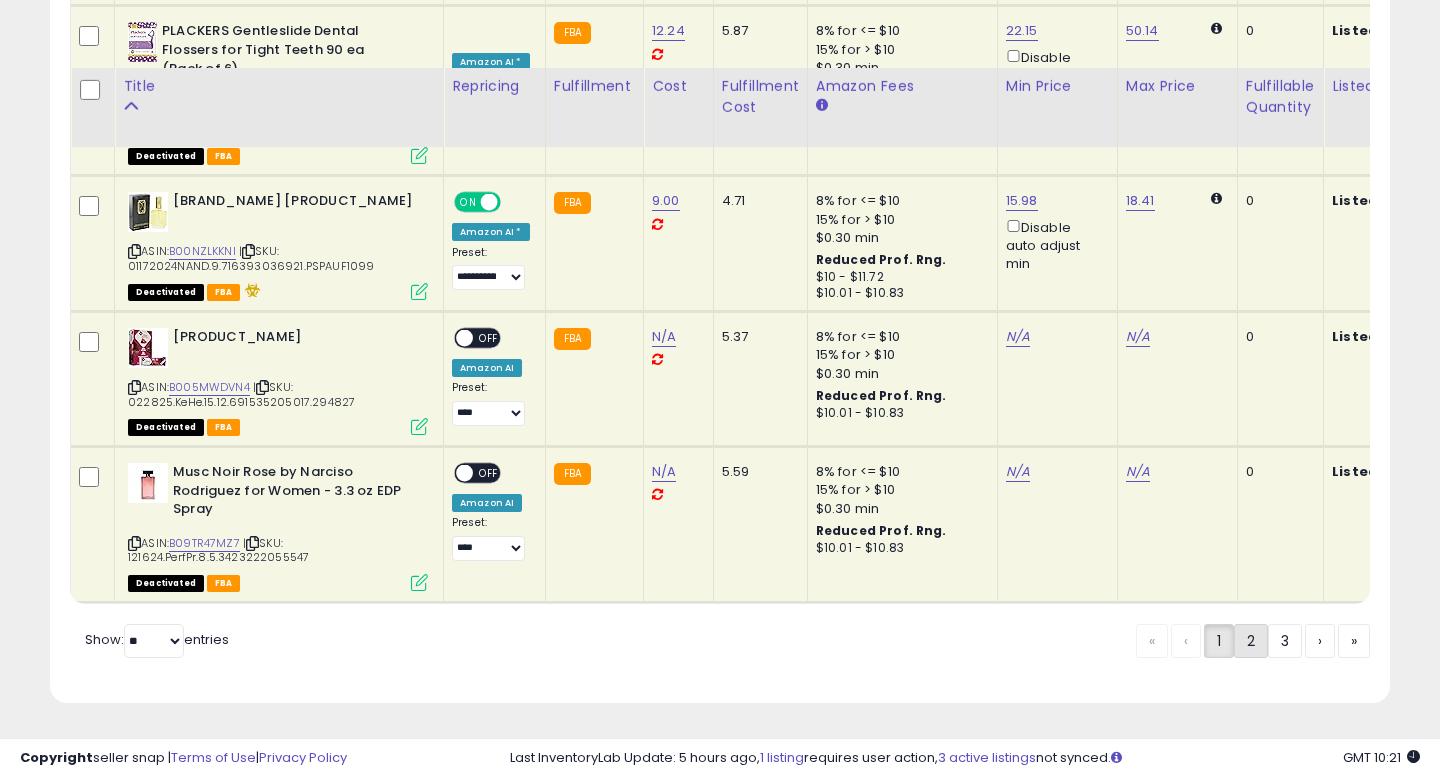 click on "2" 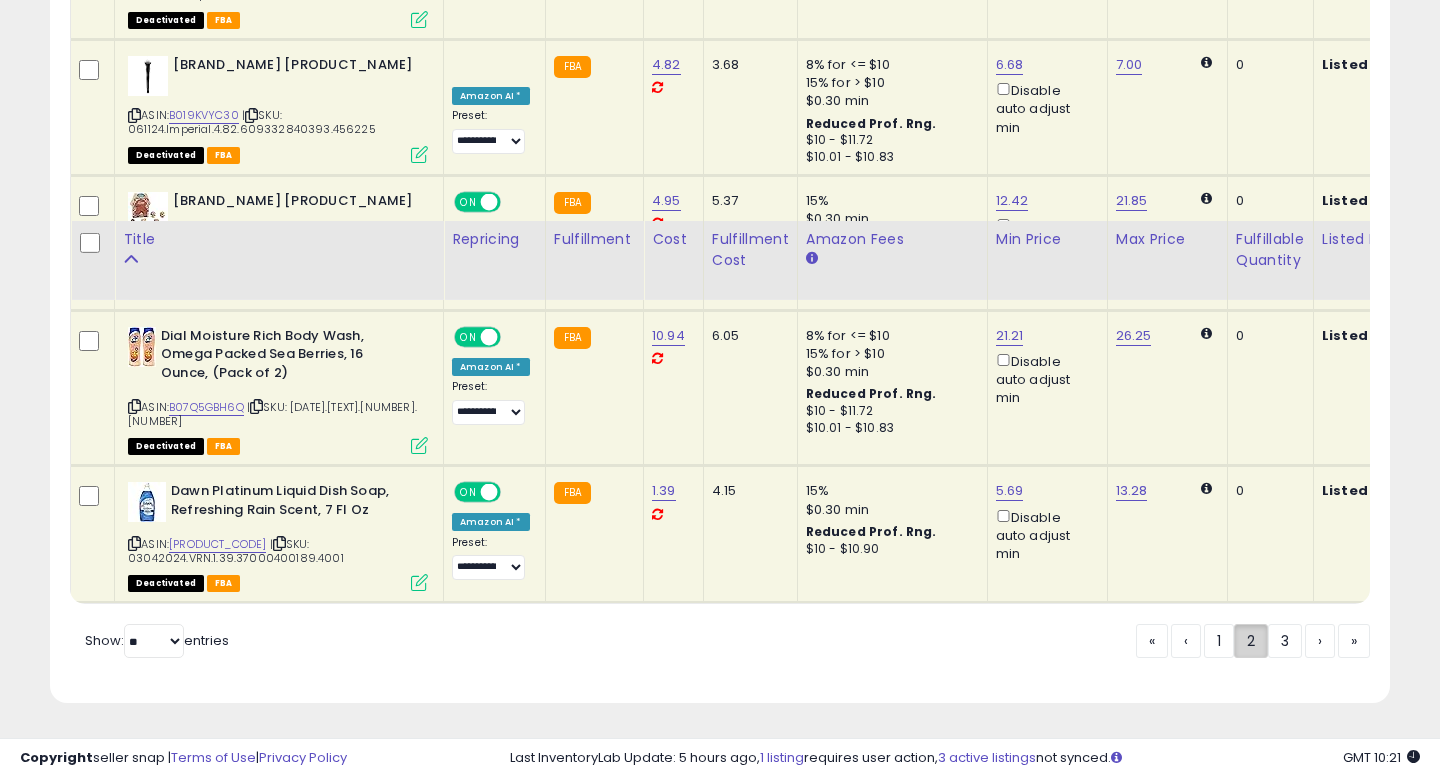 scroll, scrollTop: 4460, scrollLeft: 0, axis: vertical 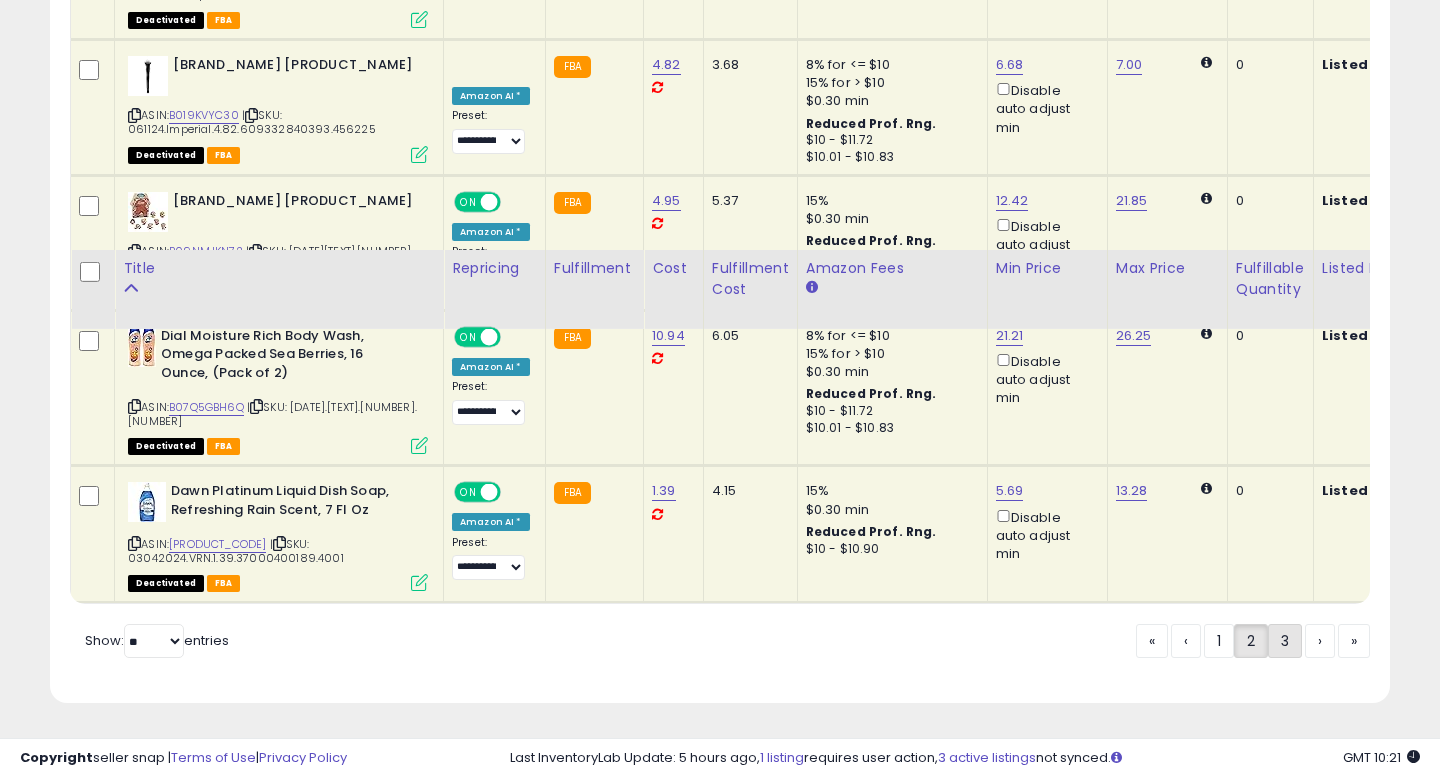 click on "3" 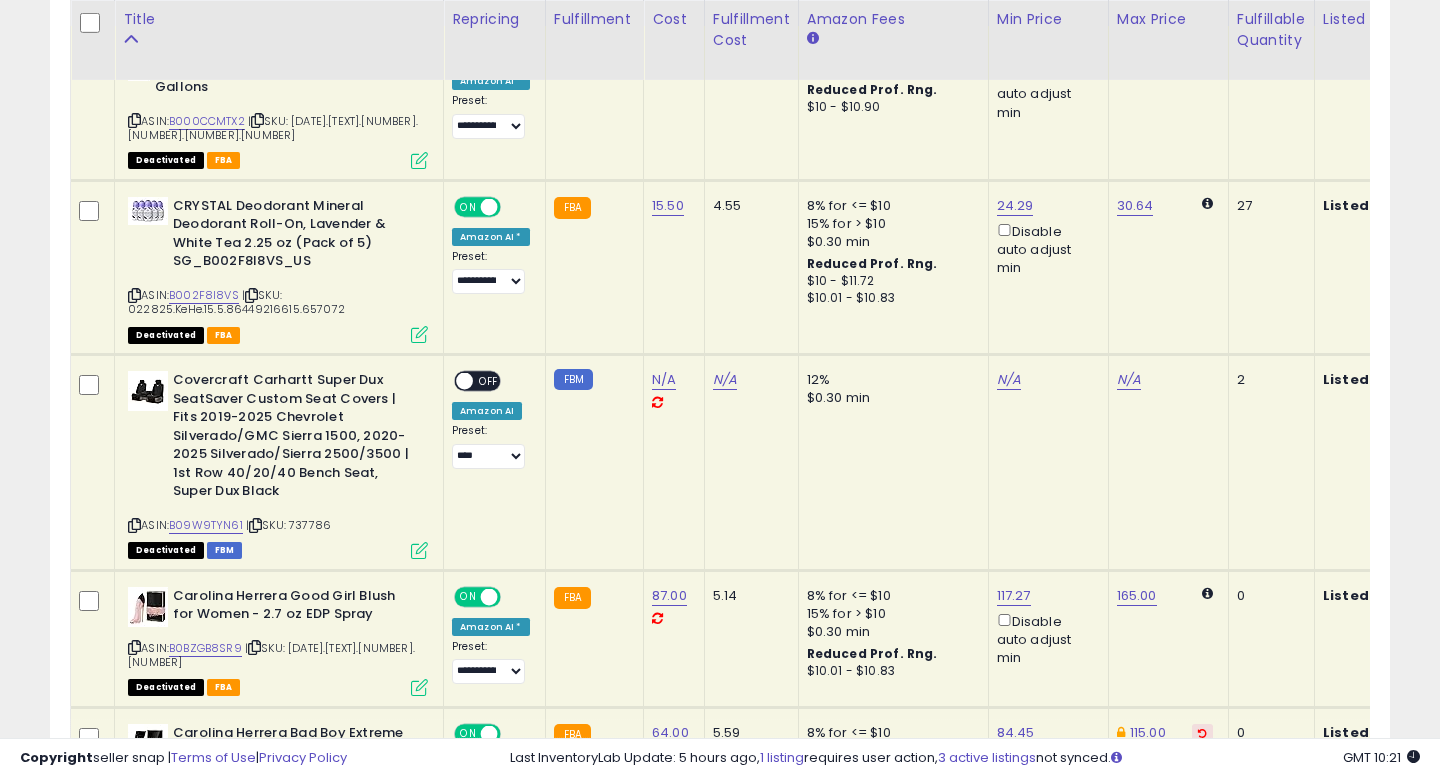 scroll, scrollTop: 1022, scrollLeft: 0, axis: vertical 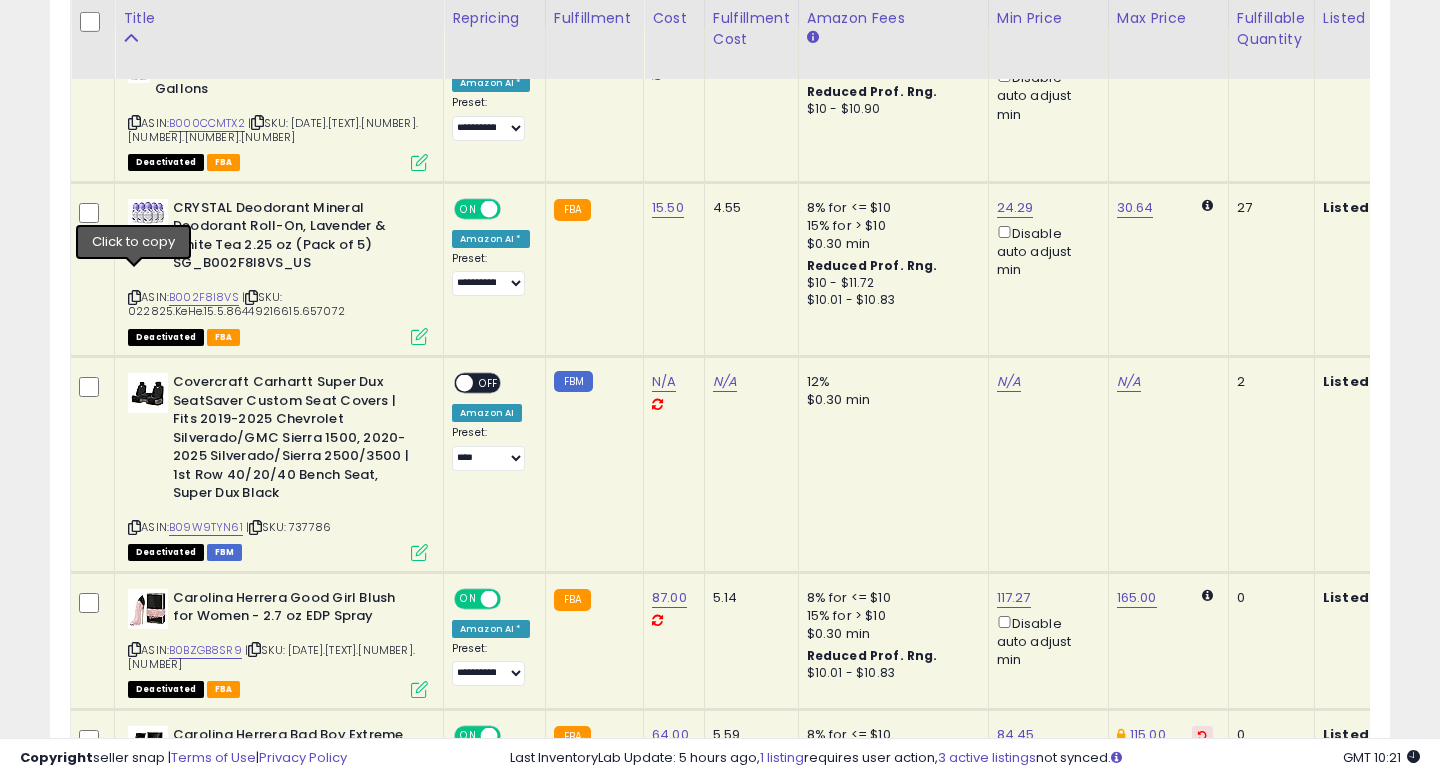 click at bounding box center [134, 297] 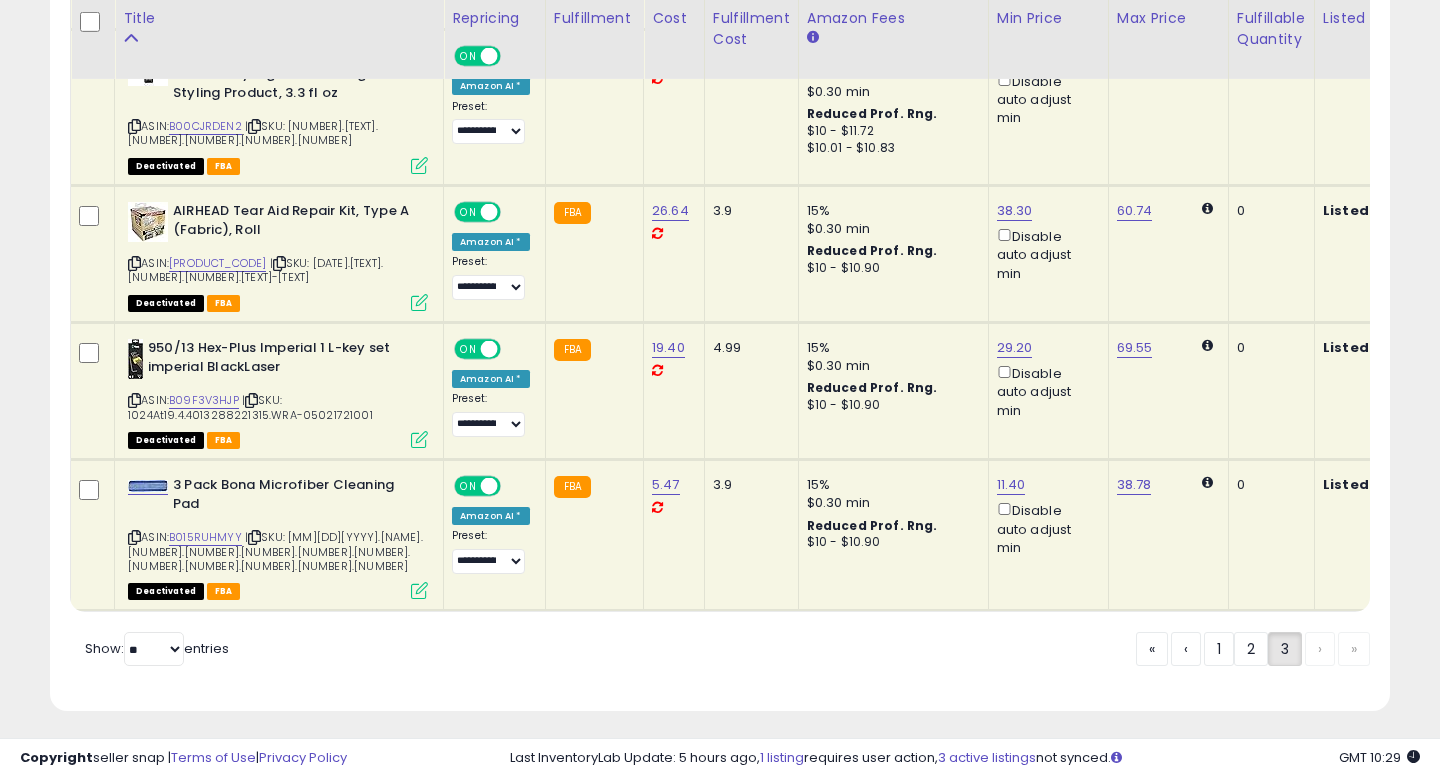 scroll, scrollTop: 4217, scrollLeft: 0, axis: vertical 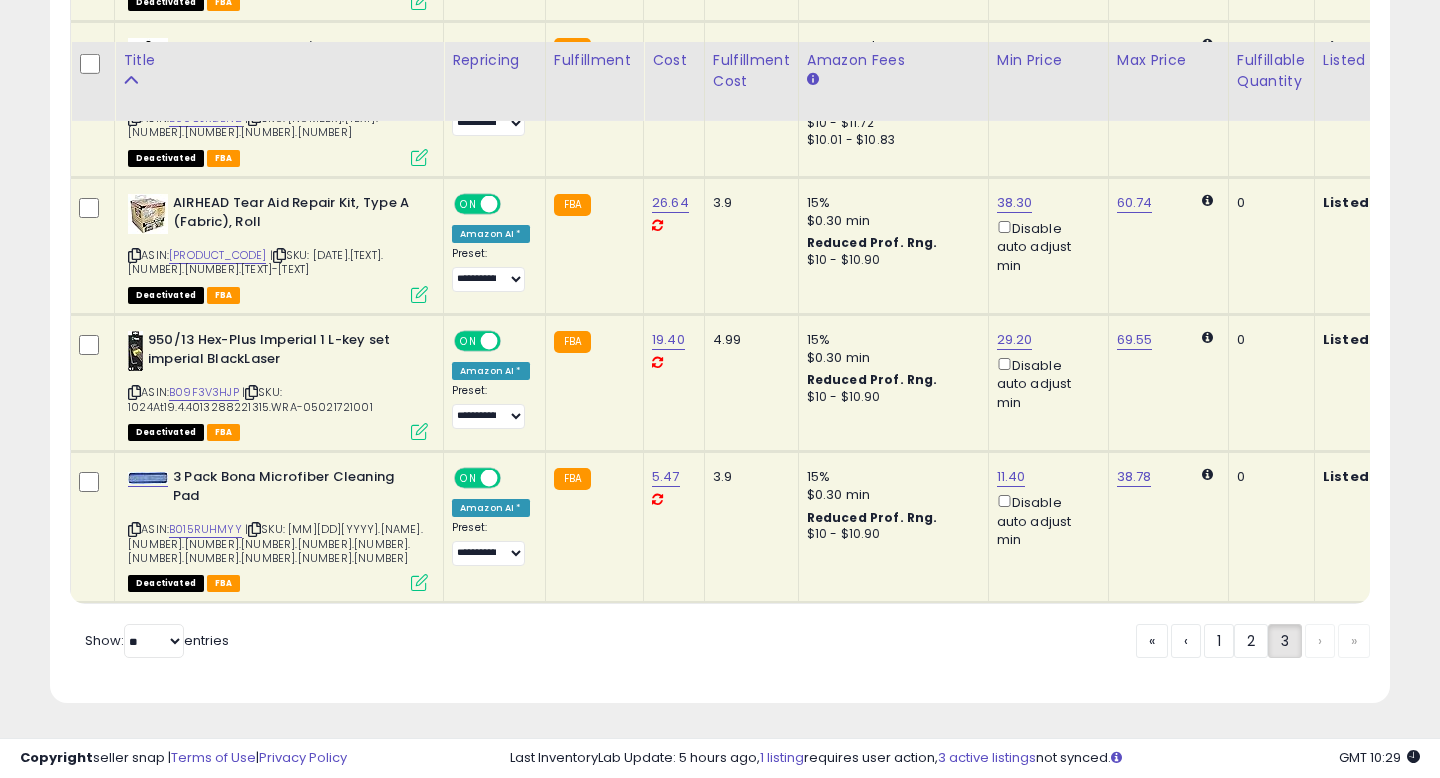 click on "«
‹
1
2
3
›
»" at bounding box center [1253, 643] 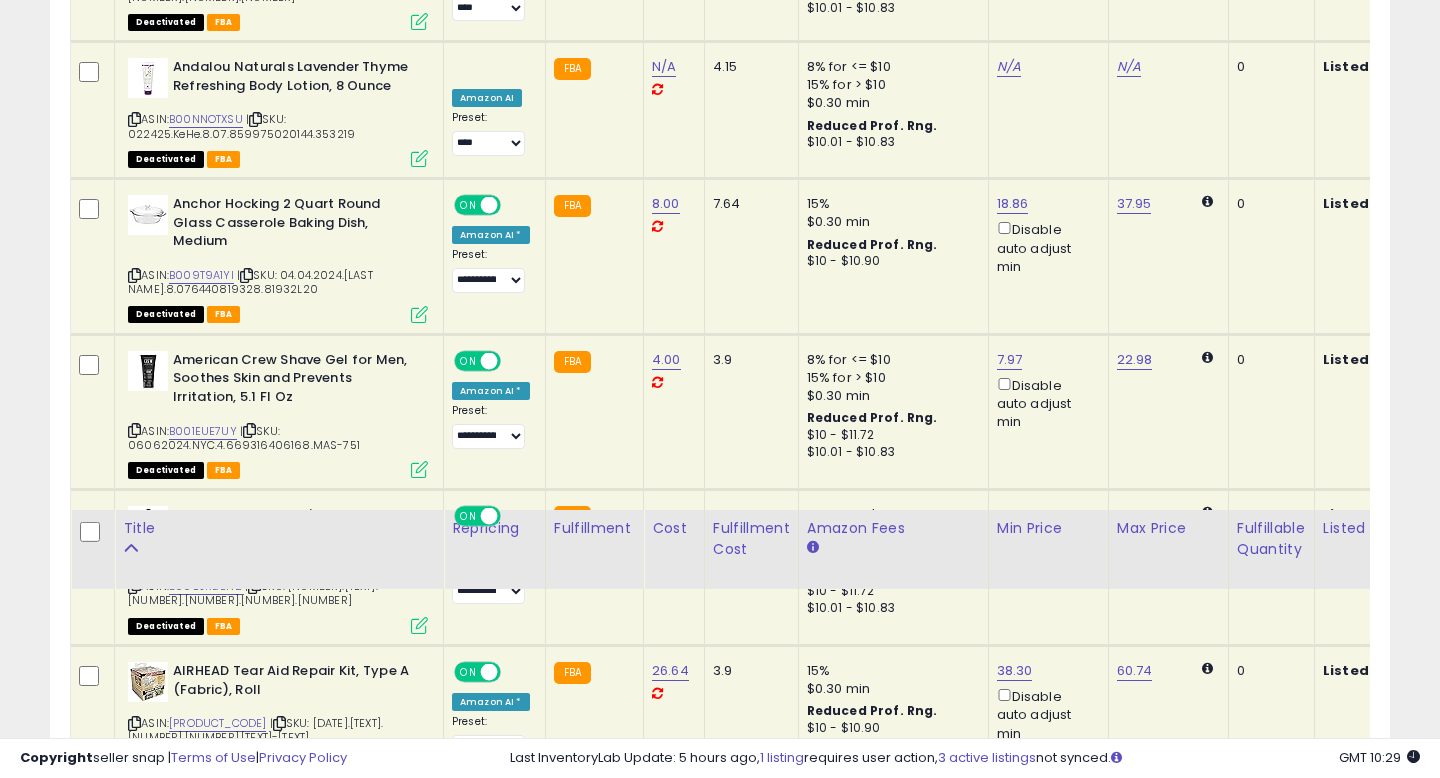 scroll, scrollTop: 4217, scrollLeft: 0, axis: vertical 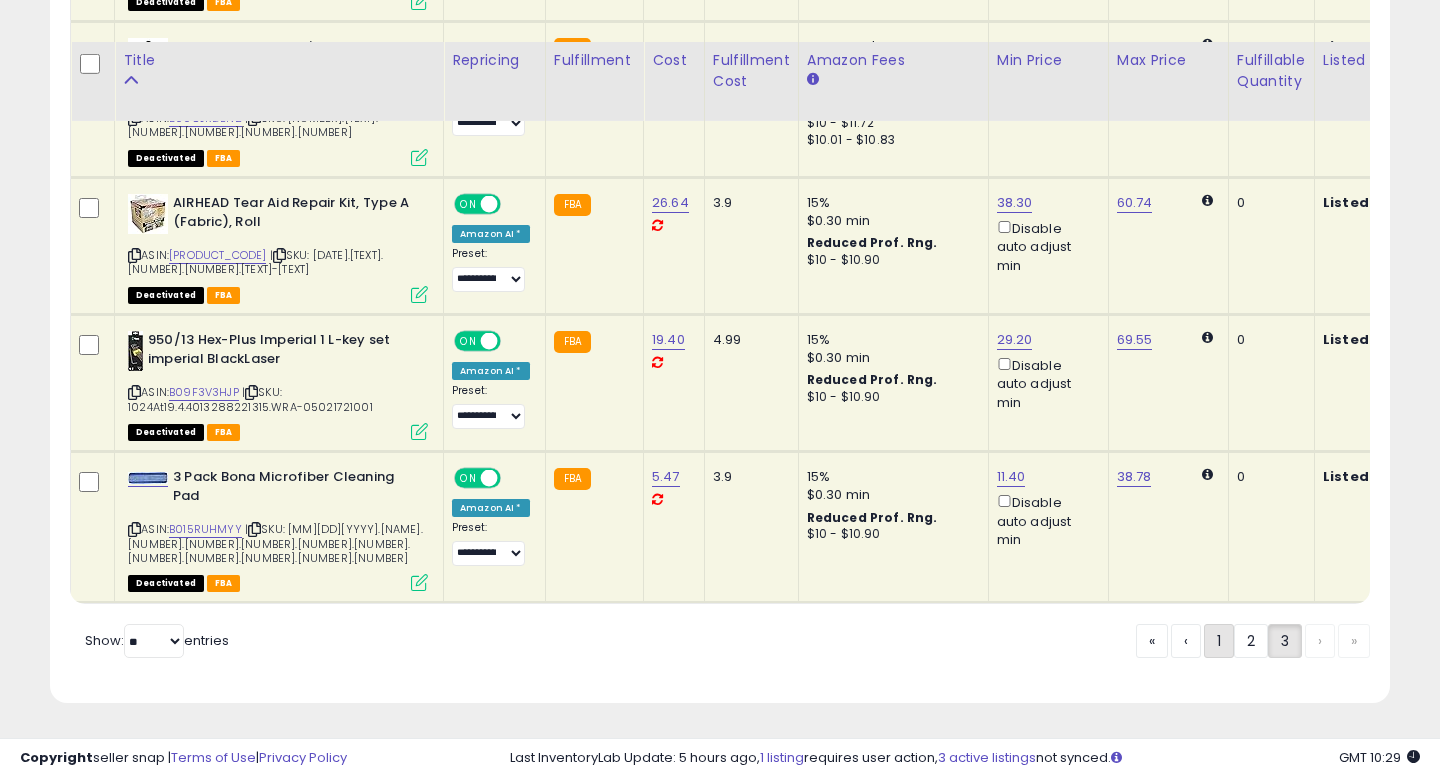 click on "1" 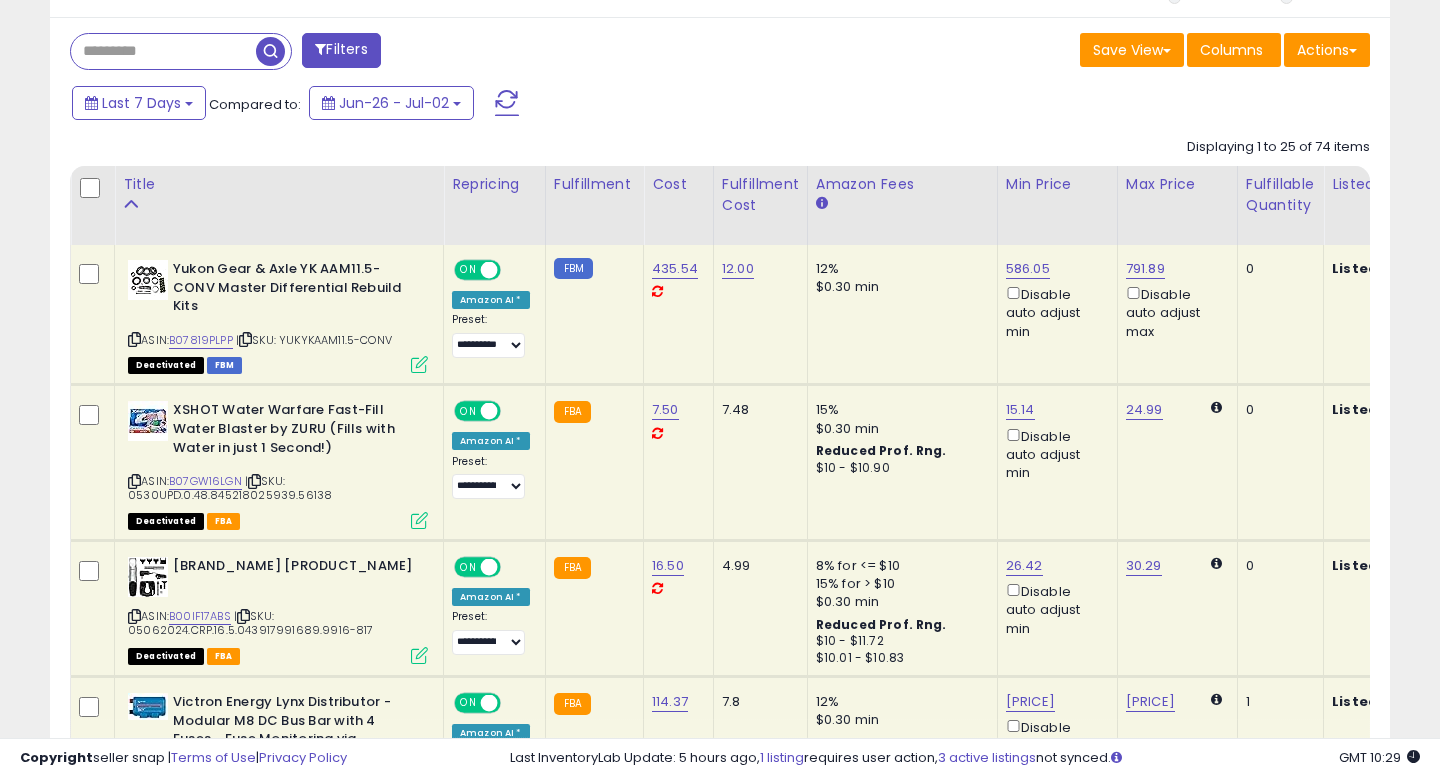 scroll, scrollTop: 1111, scrollLeft: 0, axis: vertical 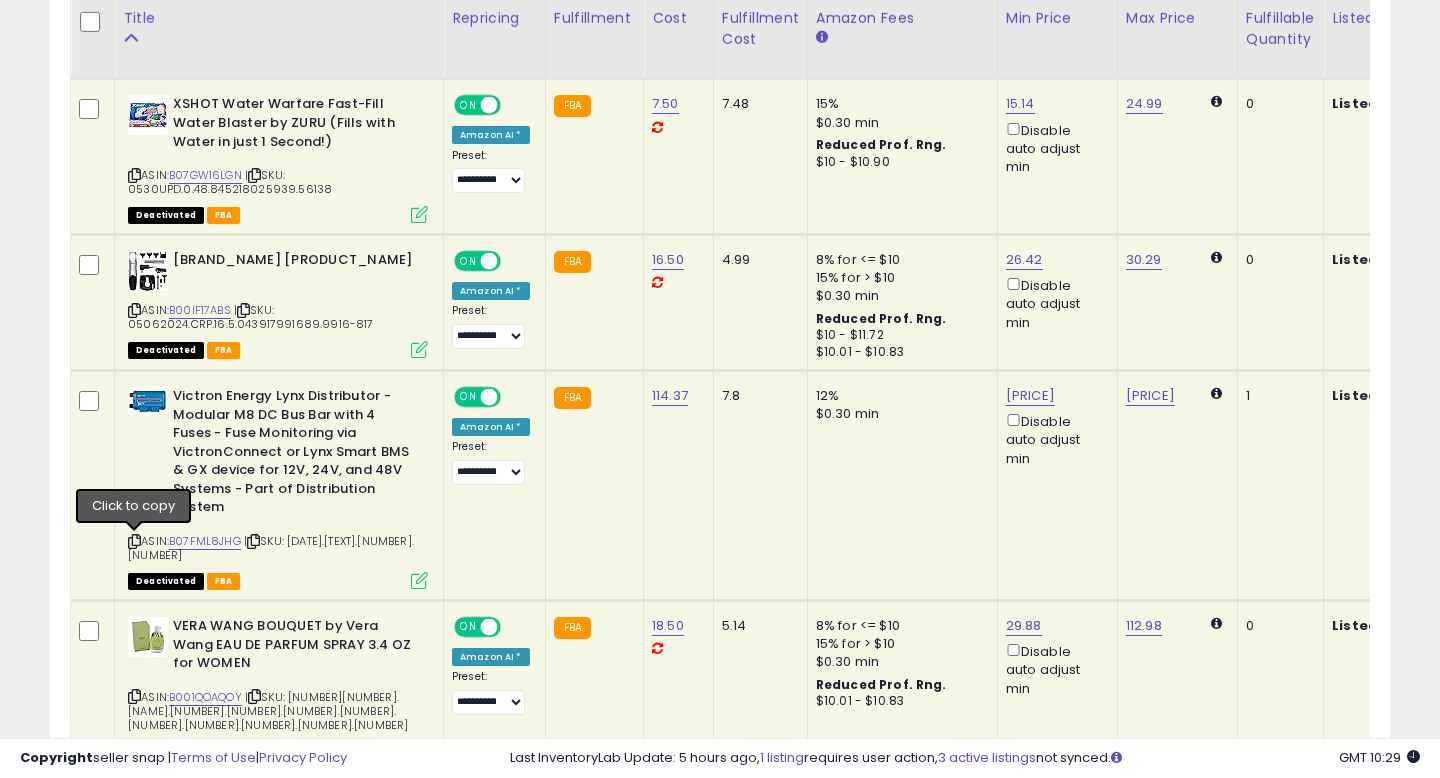 click at bounding box center (134, 541) 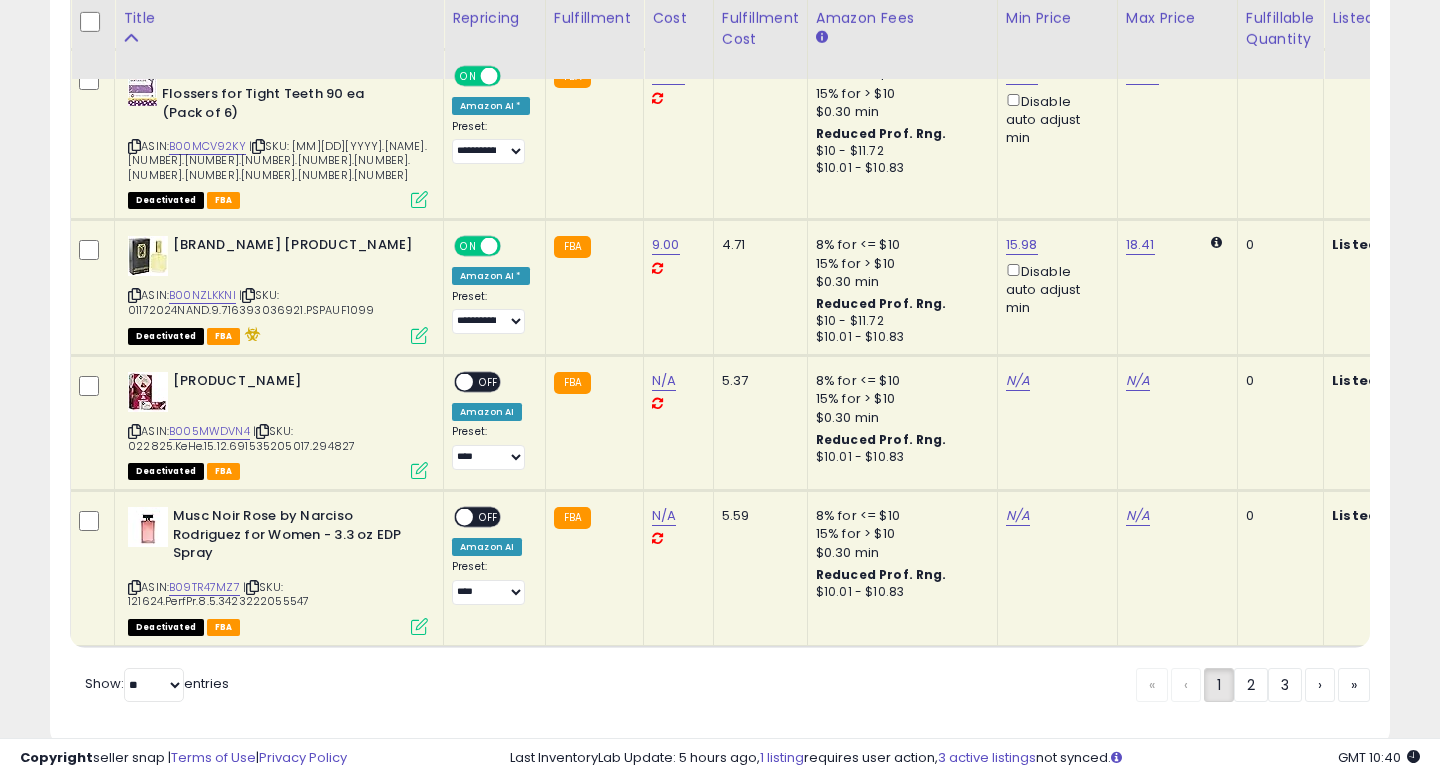scroll, scrollTop: 4380, scrollLeft: 0, axis: vertical 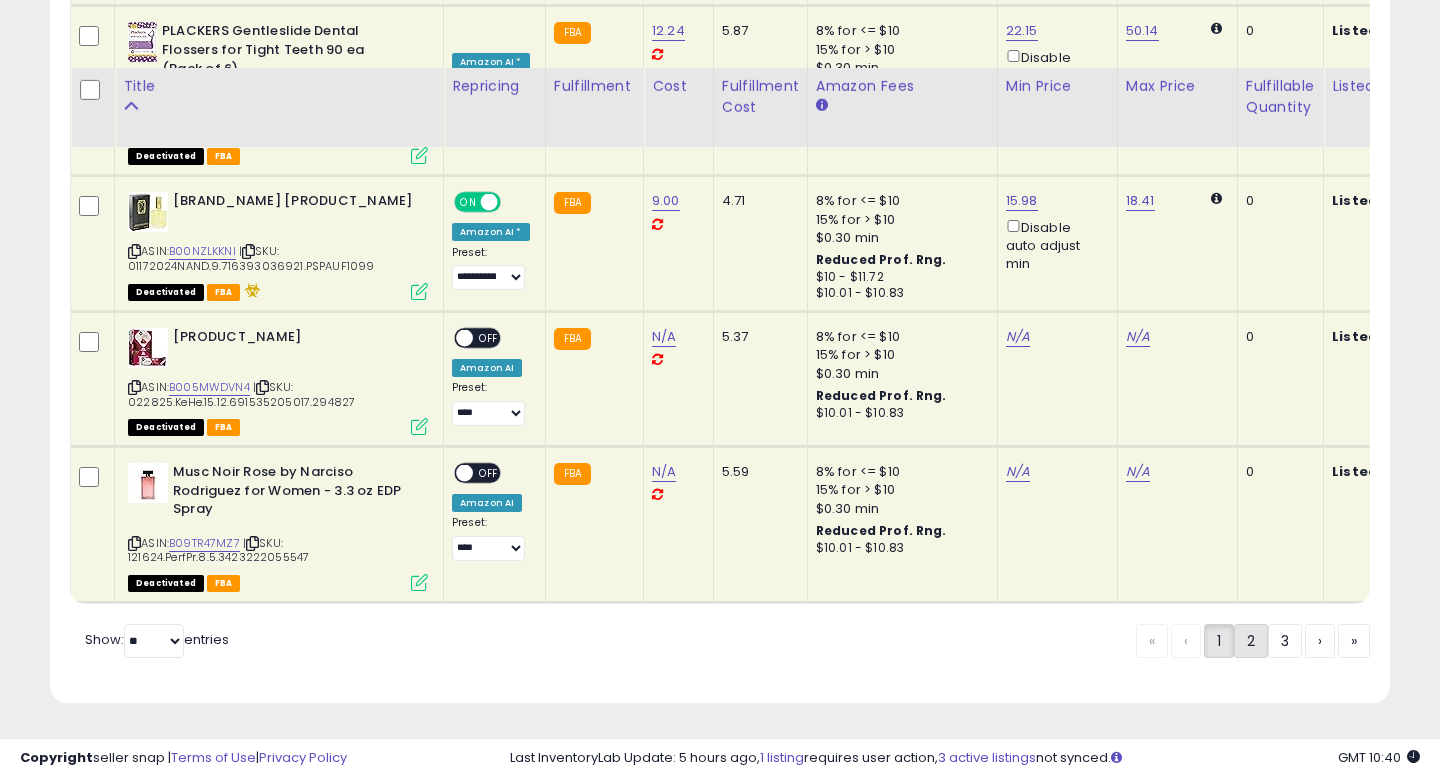 click on "2" 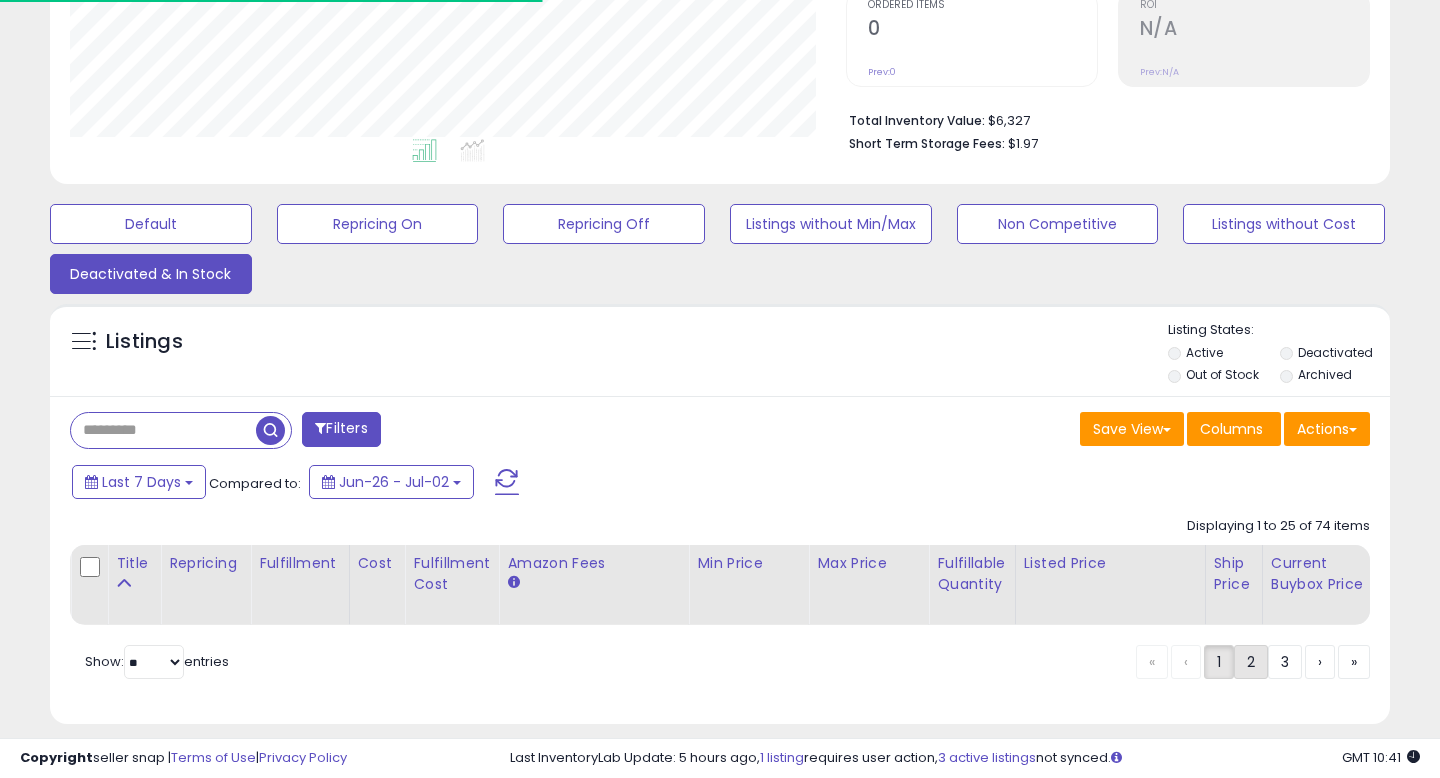 scroll, scrollTop: 447, scrollLeft: 0, axis: vertical 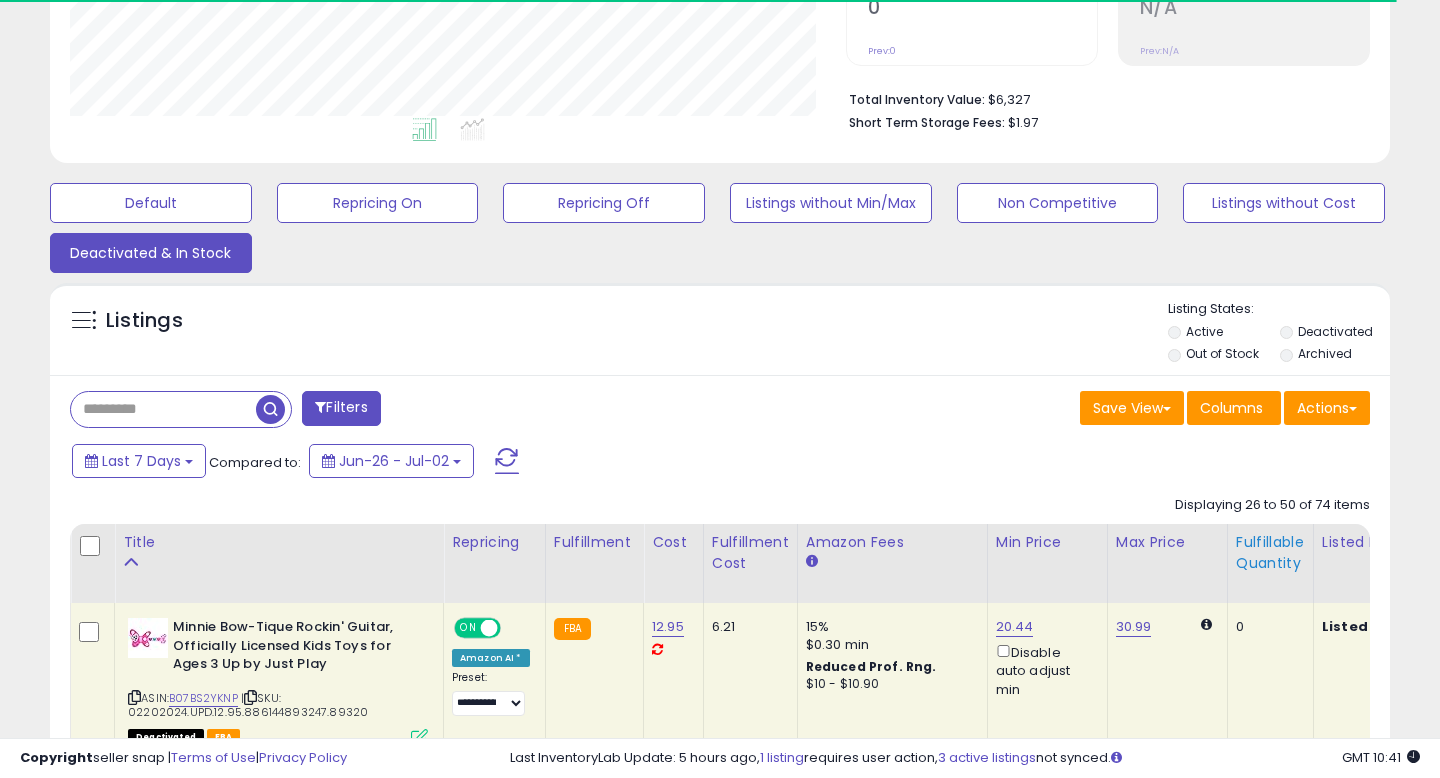 click on "Fulfillable Quantity" at bounding box center [1270, 553] 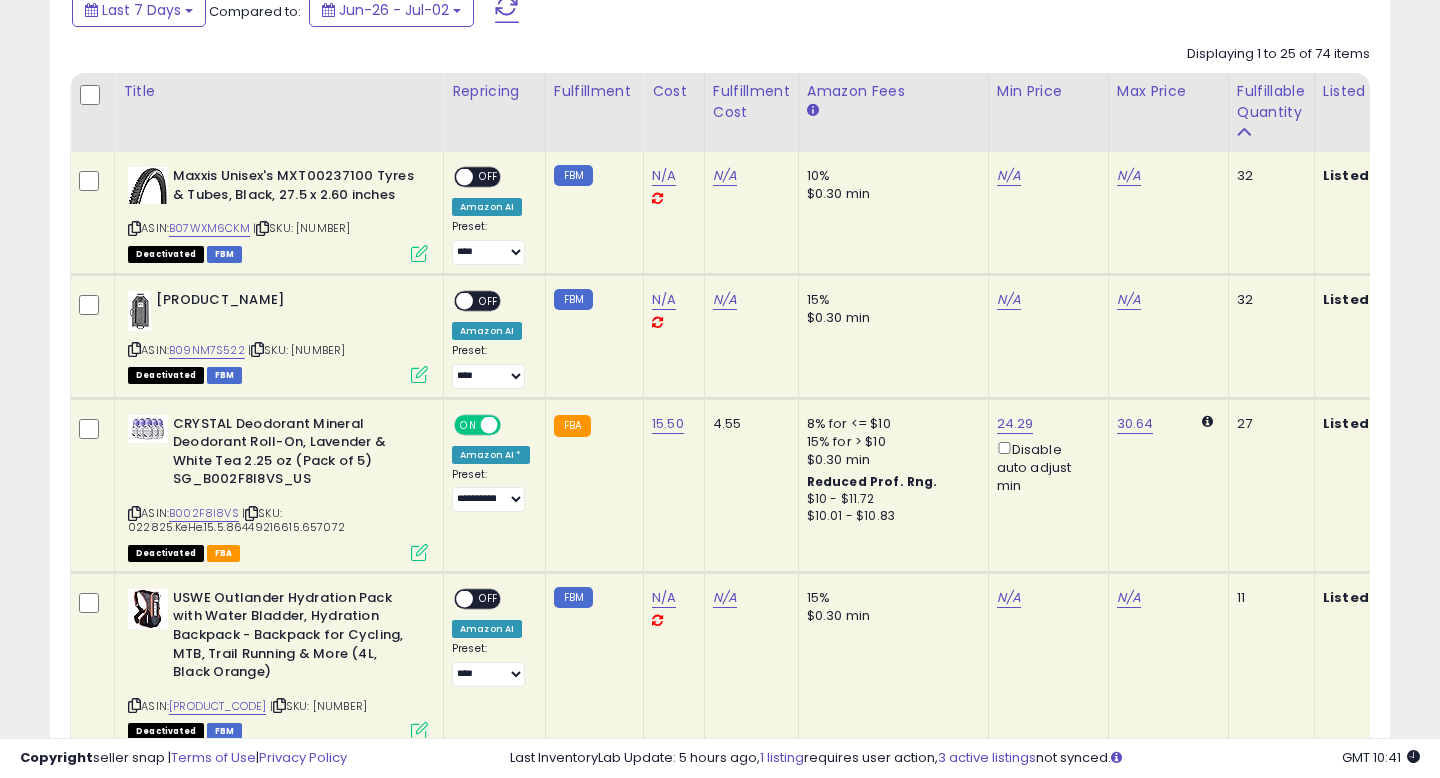 scroll, scrollTop: 900, scrollLeft: 0, axis: vertical 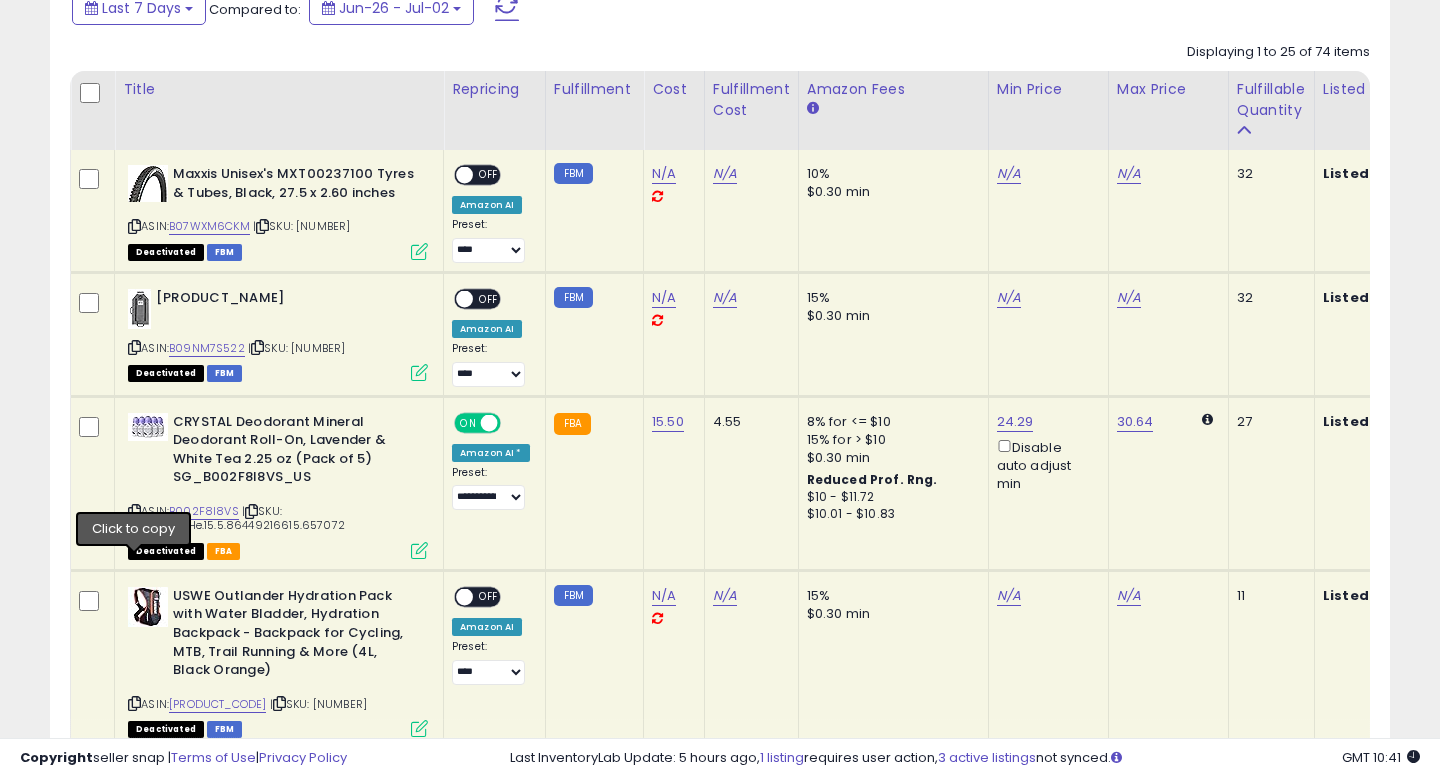 click at bounding box center [134, 511] 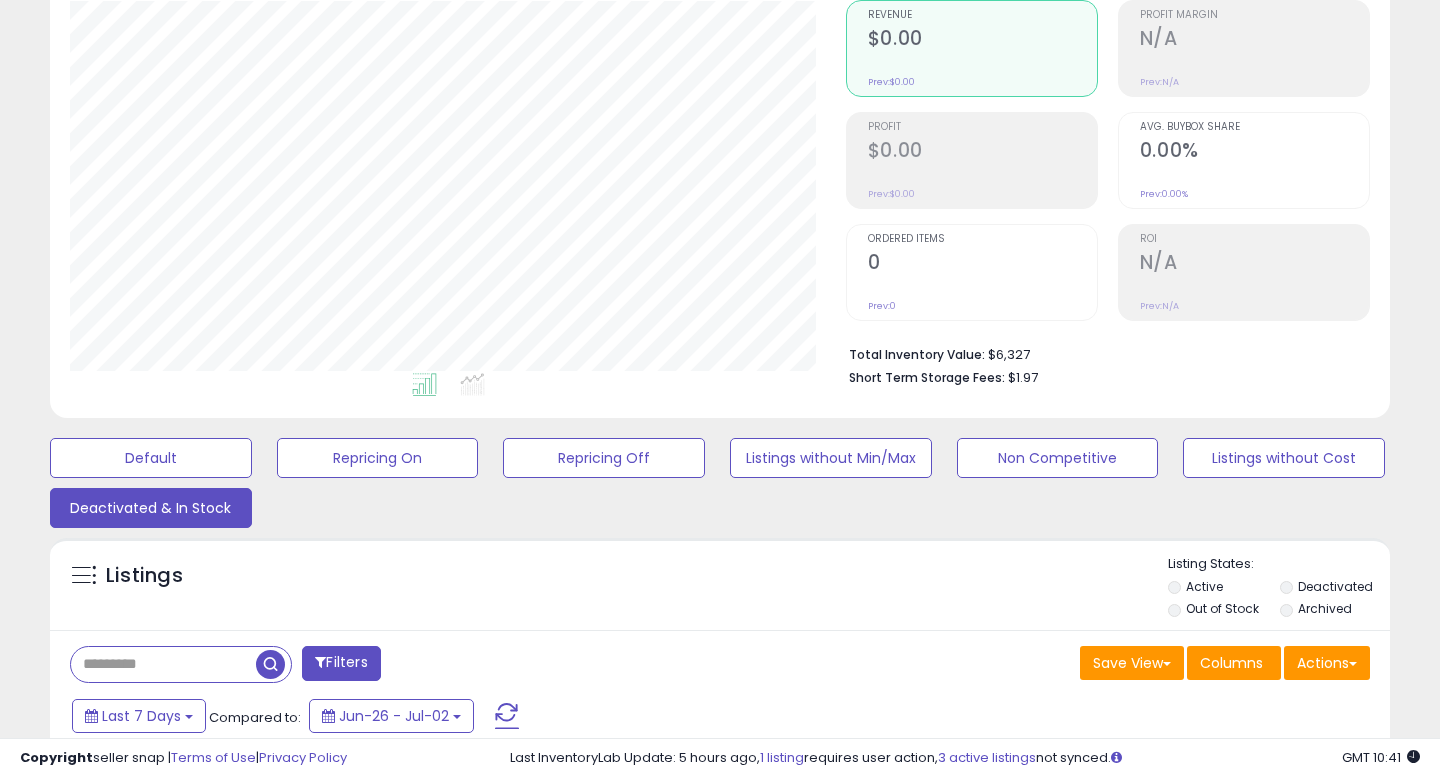 scroll, scrollTop: 0, scrollLeft: 0, axis: both 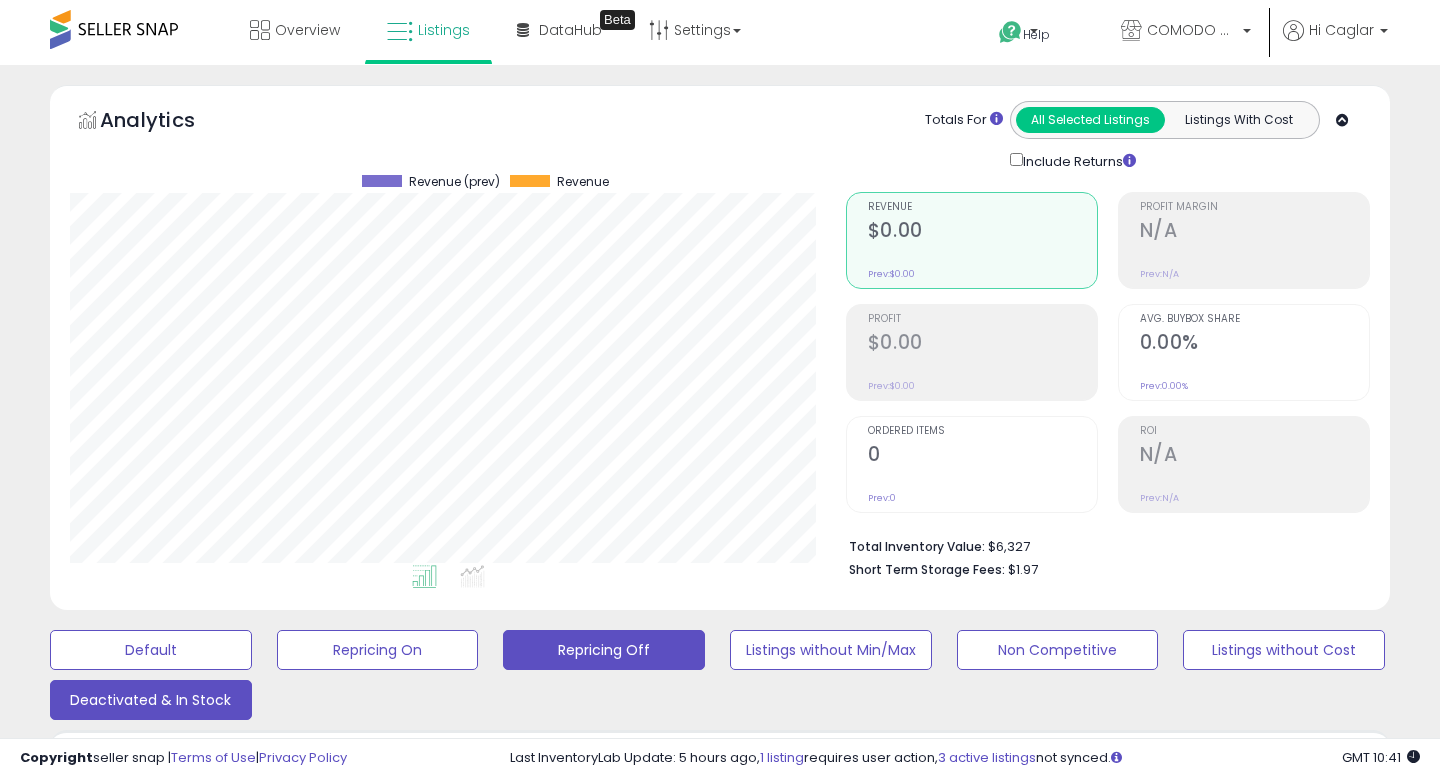 click on "Repricing Off" at bounding box center (151, 650) 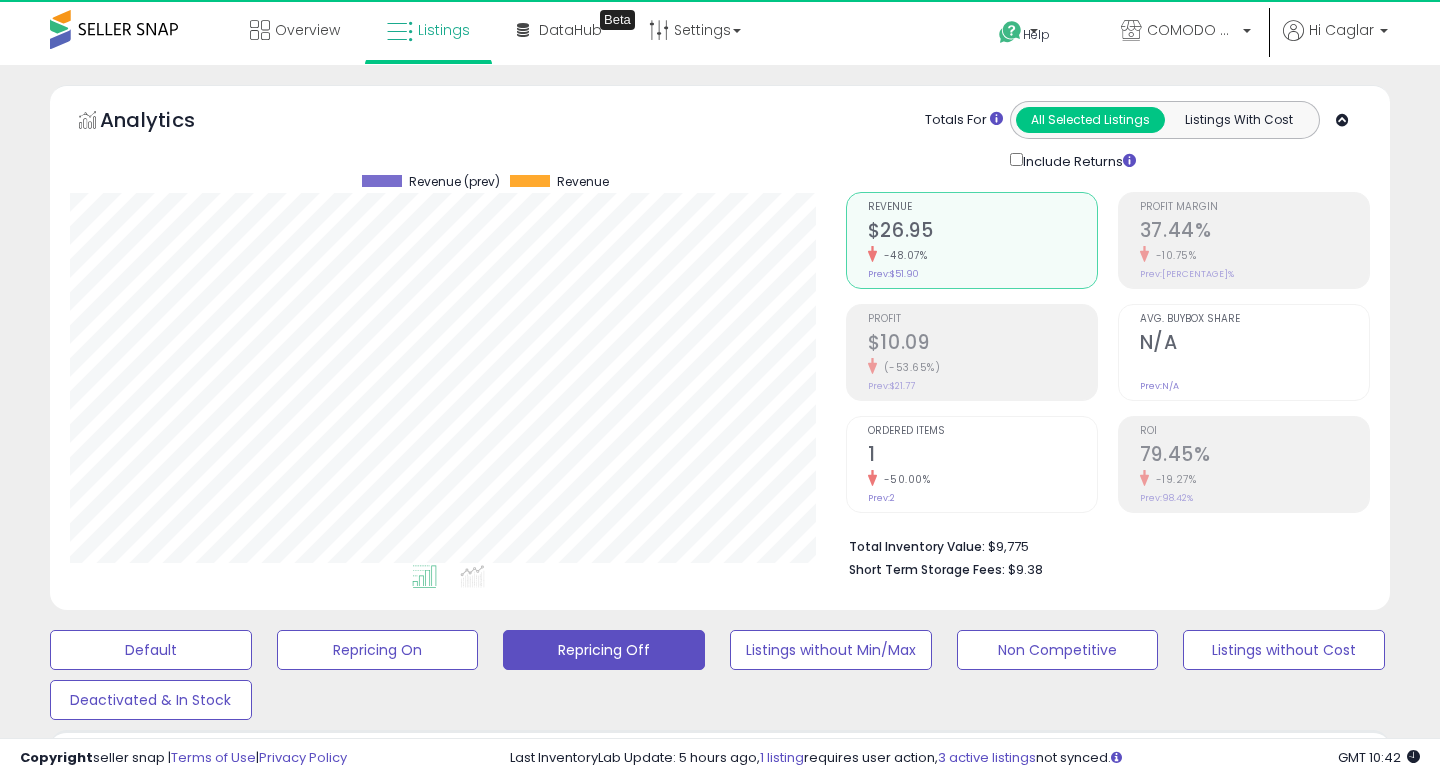 scroll, scrollTop: 999590, scrollLeft: 999224, axis: both 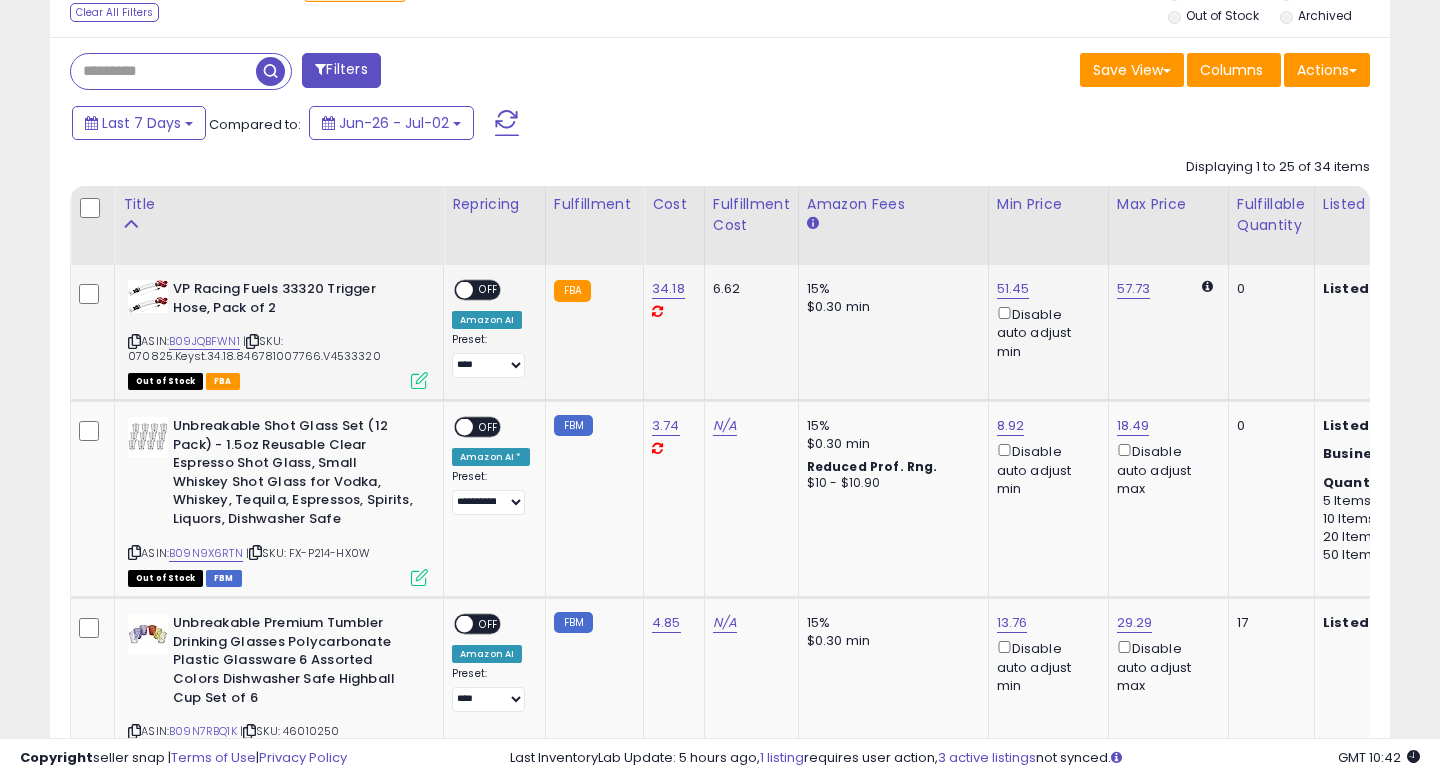 click on "OFF" at bounding box center [489, 290] 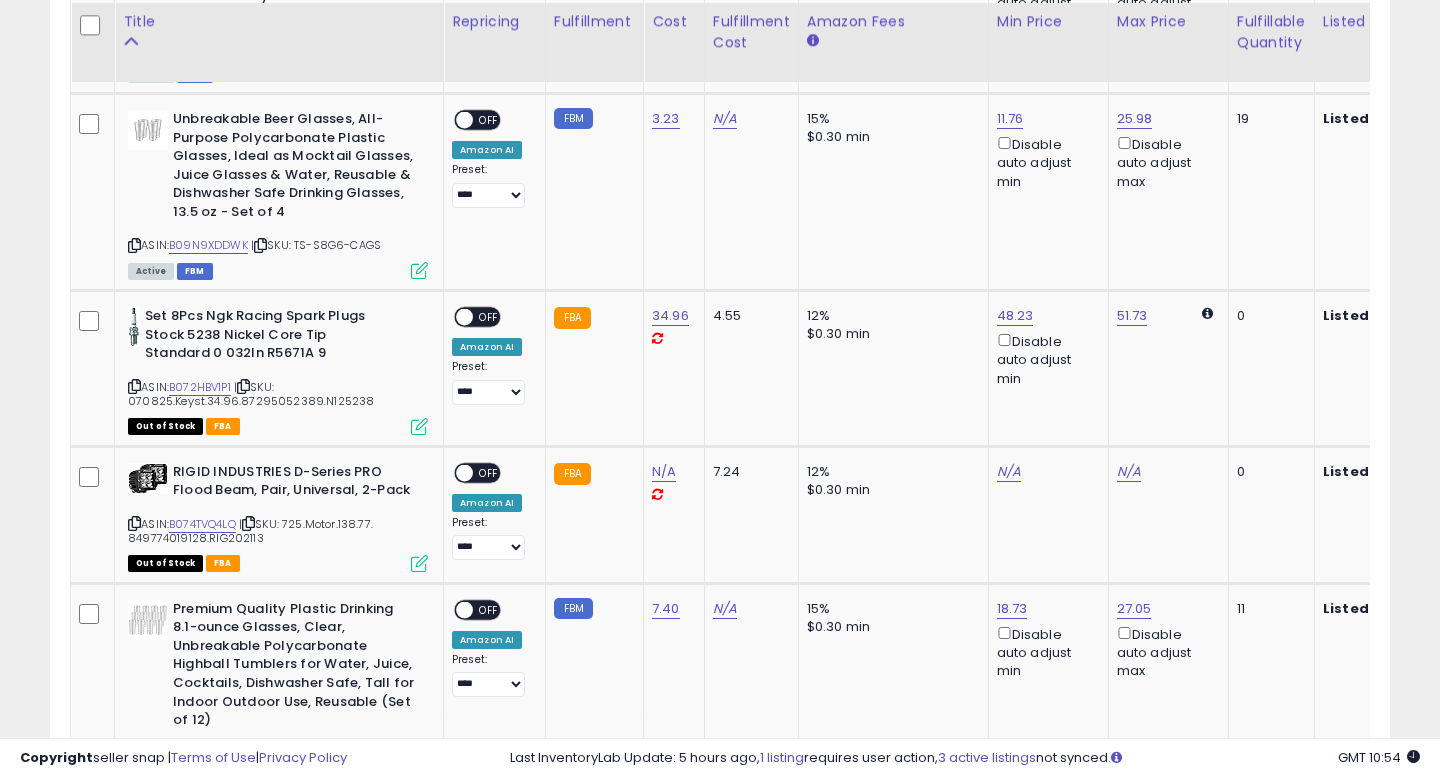 scroll, scrollTop: 2951, scrollLeft: 0, axis: vertical 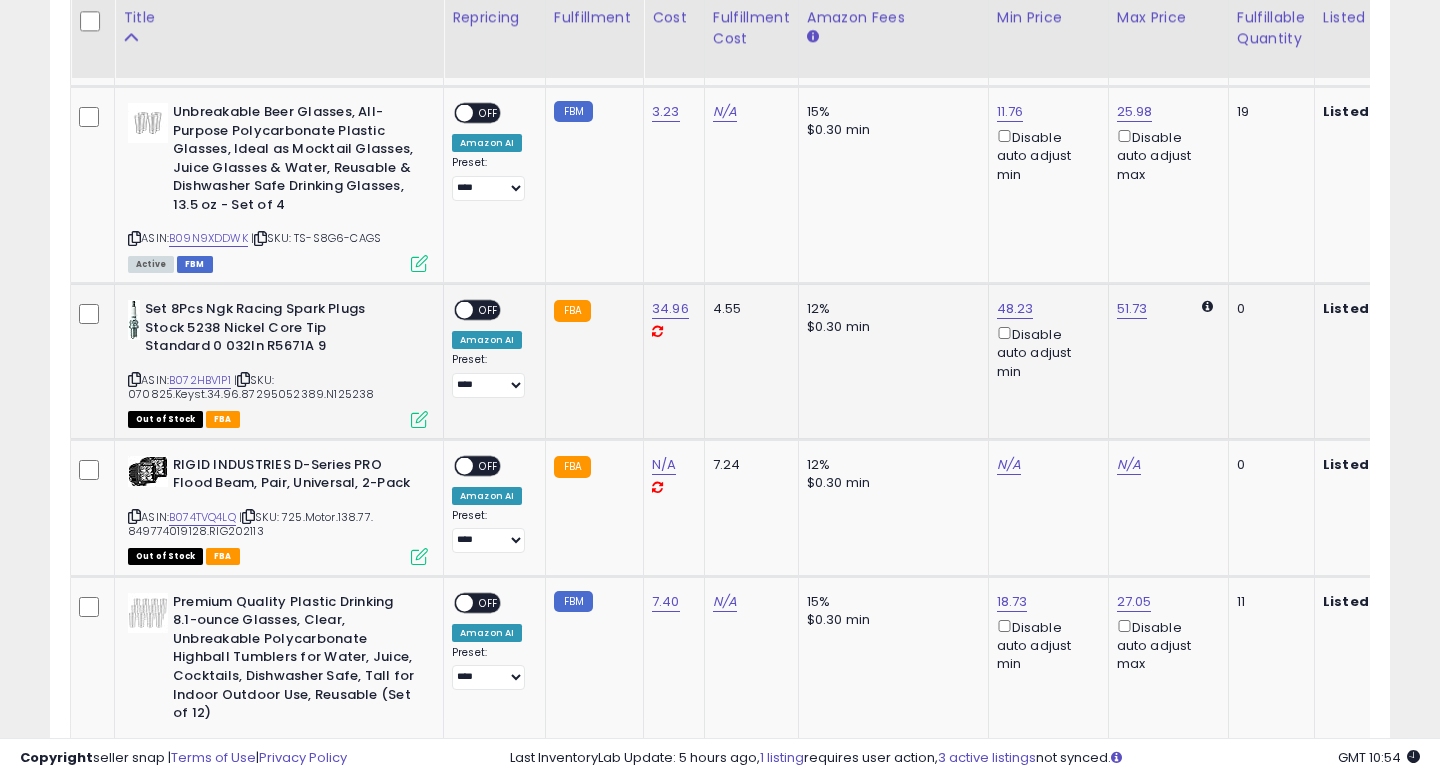 click on "OFF" at bounding box center (489, 310) 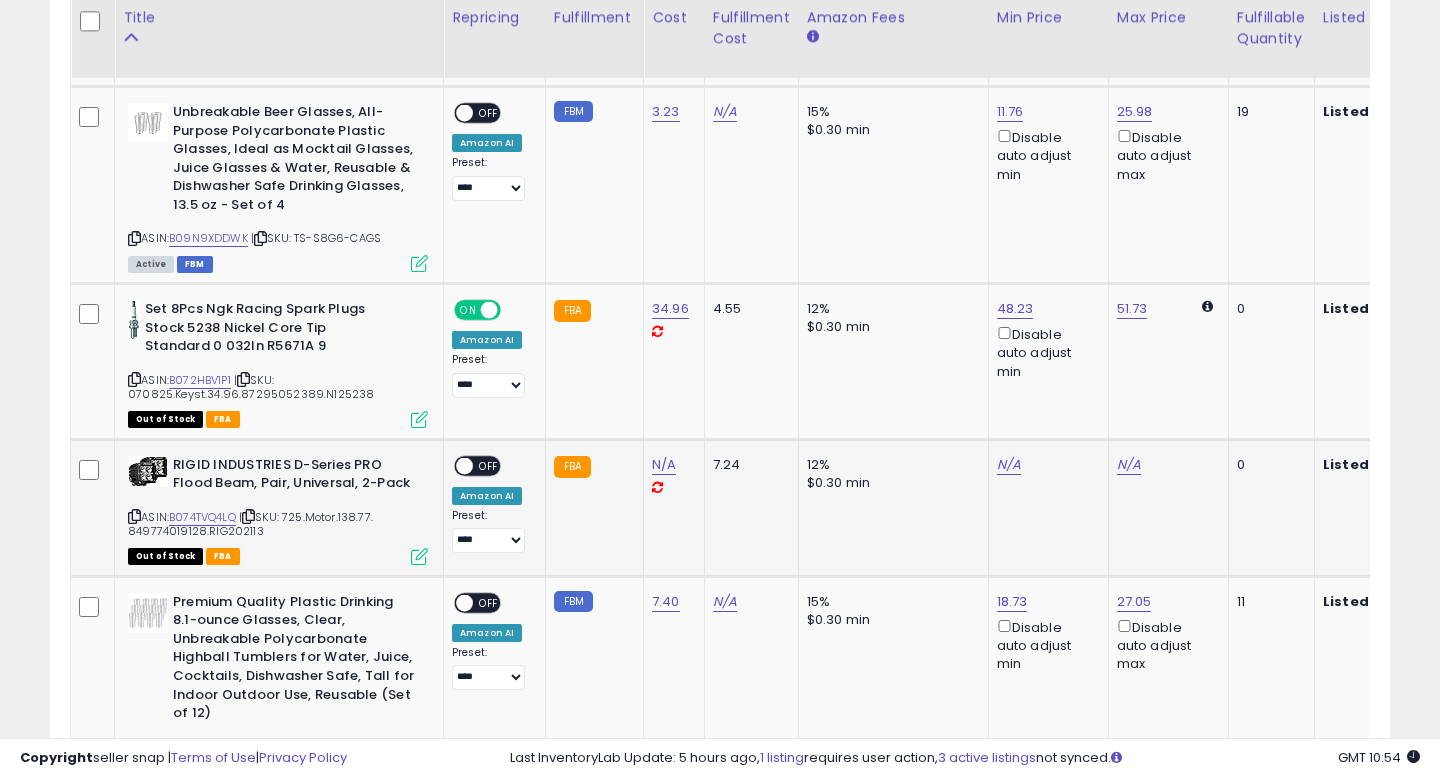 click on "OFF" at bounding box center (489, 465) 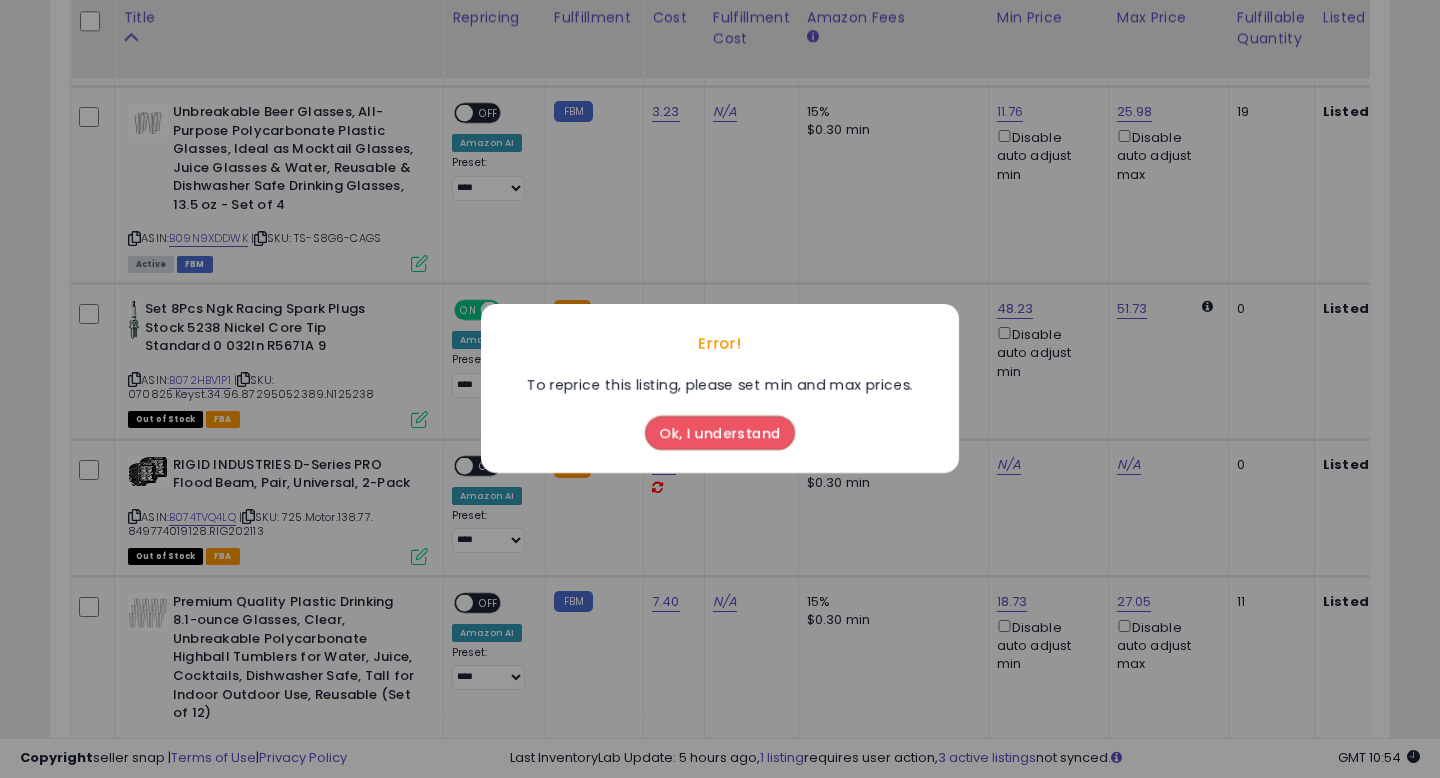 click on "Ok, I understand" at bounding box center (720, 434) 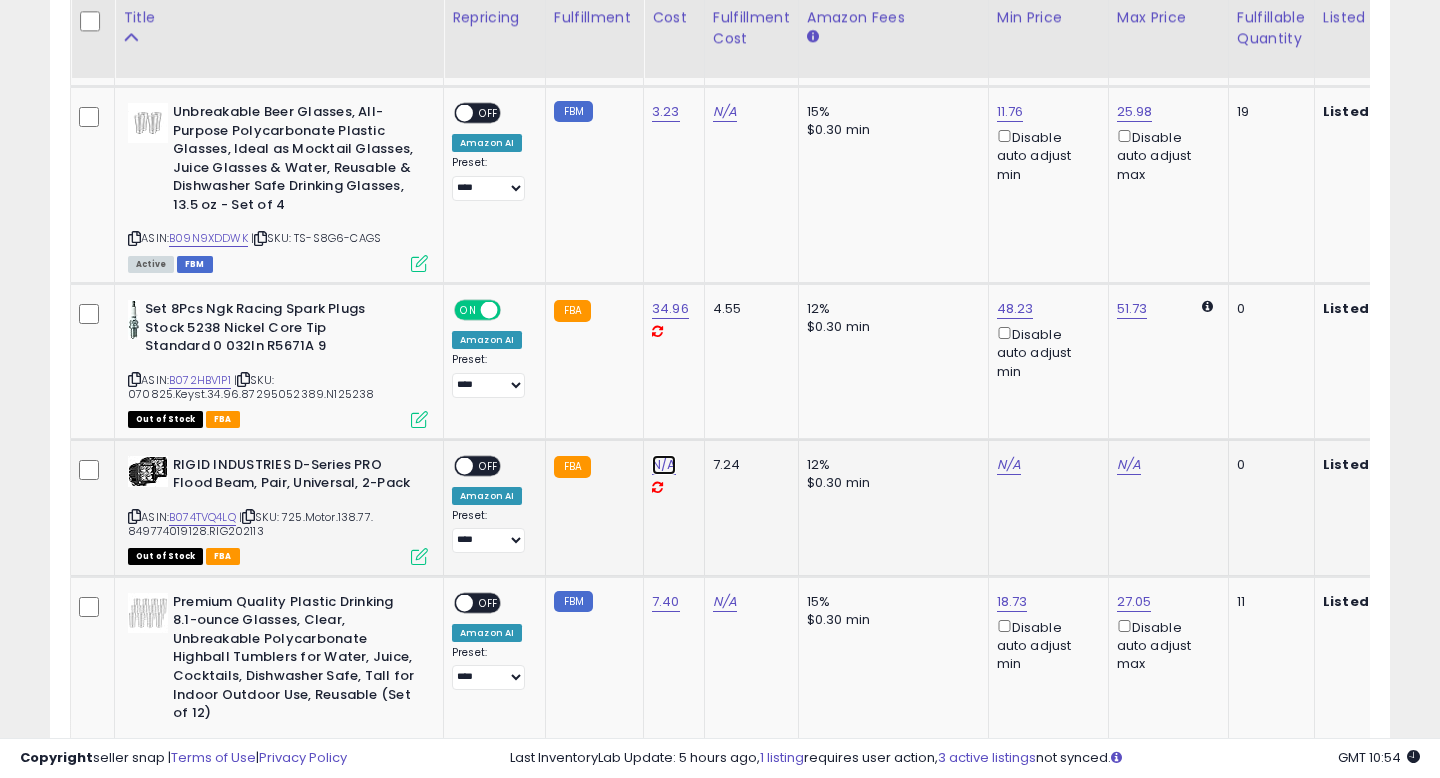 click on "N/A" at bounding box center (664, -1364) 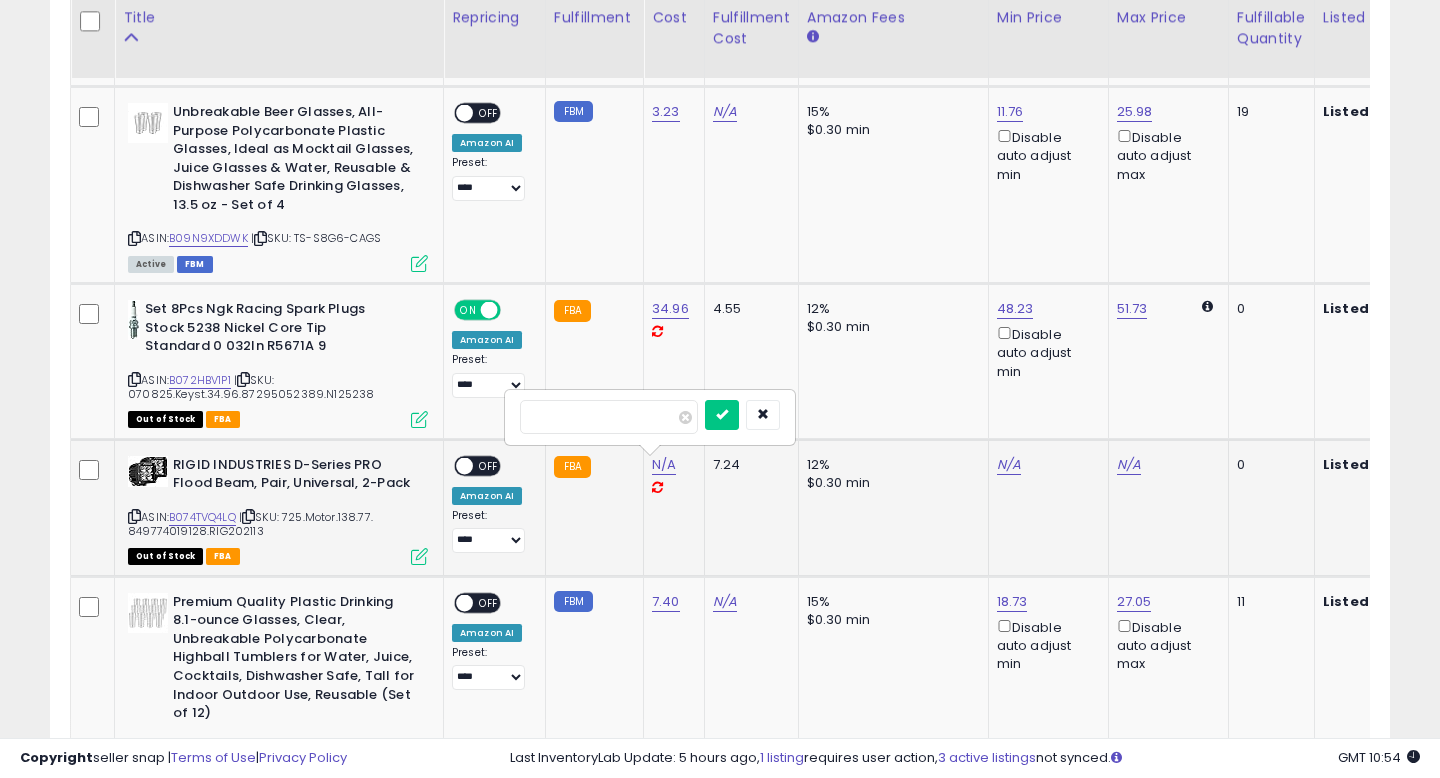 type on "******" 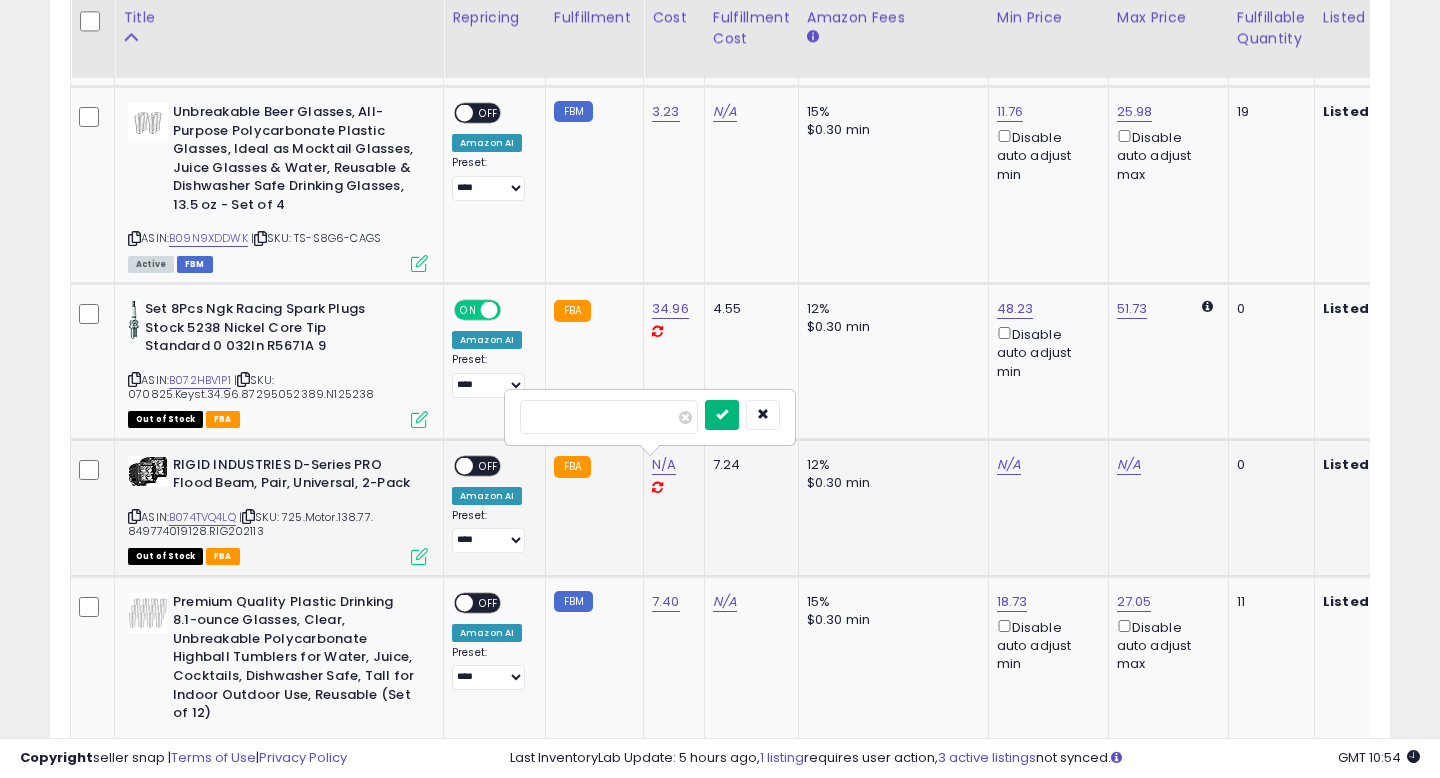 click at bounding box center (722, 414) 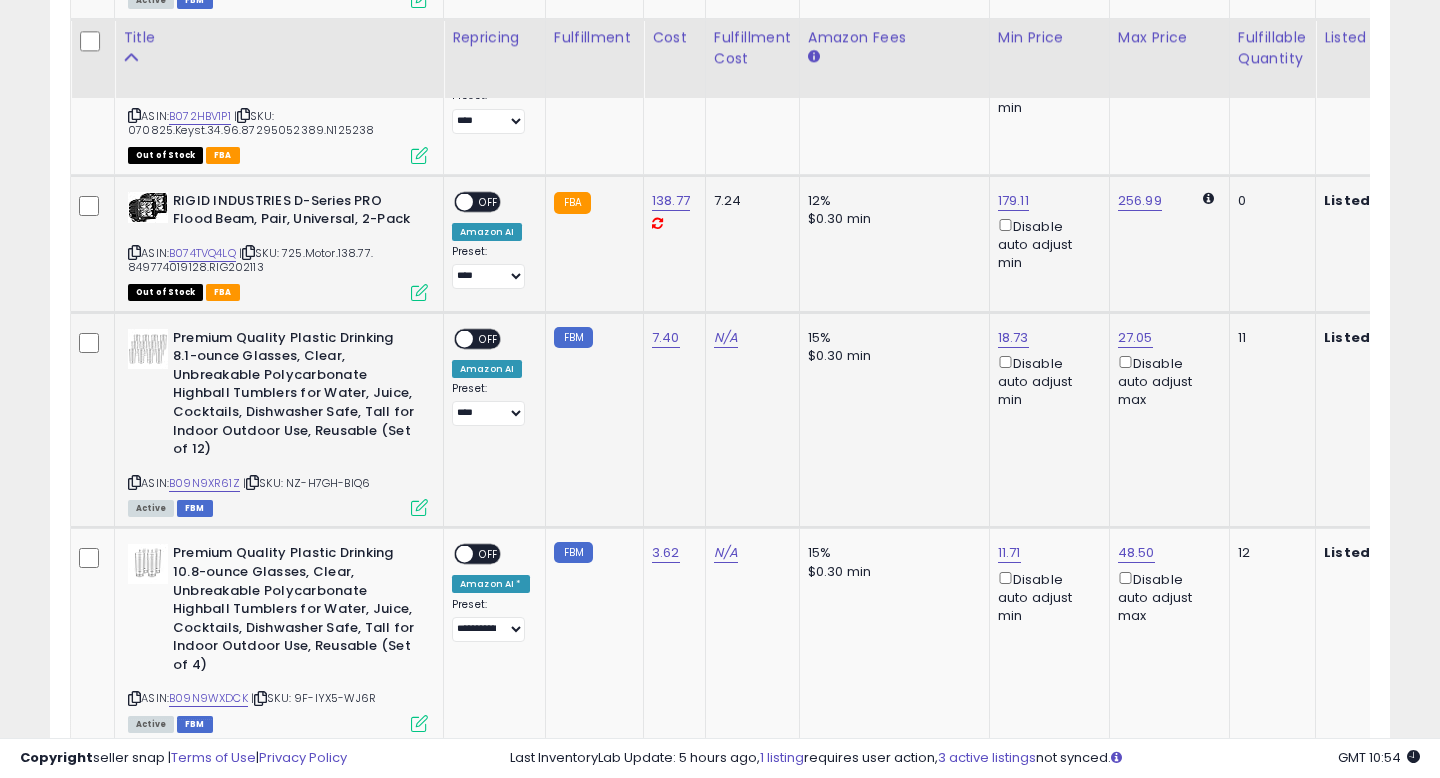 scroll, scrollTop: 3214, scrollLeft: 0, axis: vertical 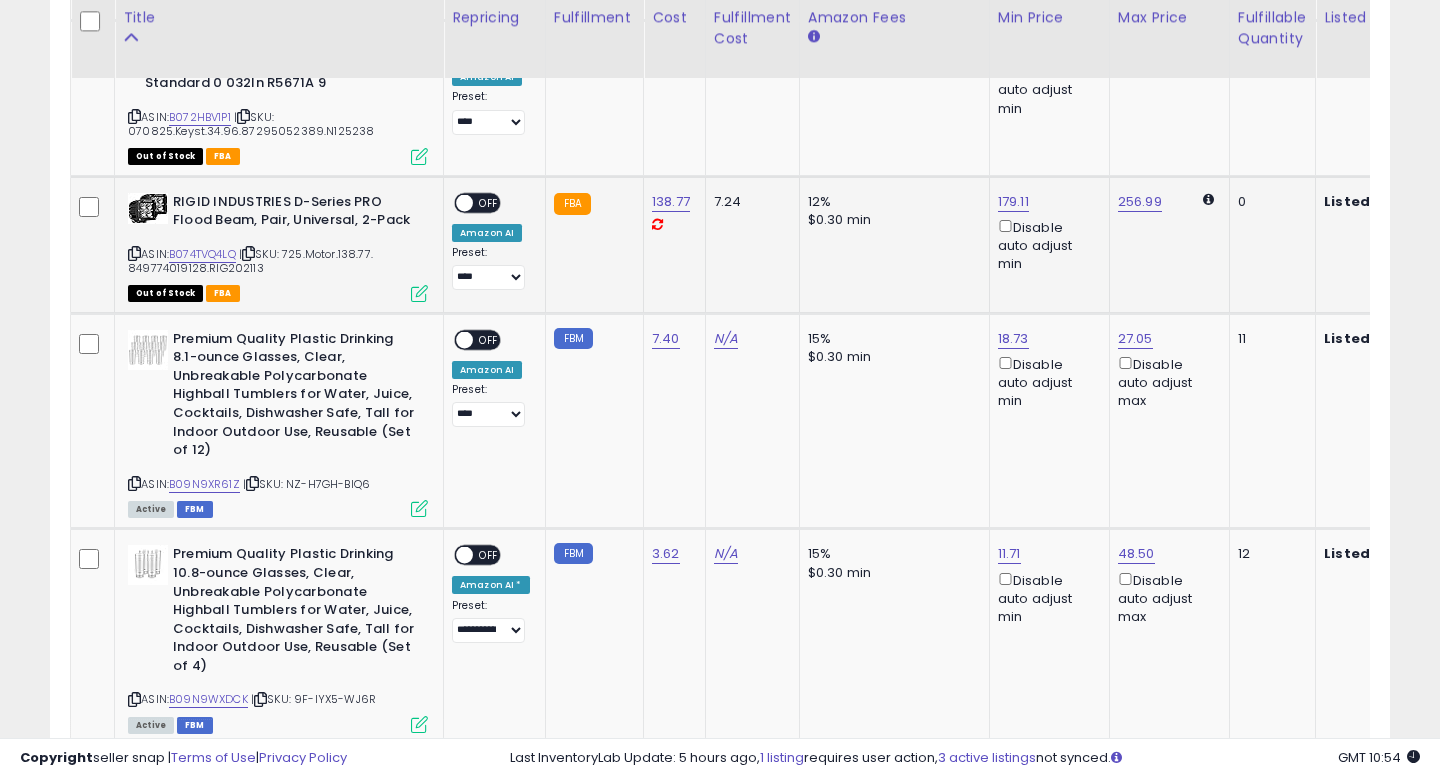 click on "OFF" at bounding box center [489, 202] 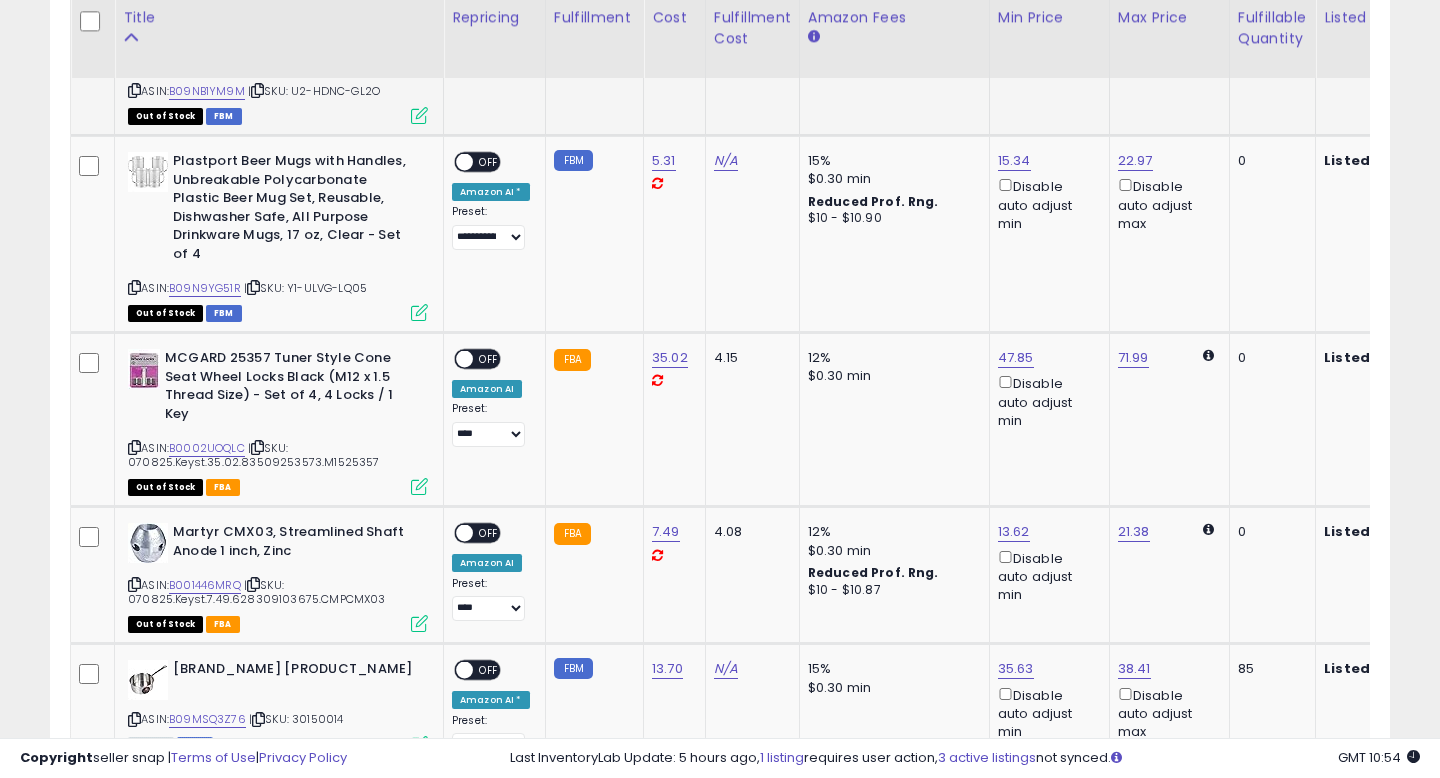 scroll, scrollTop: 4223, scrollLeft: 0, axis: vertical 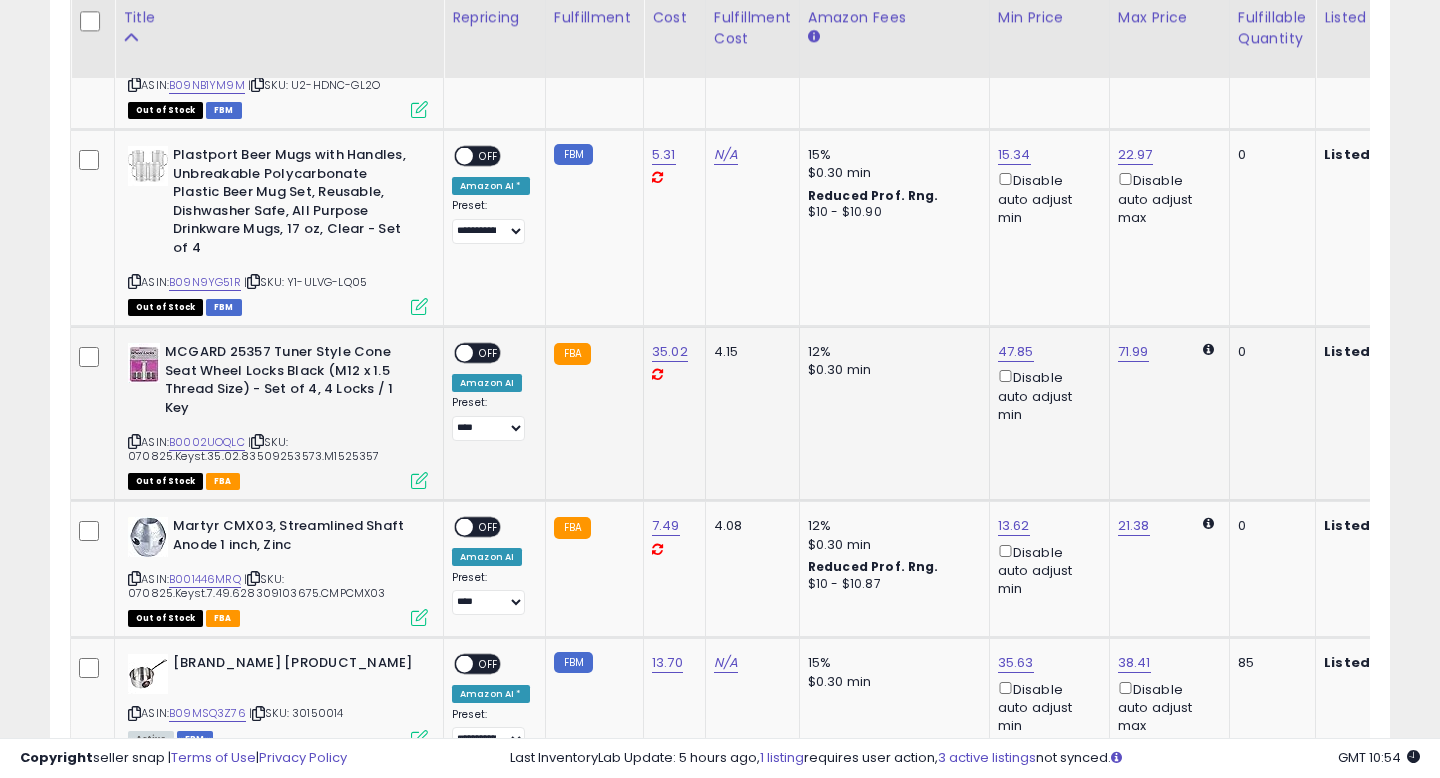 click on "OFF" at bounding box center [489, 353] 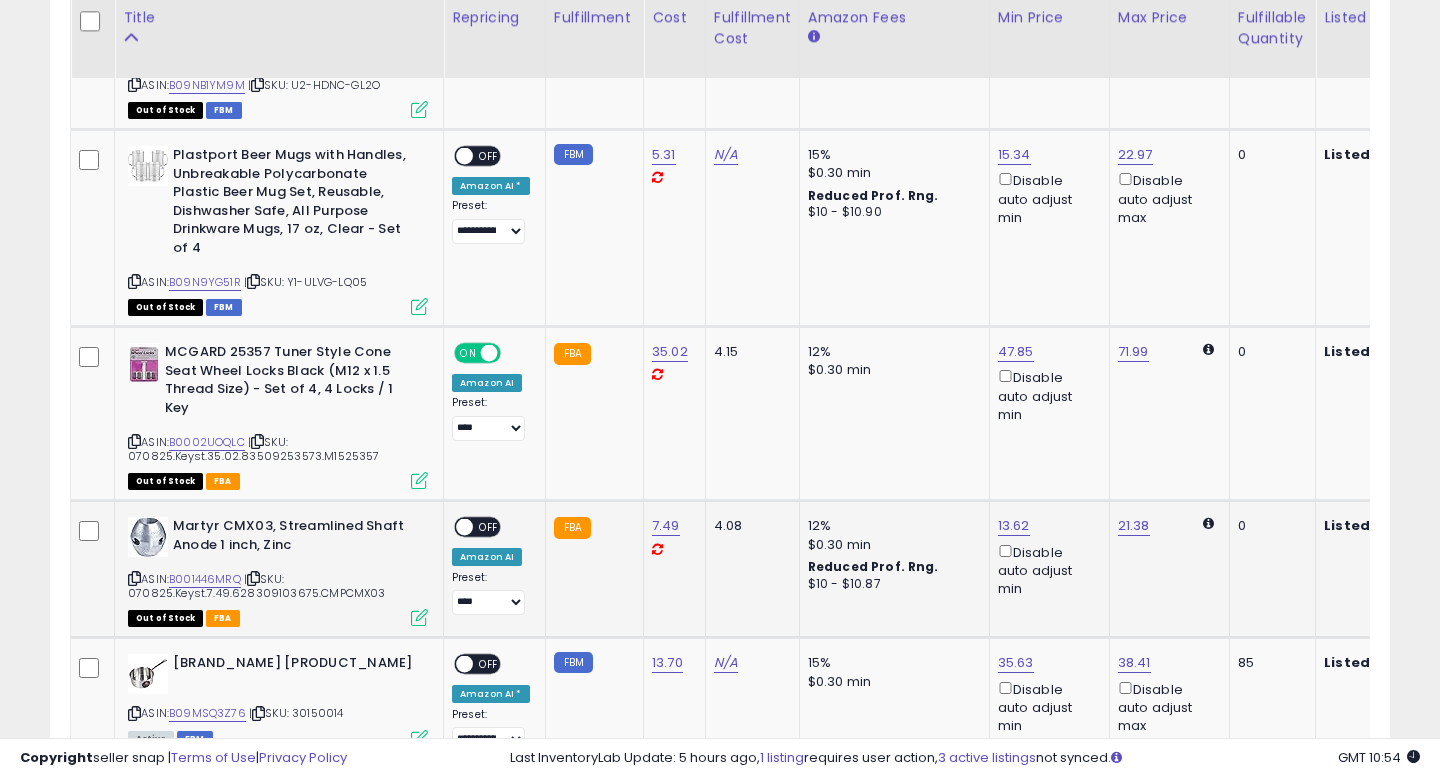 click on "OFF" at bounding box center (489, 527) 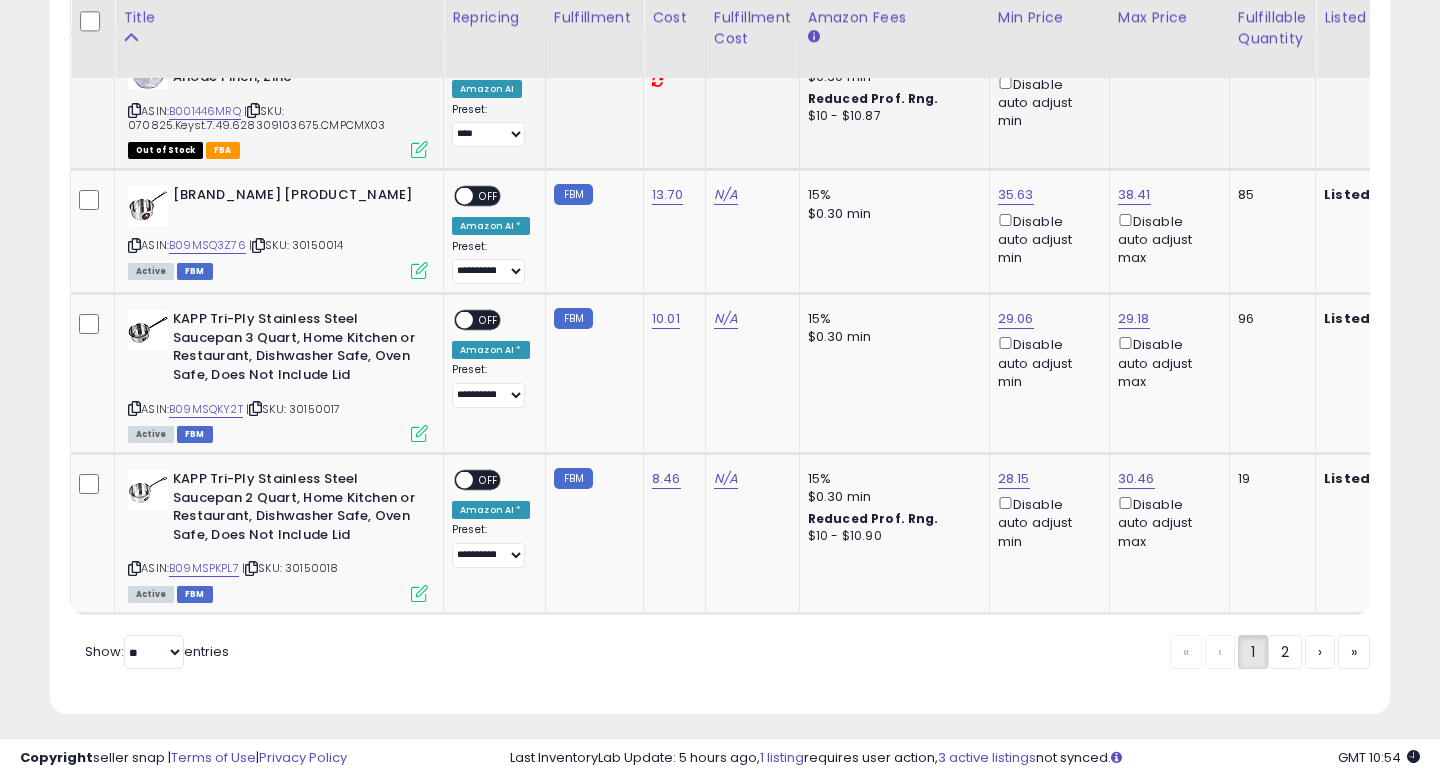 scroll, scrollTop: 4721, scrollLeft: 0, axis: vertical 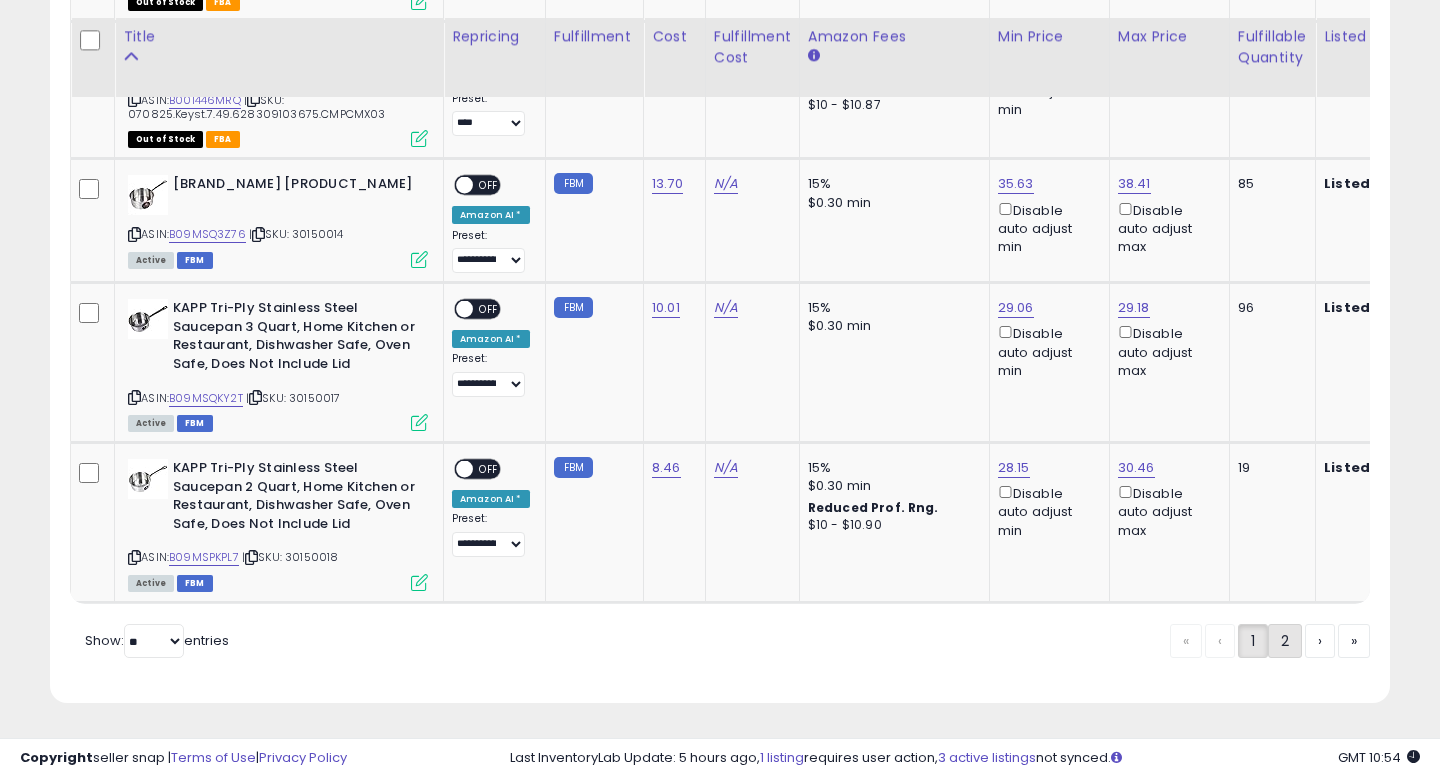 click on "2" 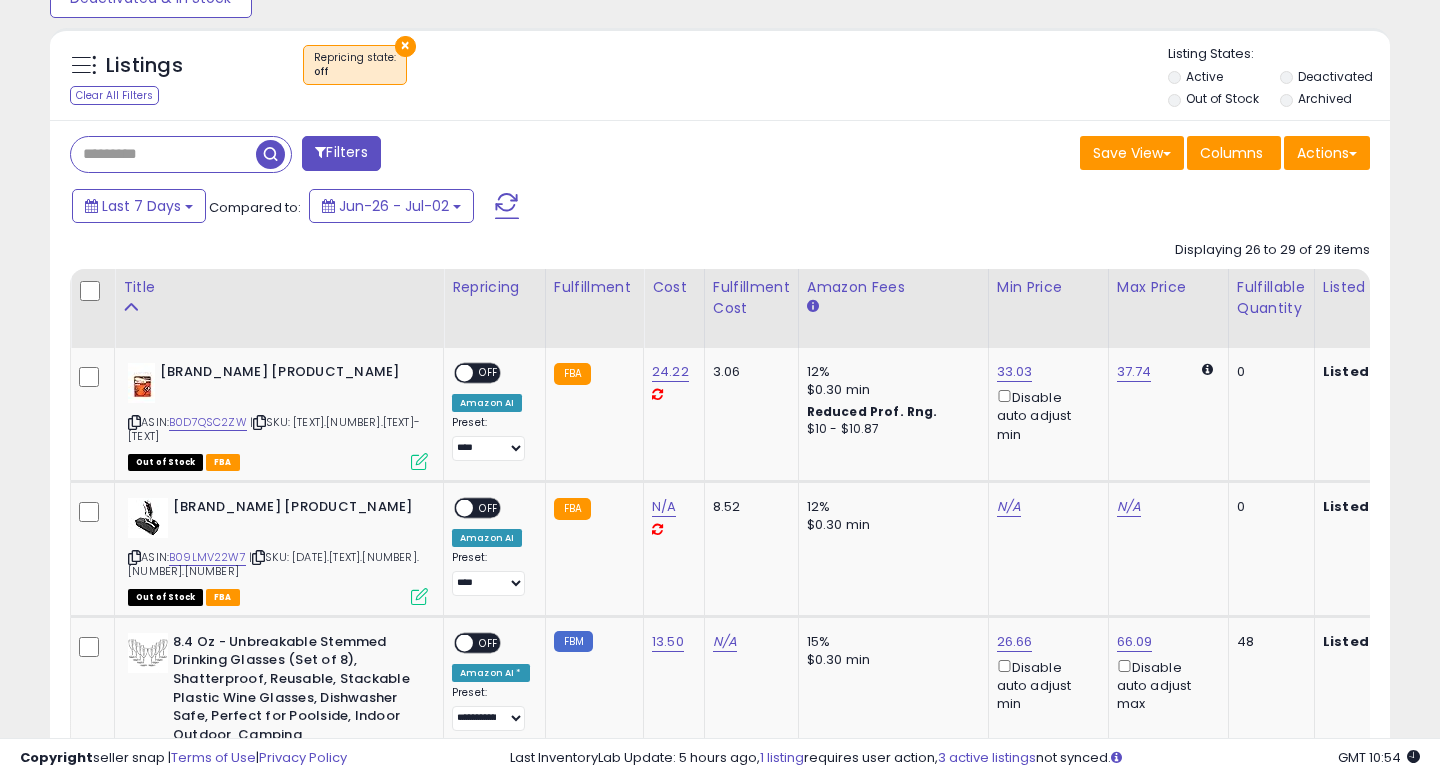 scroll, scrollTop: 973, scrollLeft: 0, axis: vertical 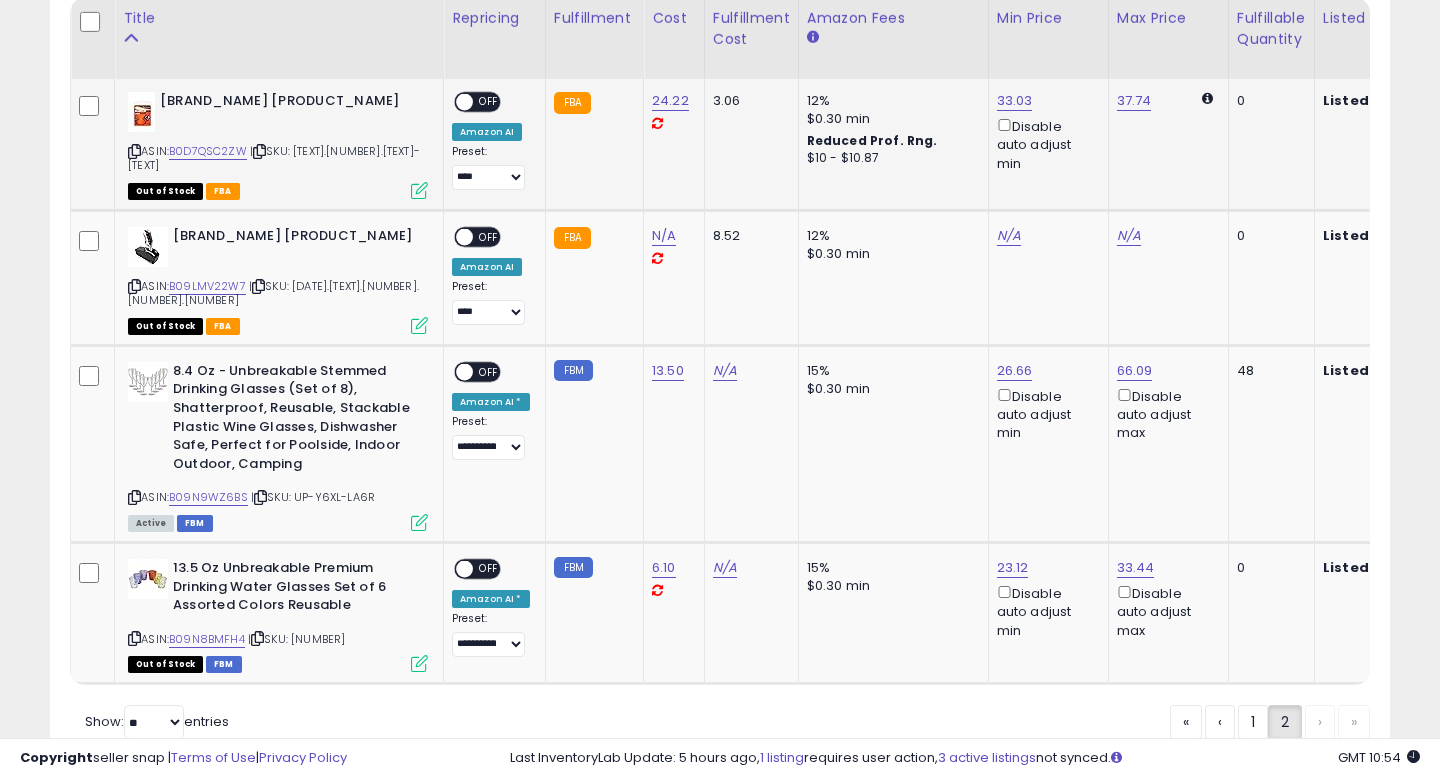 click on "OFF" at bounding box center (489, 102) 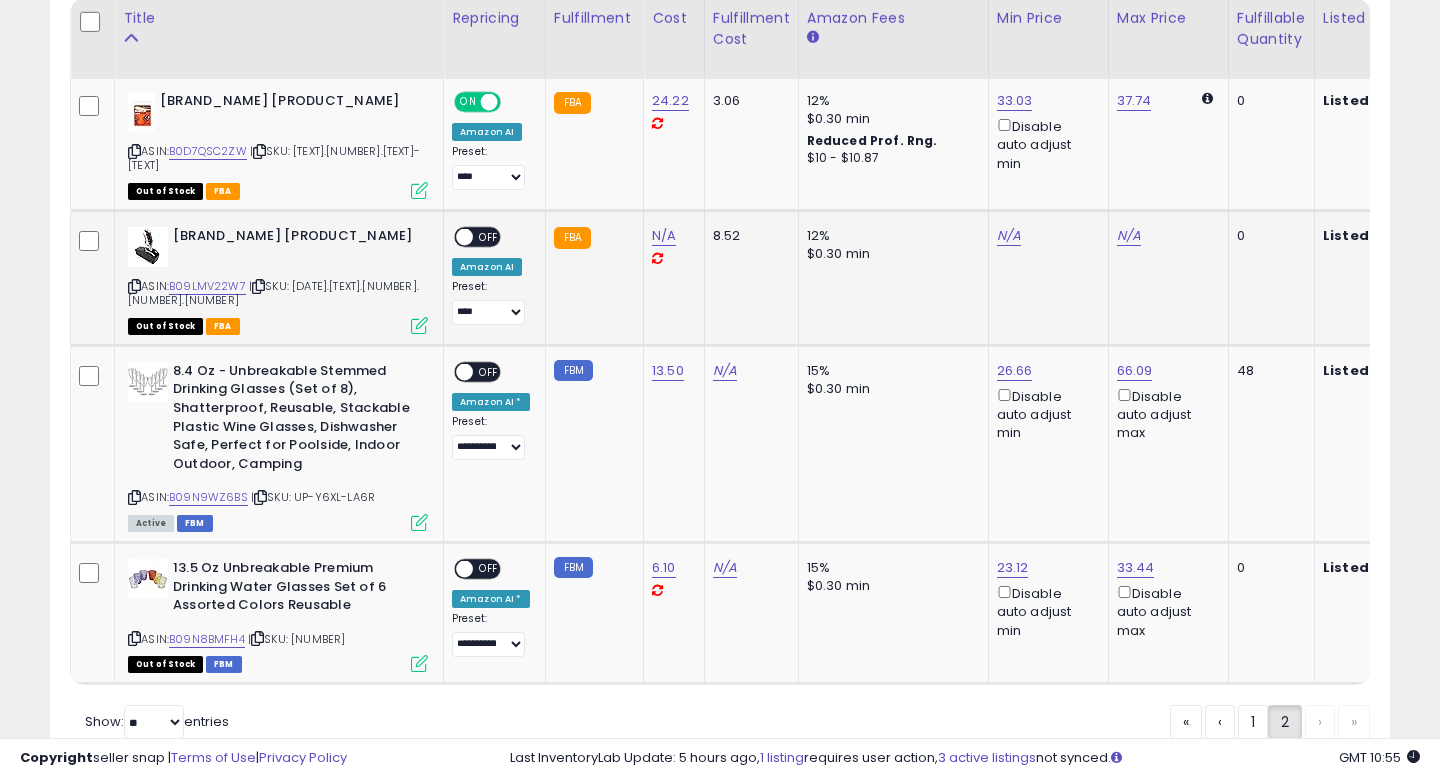 click on "OFF" at bounding box center (489, 237) 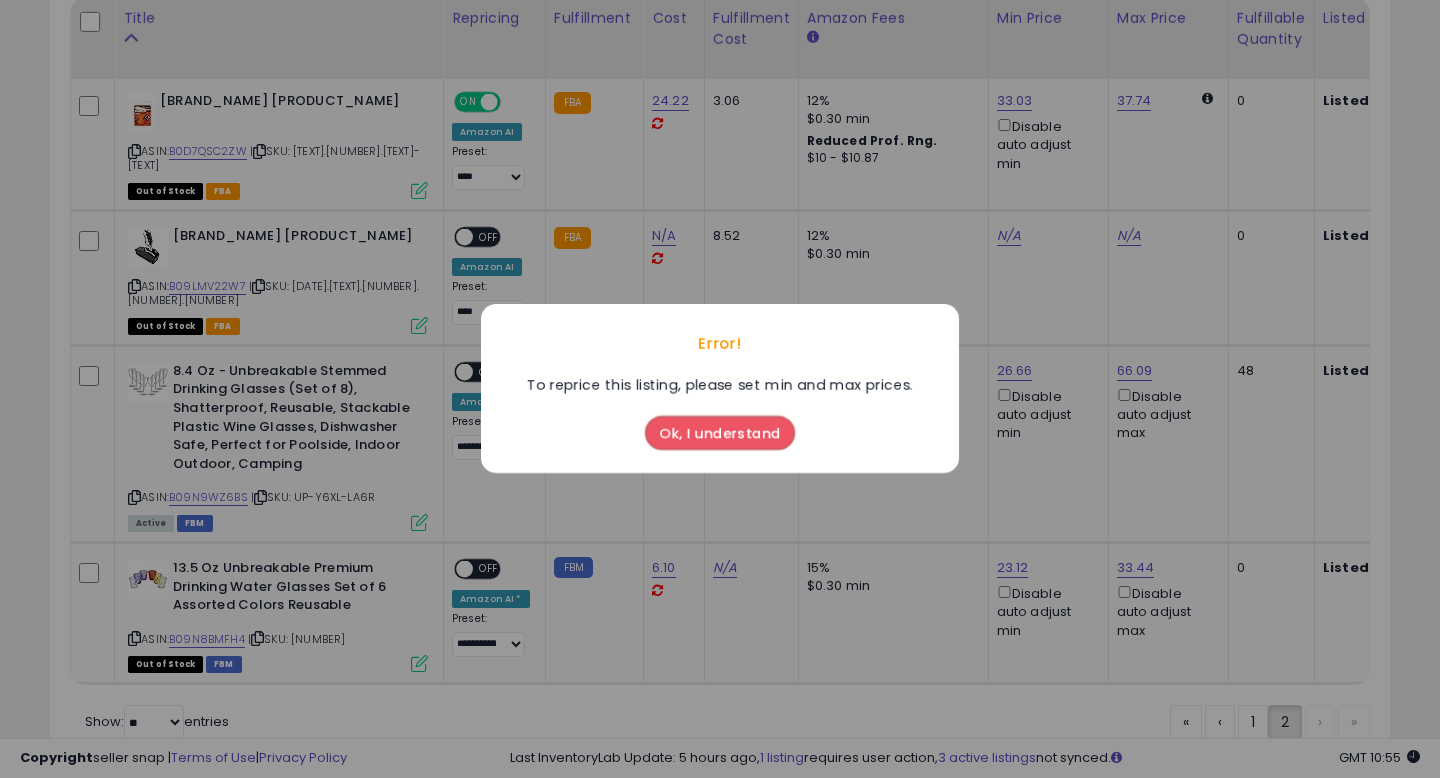 click on "Ok, I understand" at bounding box center (720, 434) 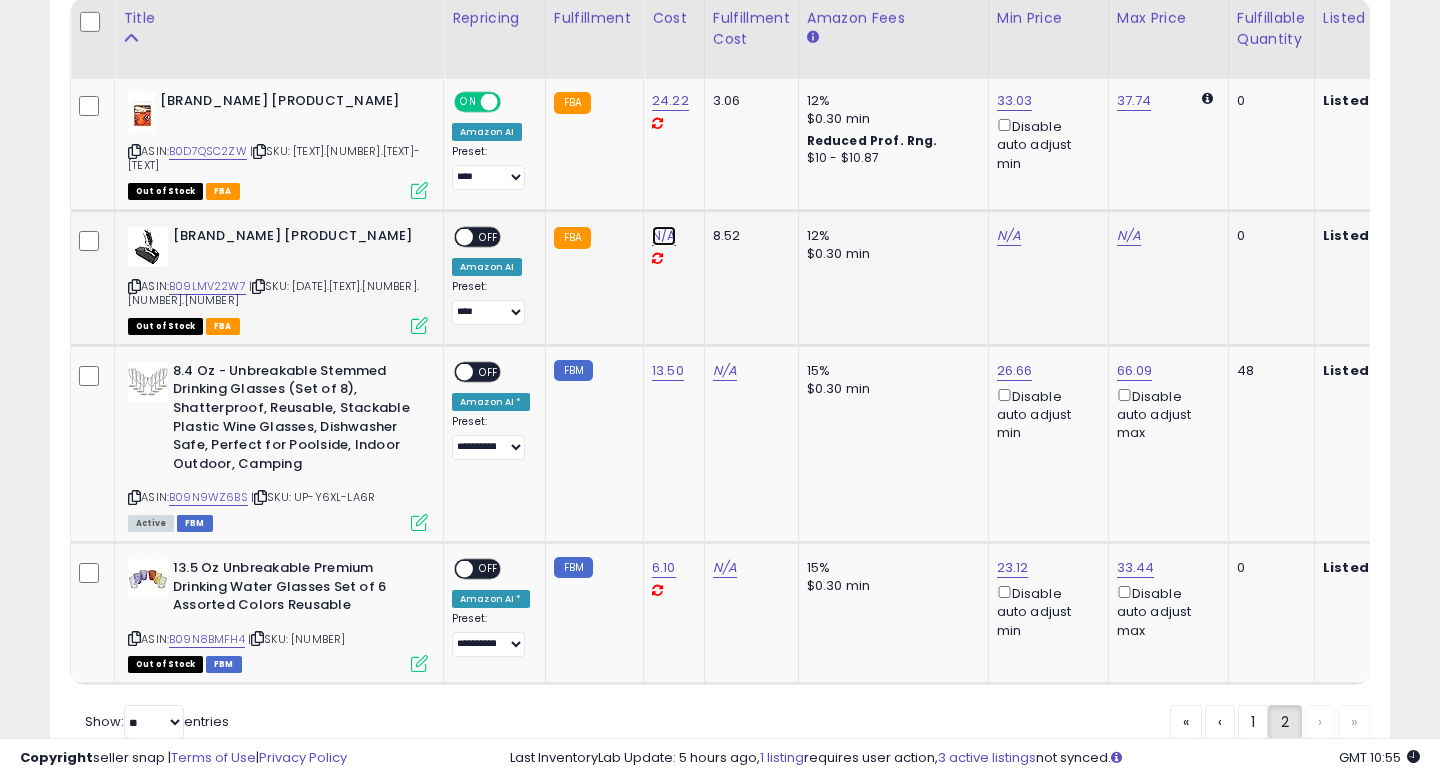click on "N/A" at bounding box center [664, 236] 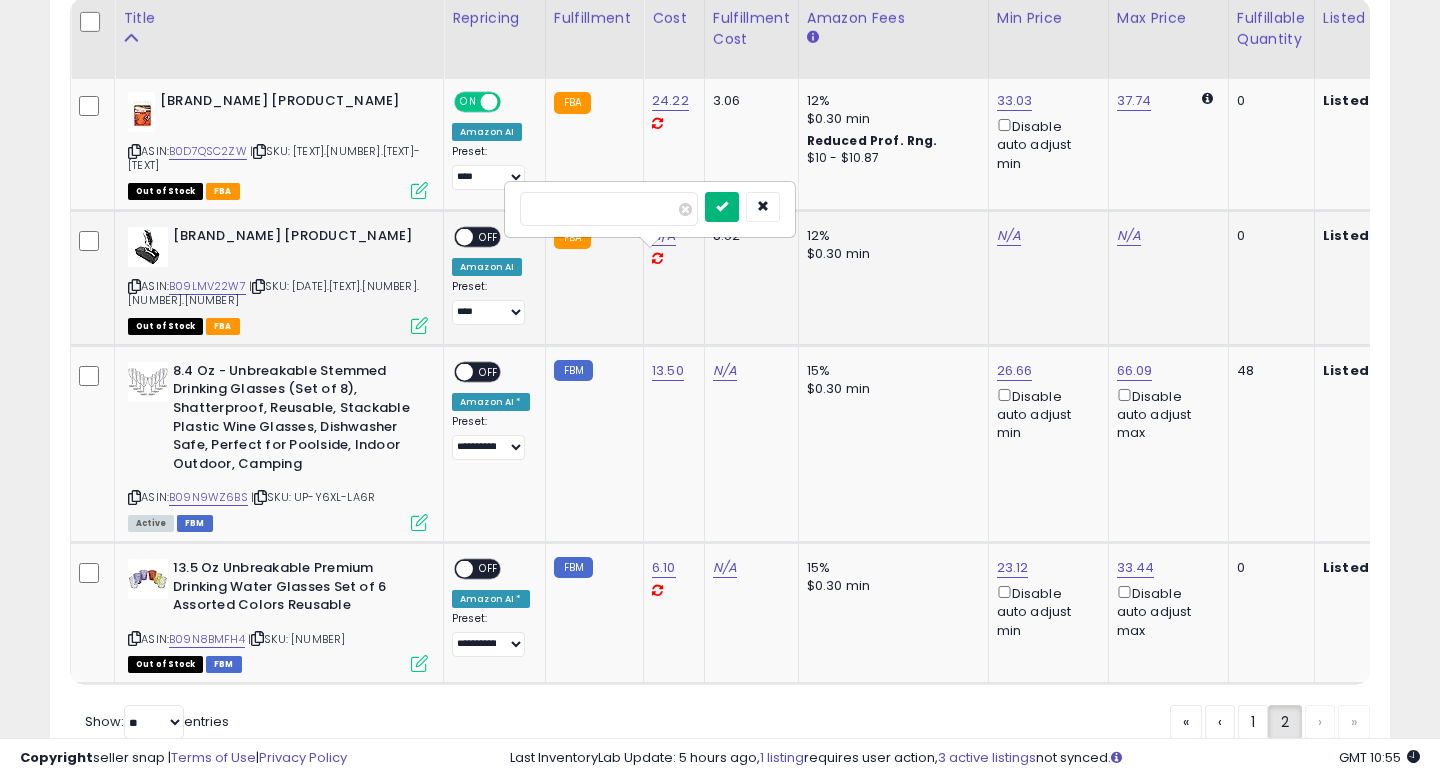 type on "******" 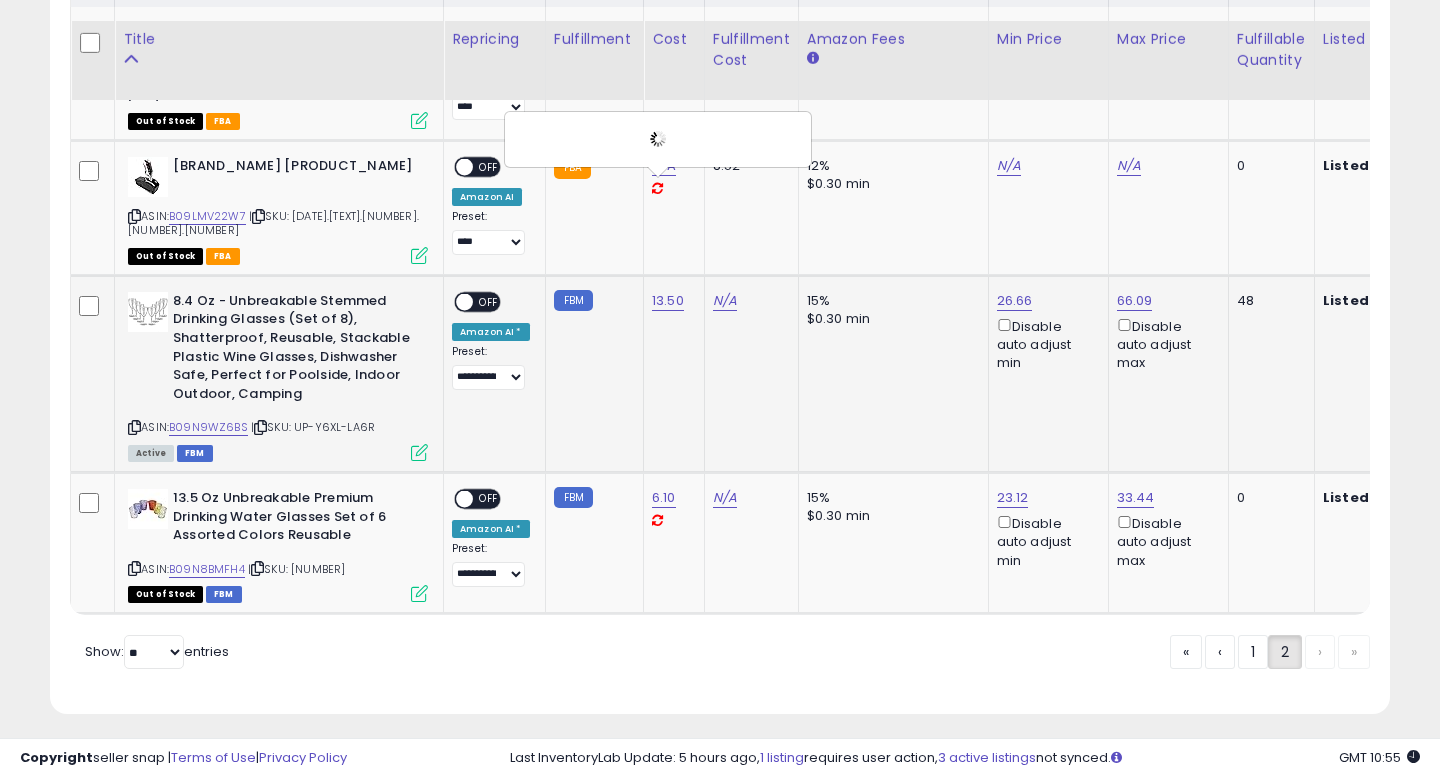 scroll, scrollTop: 1096, scrollLeft: 0, axis: vertical 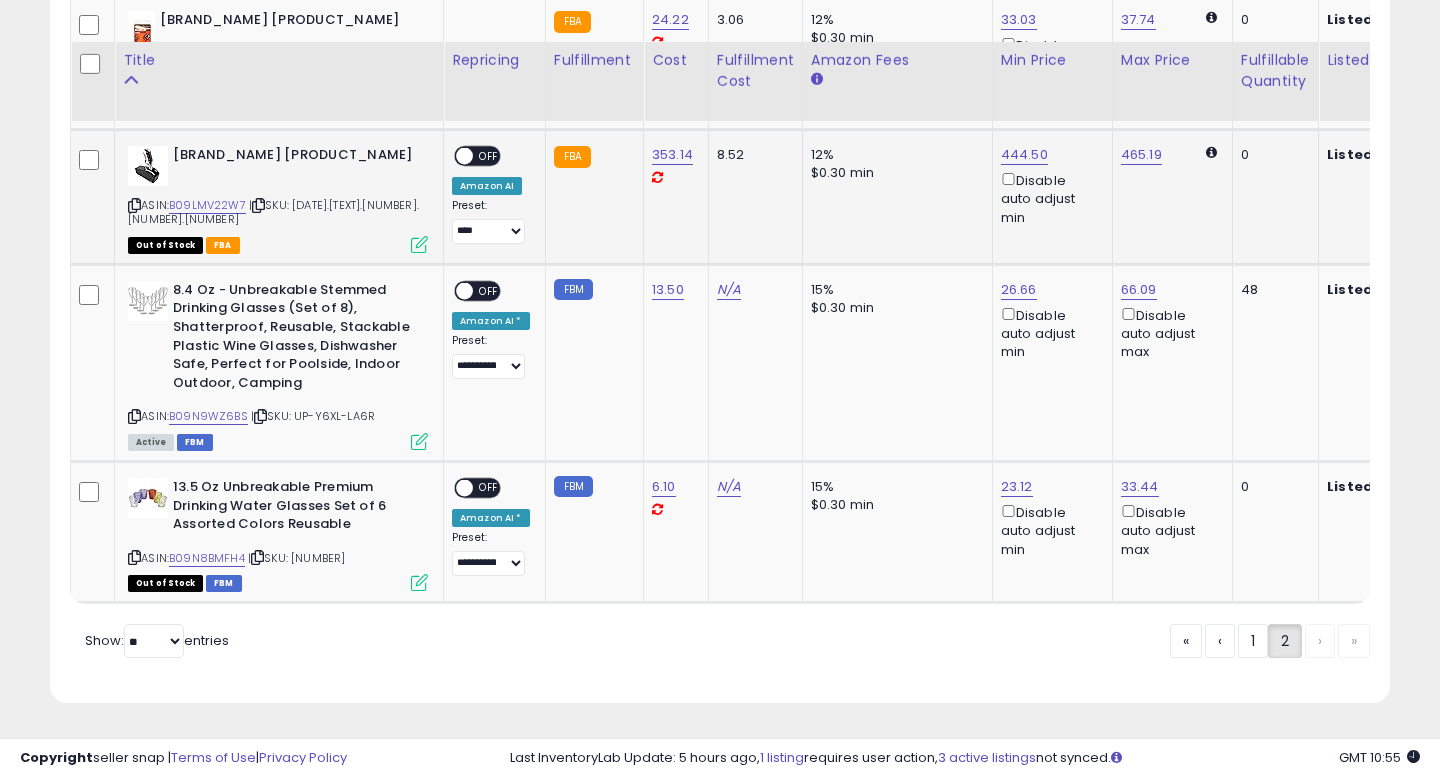 click on "ON   OFF" at bounding box center (455, 156) 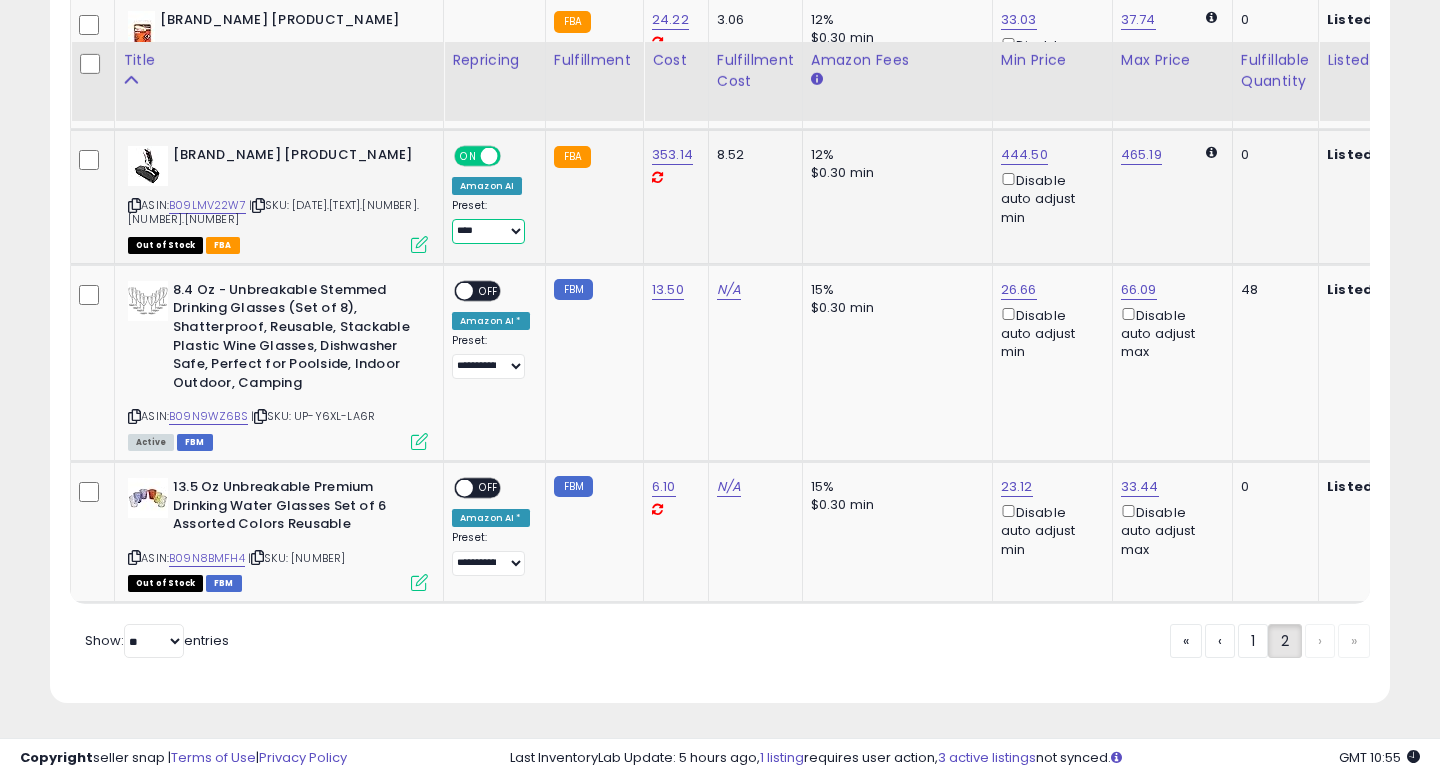 click on "**********" at bounding box center (488, 231) 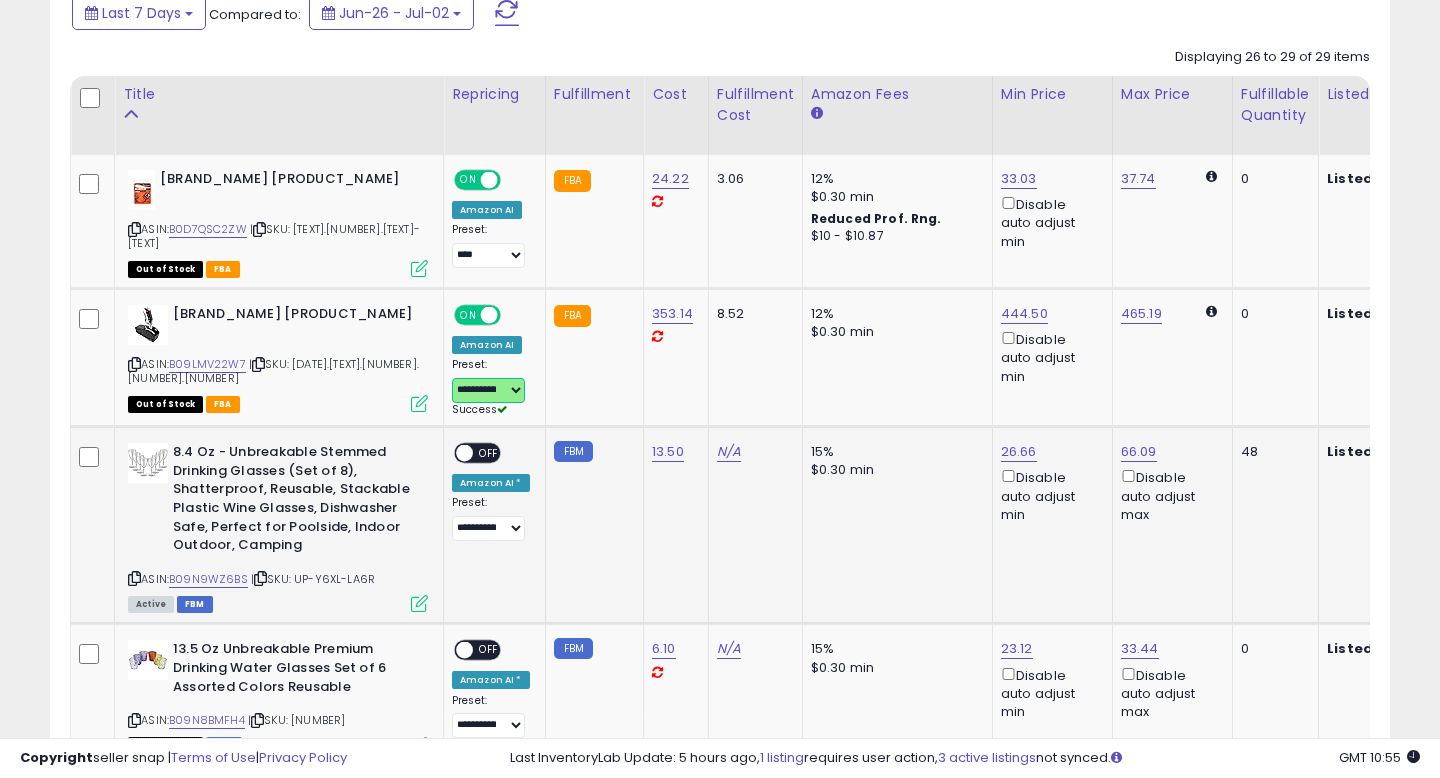 scroll, scrollTop: 887, scrollLeft: 0, axis: vertical 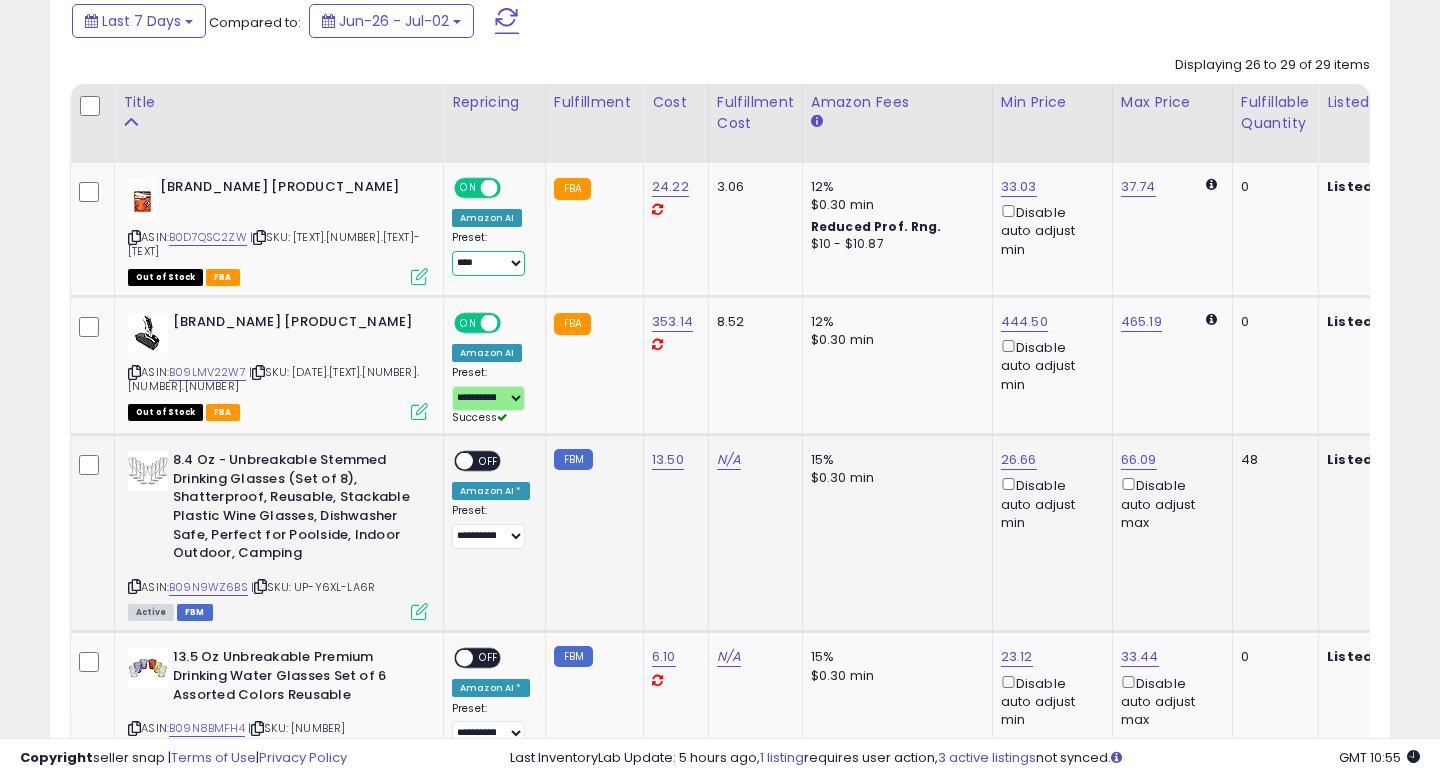 click on "**********" at bounding box center [488, 263] 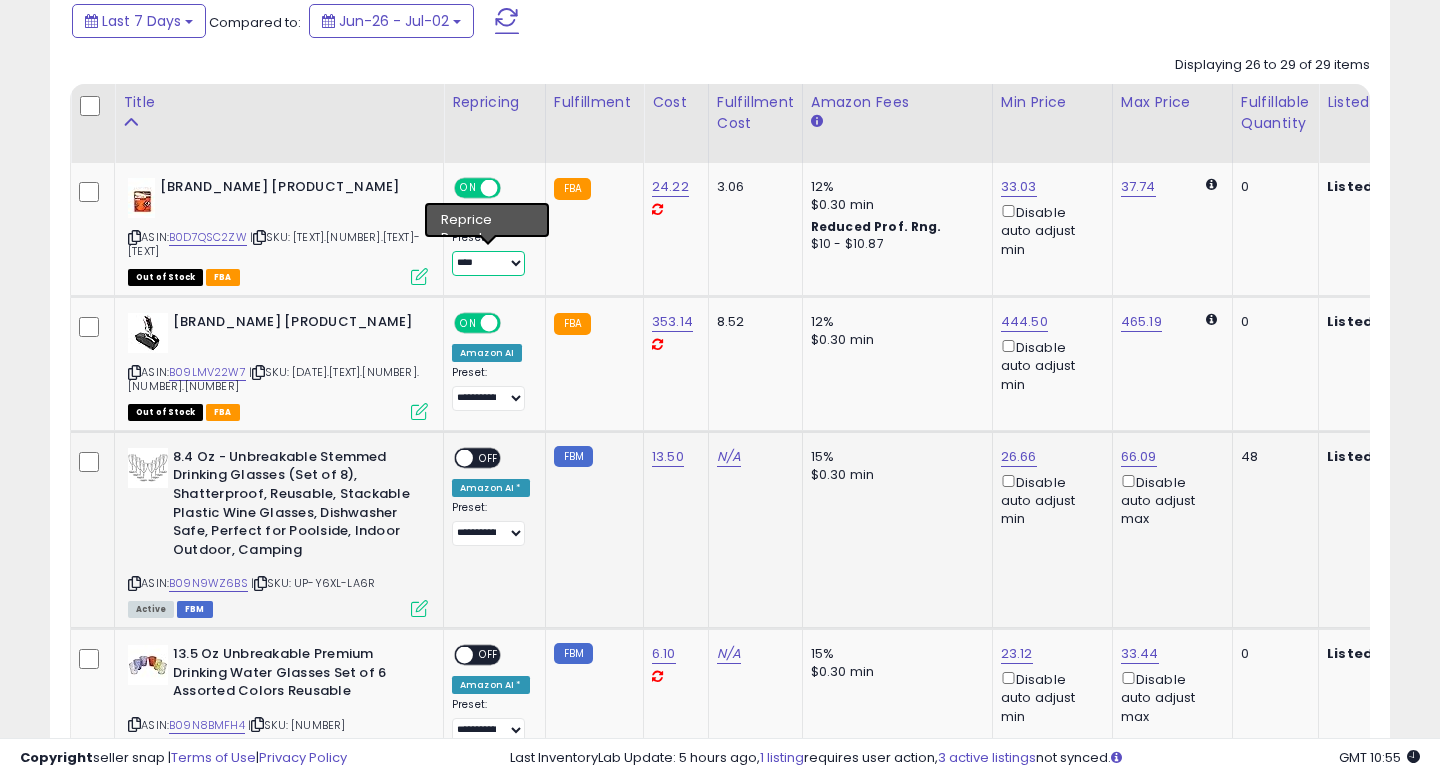 select on "**********" 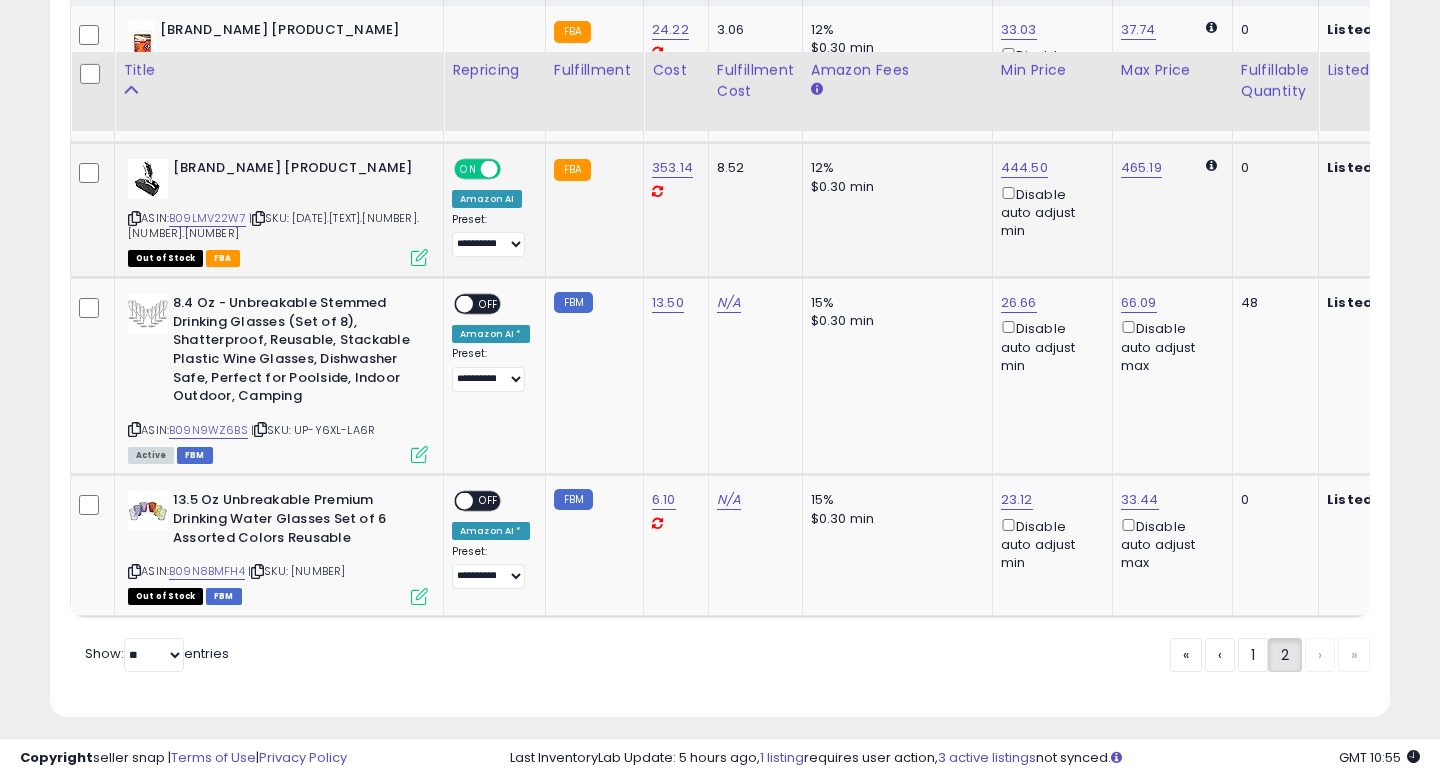 scroll, scrollTop: 1096, scrollLeft: 0, axis: vertical 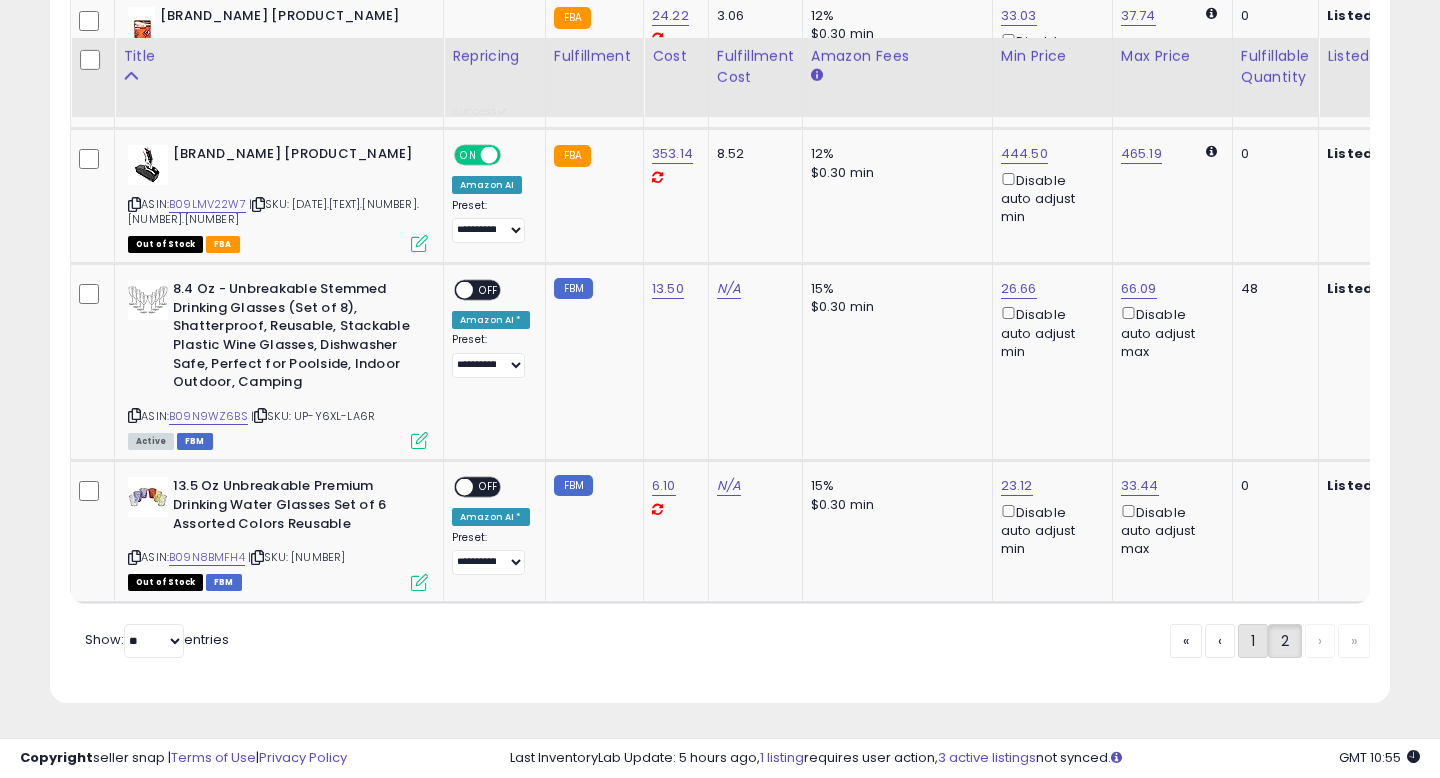 click on "1" 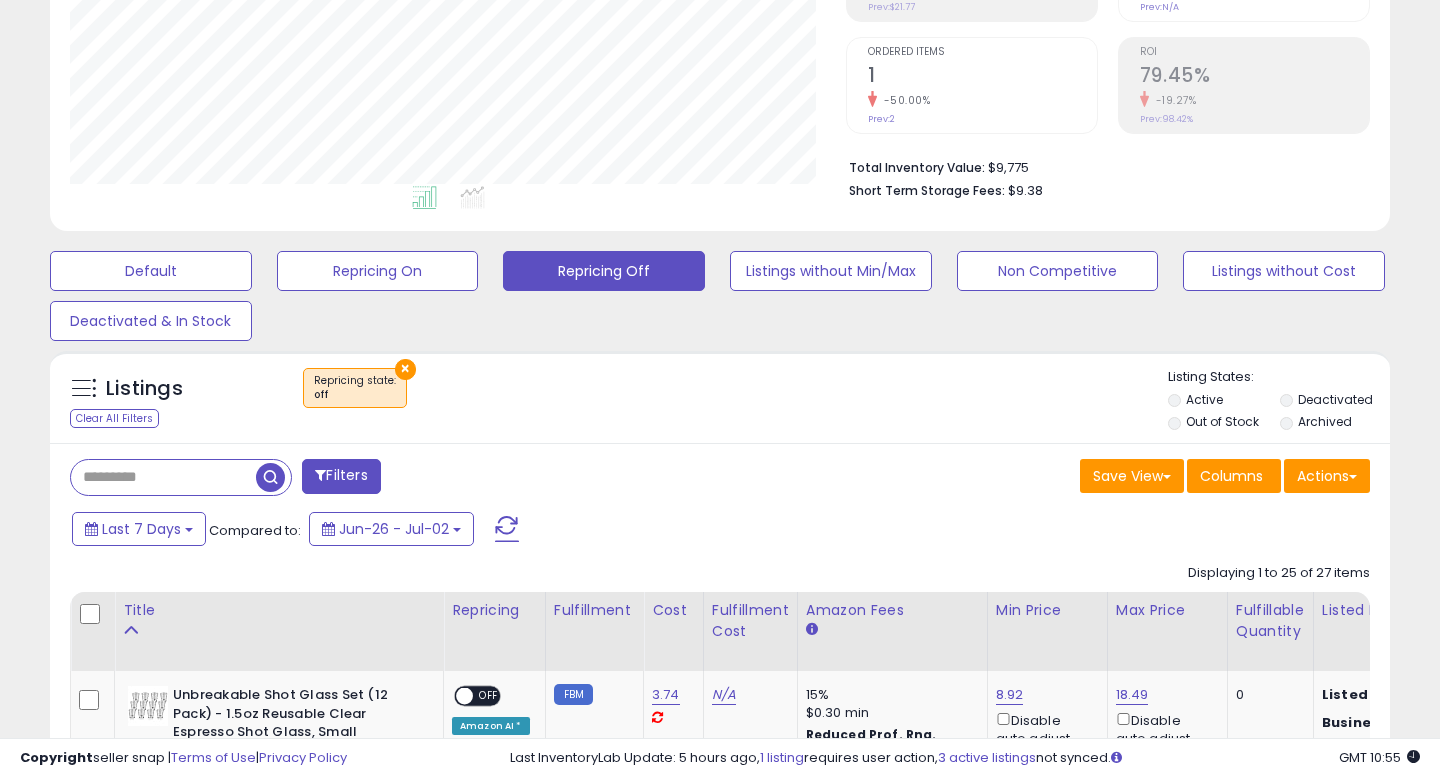 scroll, scrollTop: 0, scrollLeft: 0, axis: both 